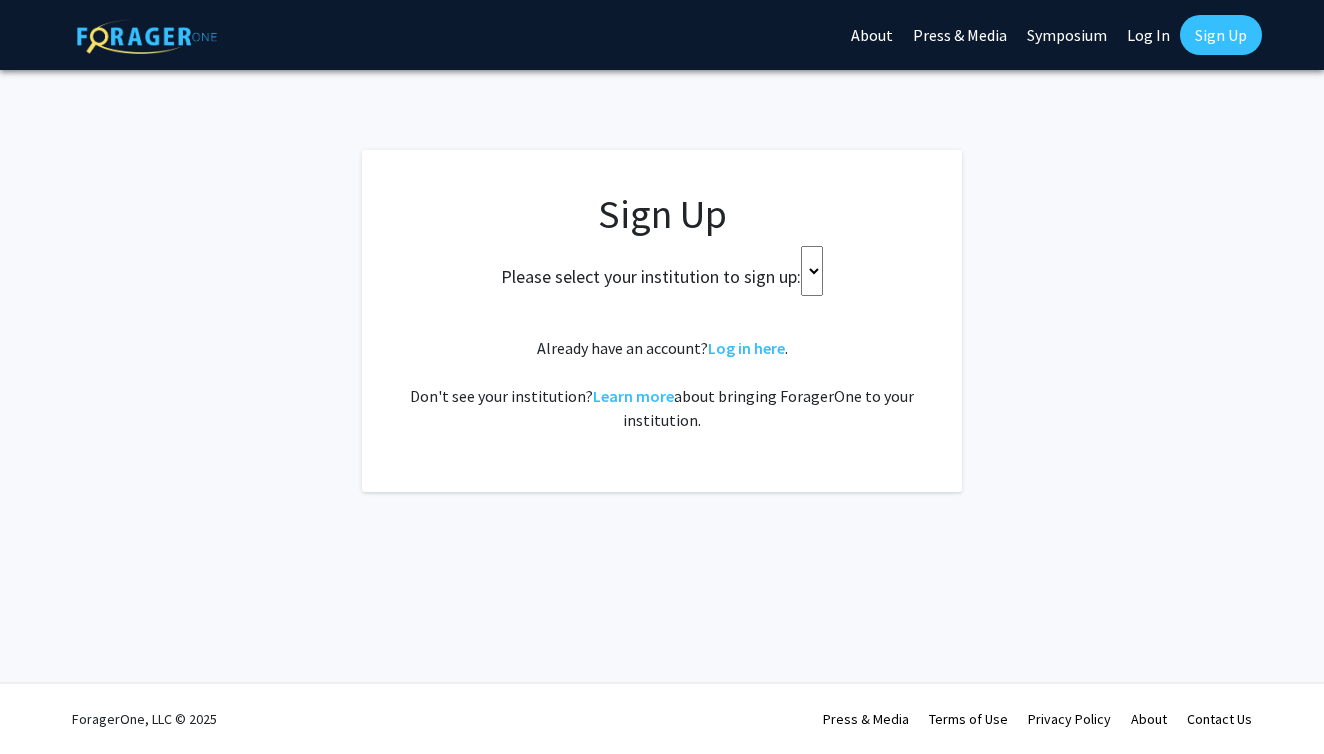 scroll, scrollTop: 0, scrollLeft: 0, axis: both 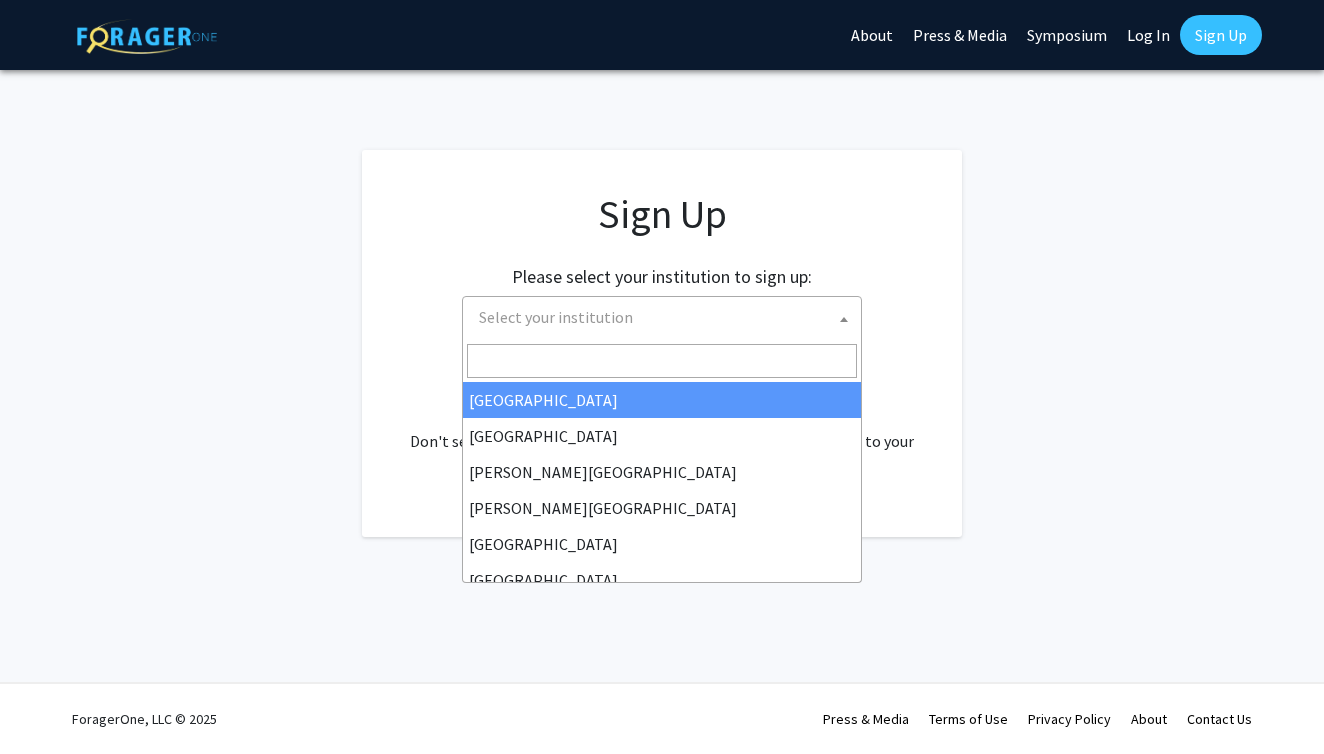 click on "Select your institution" at bounding box center [666, 317] 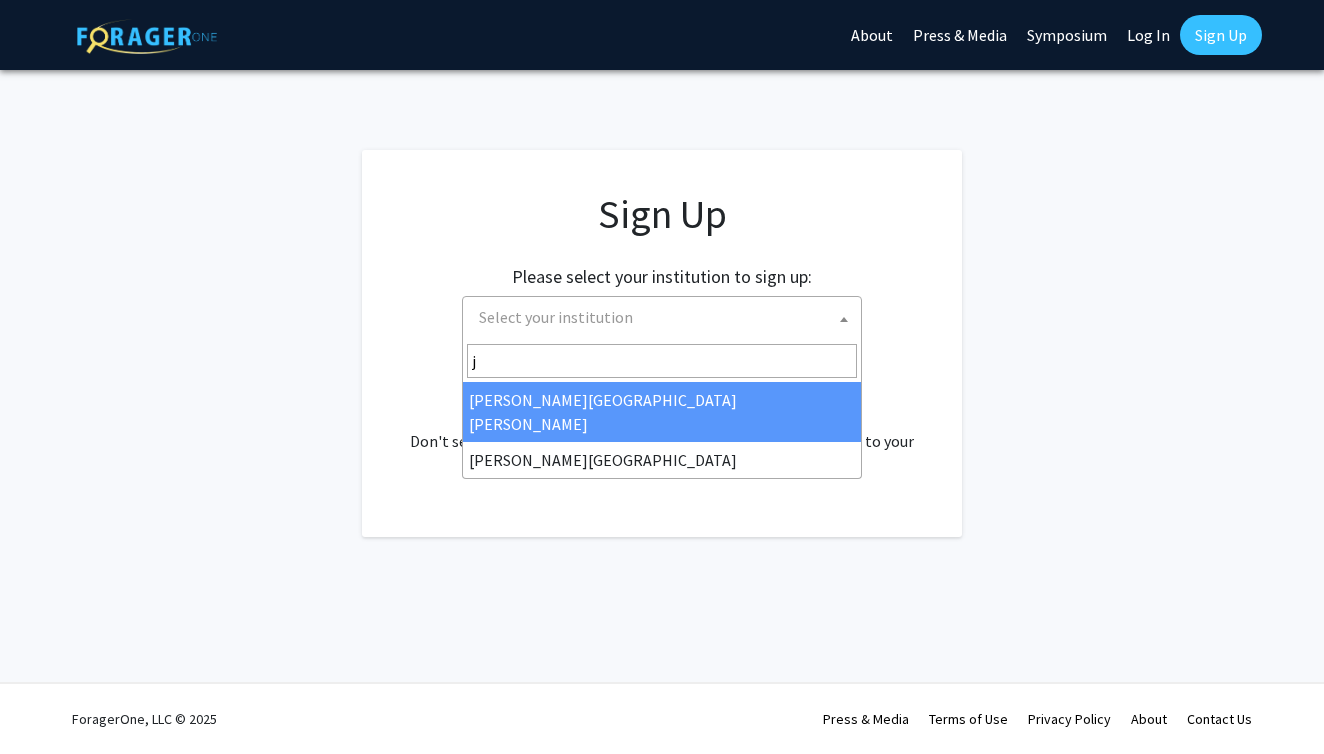 type on "j" 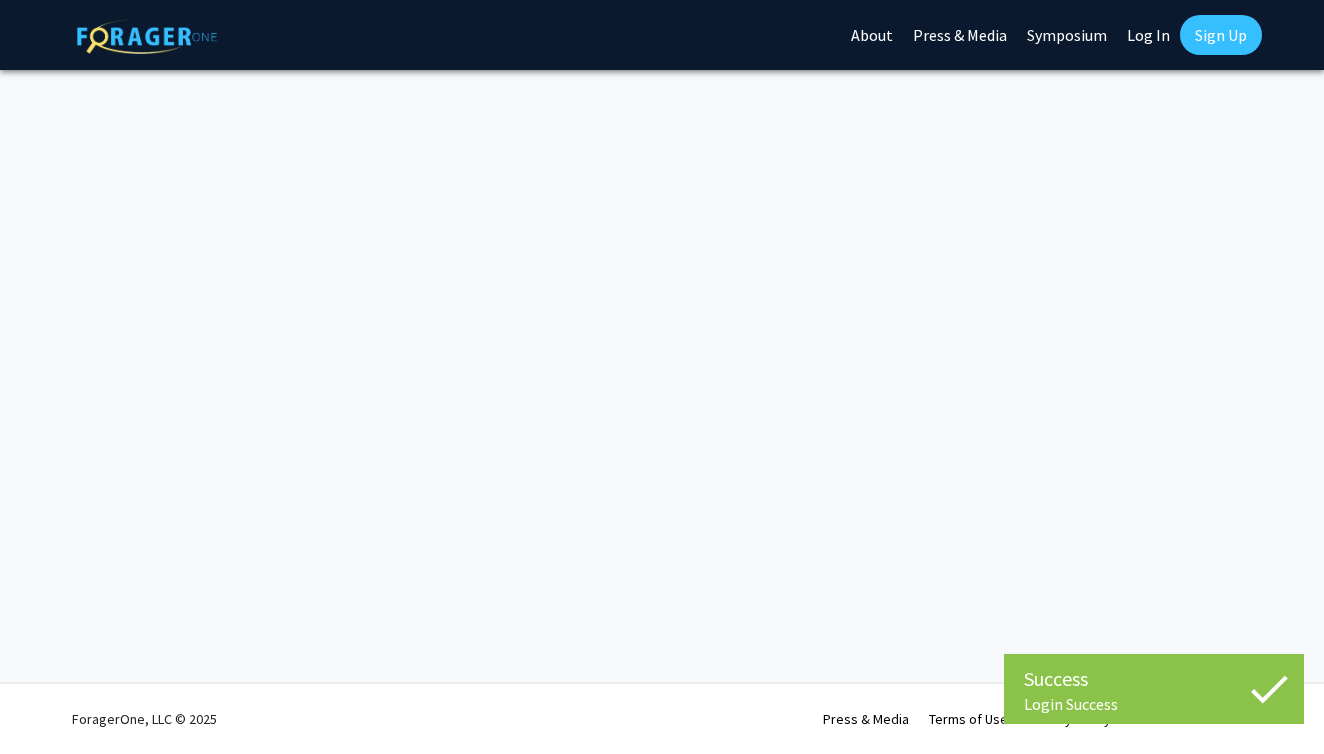 scroll, scrollTop: 0, scrollLeft: 0, axis: both 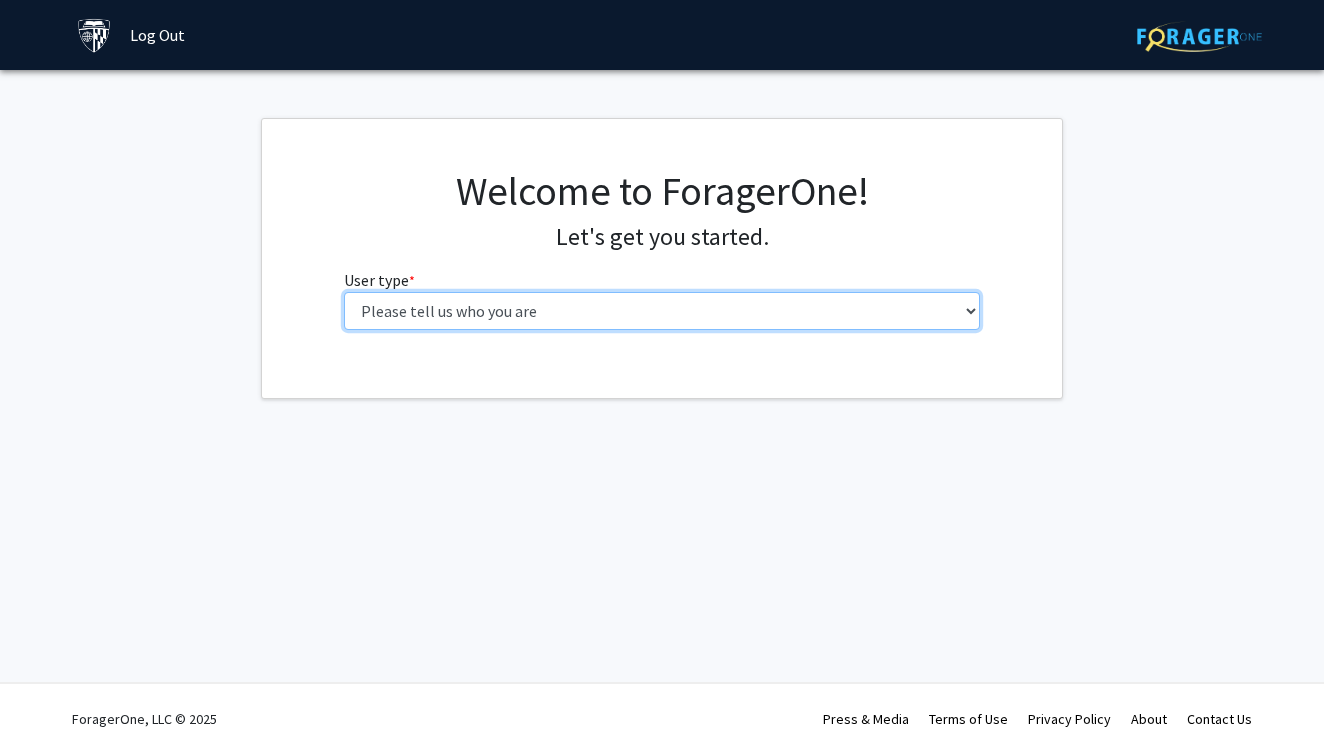 select on "2: masters" 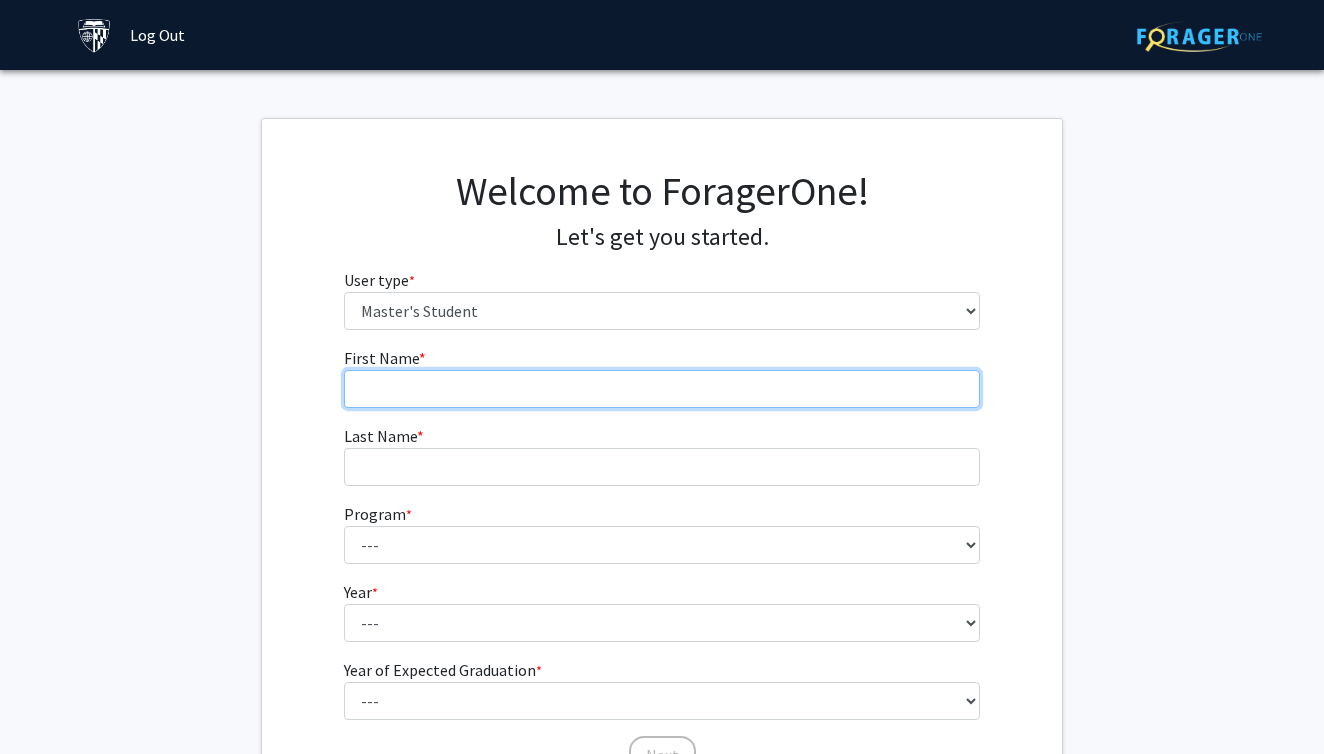 click on "First Name * required" at bounding box center (662, 389) 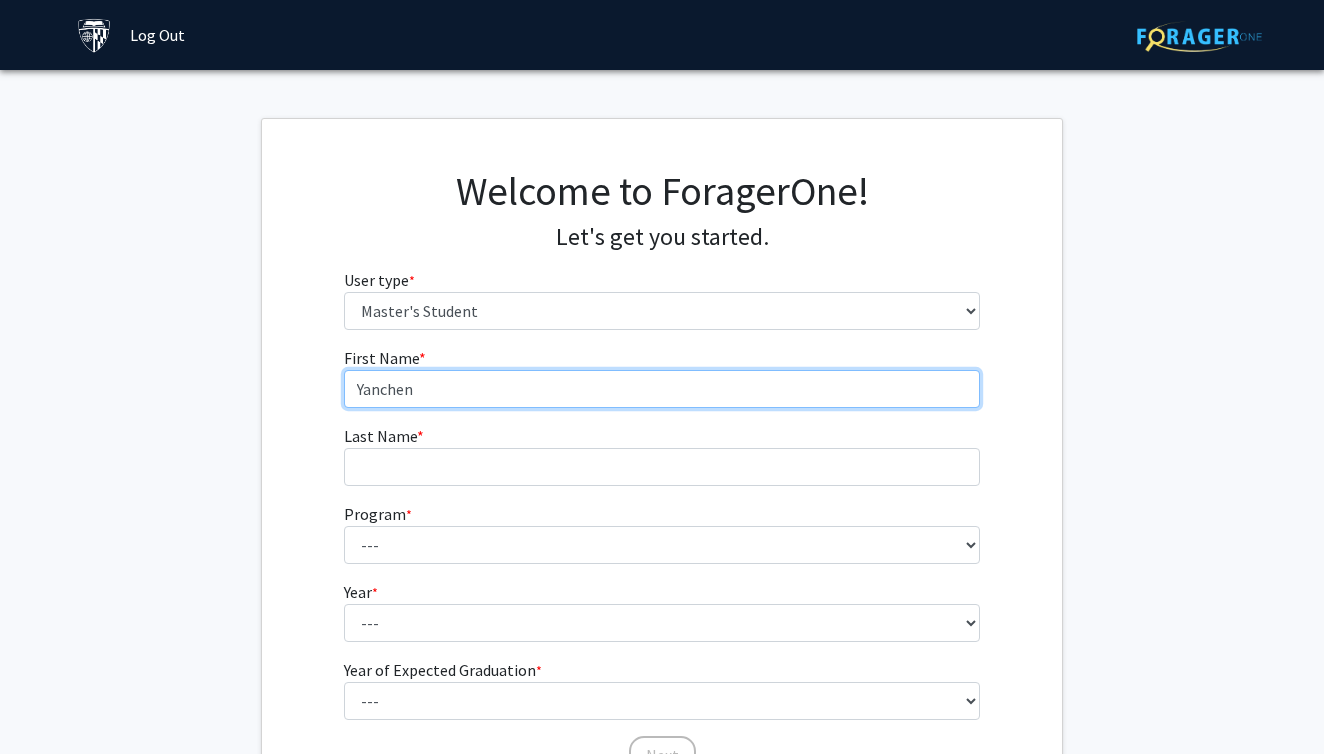 type on "Yanchen" 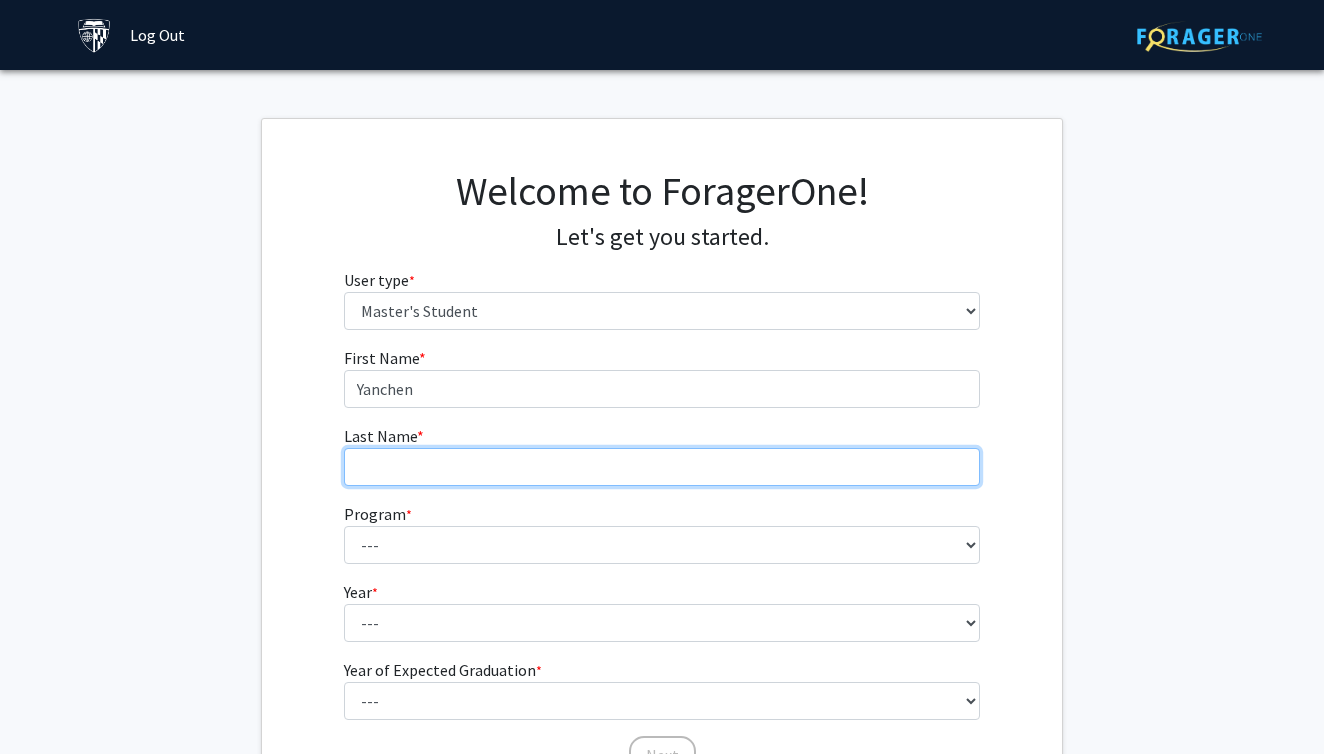 click on "Last Name * required" at bounding box center [662, 467] 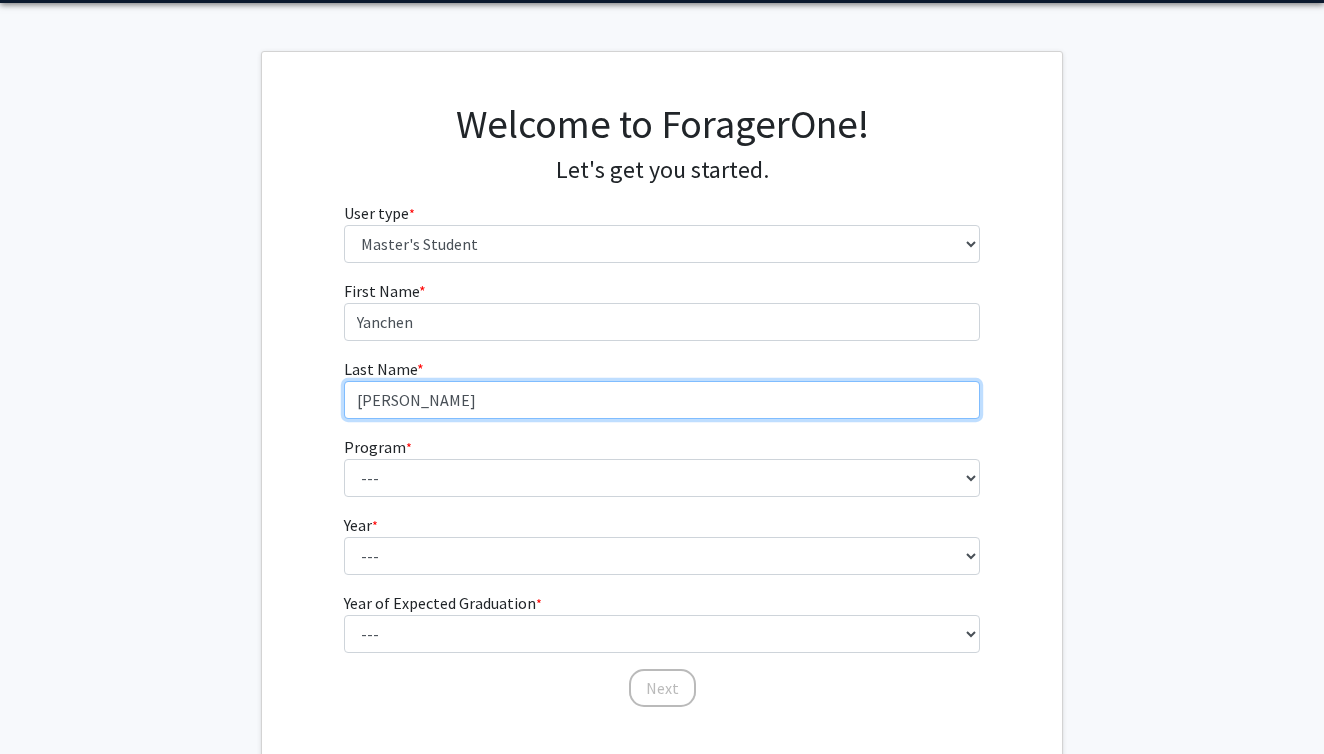 scroll, scrollTop: 66, scrollLeft: 0, axis: vertical 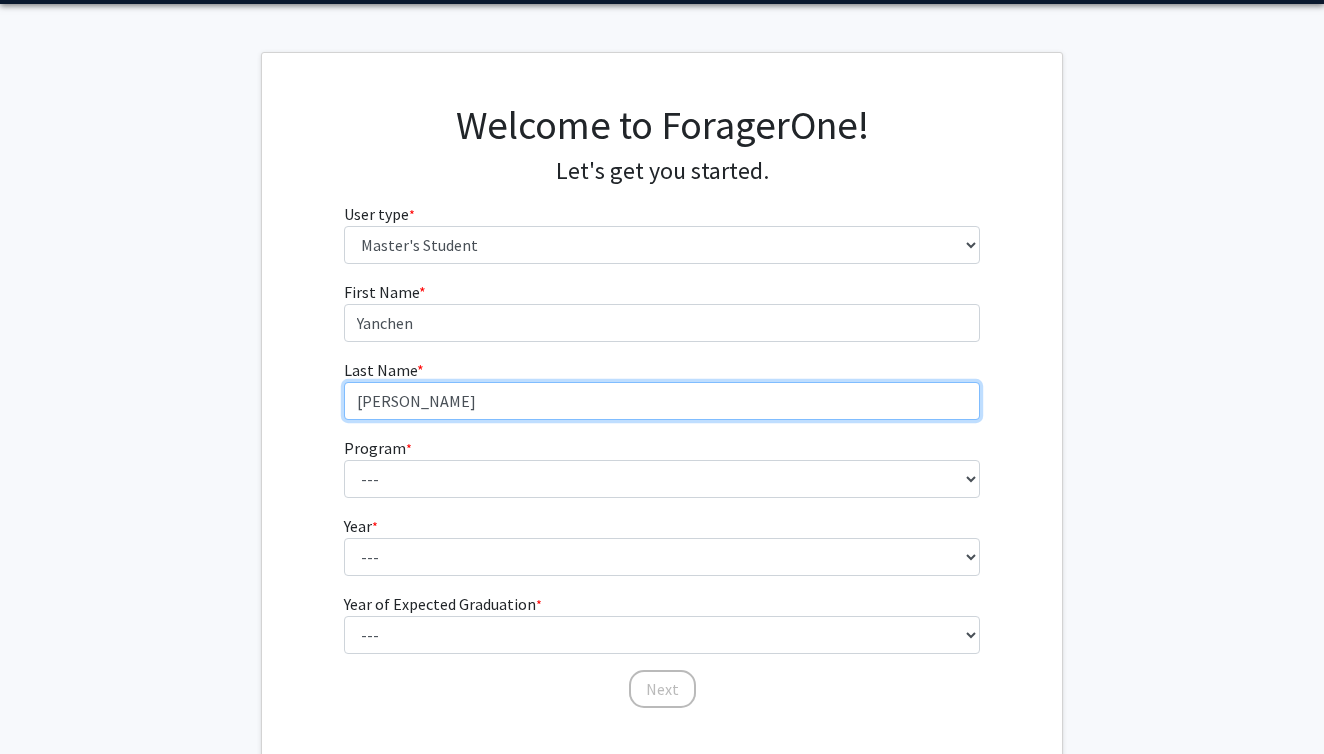 type on "[PERSON_NAME]" 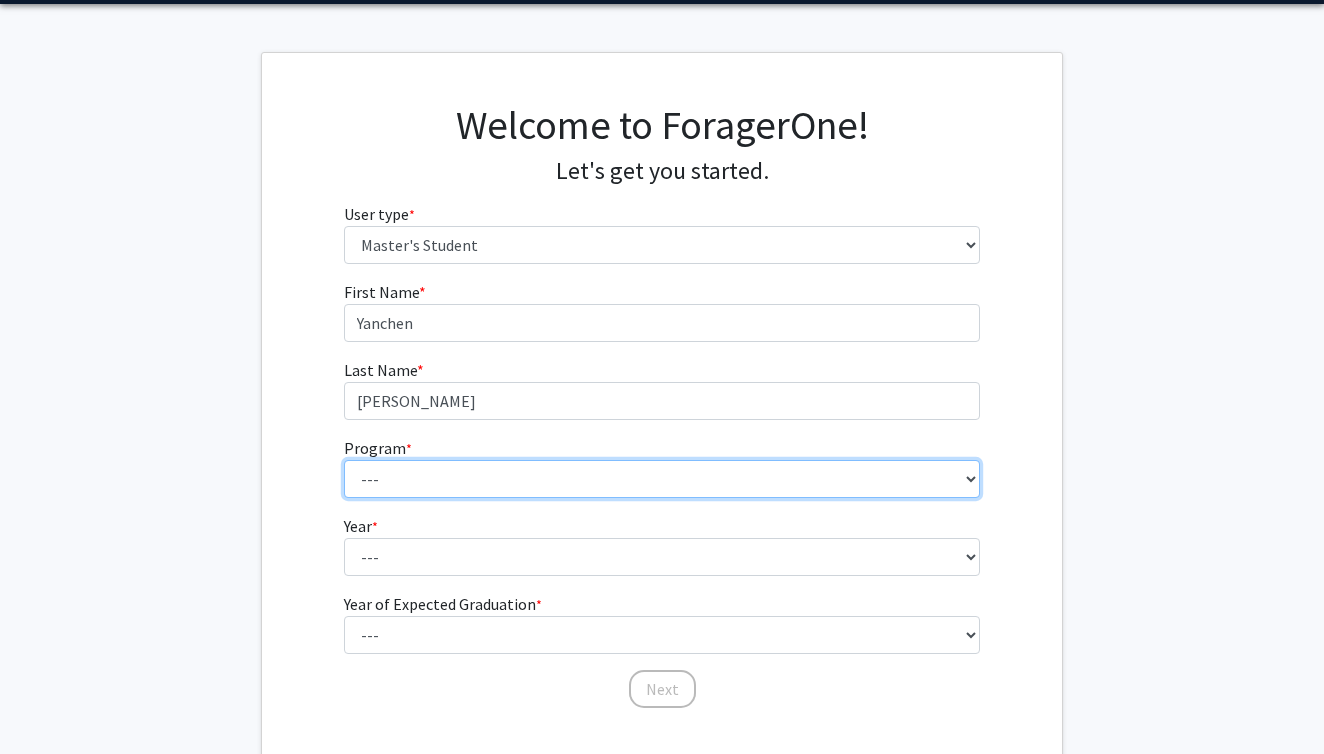 select on "64: 52" 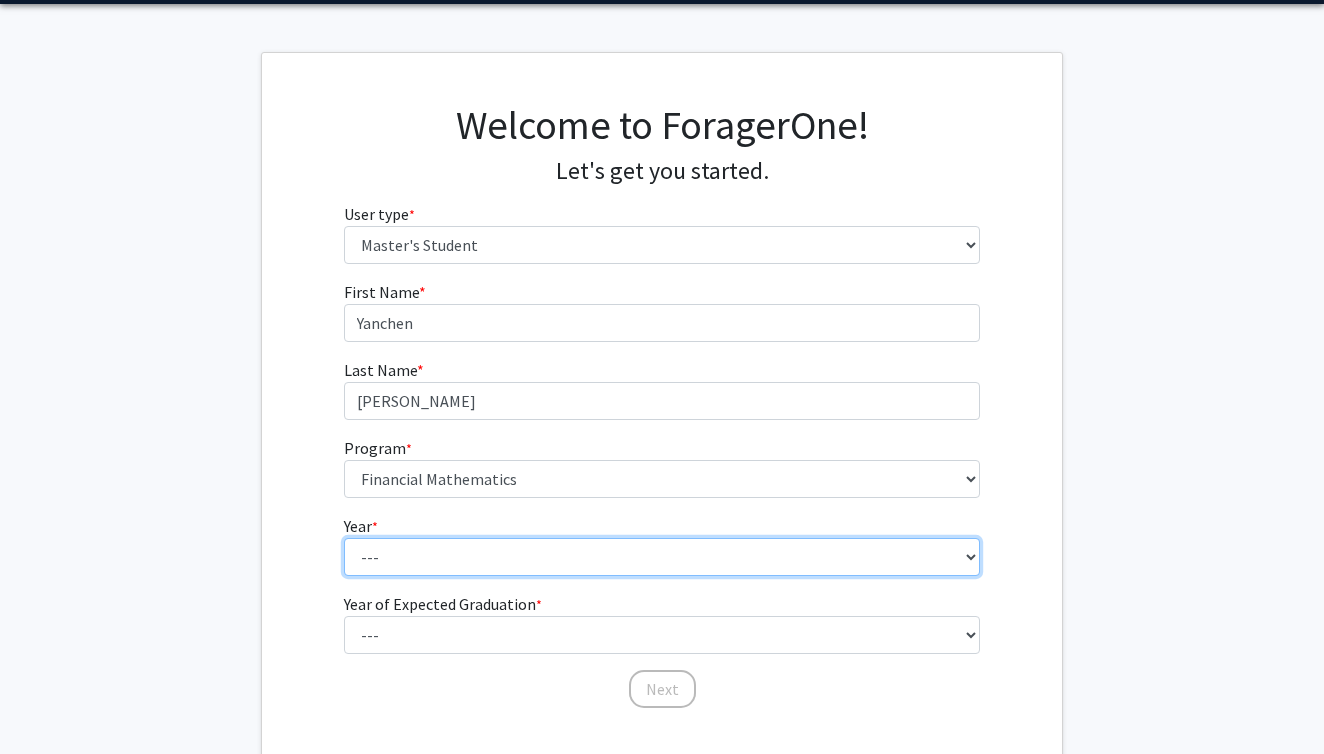 select on "1: first_year" 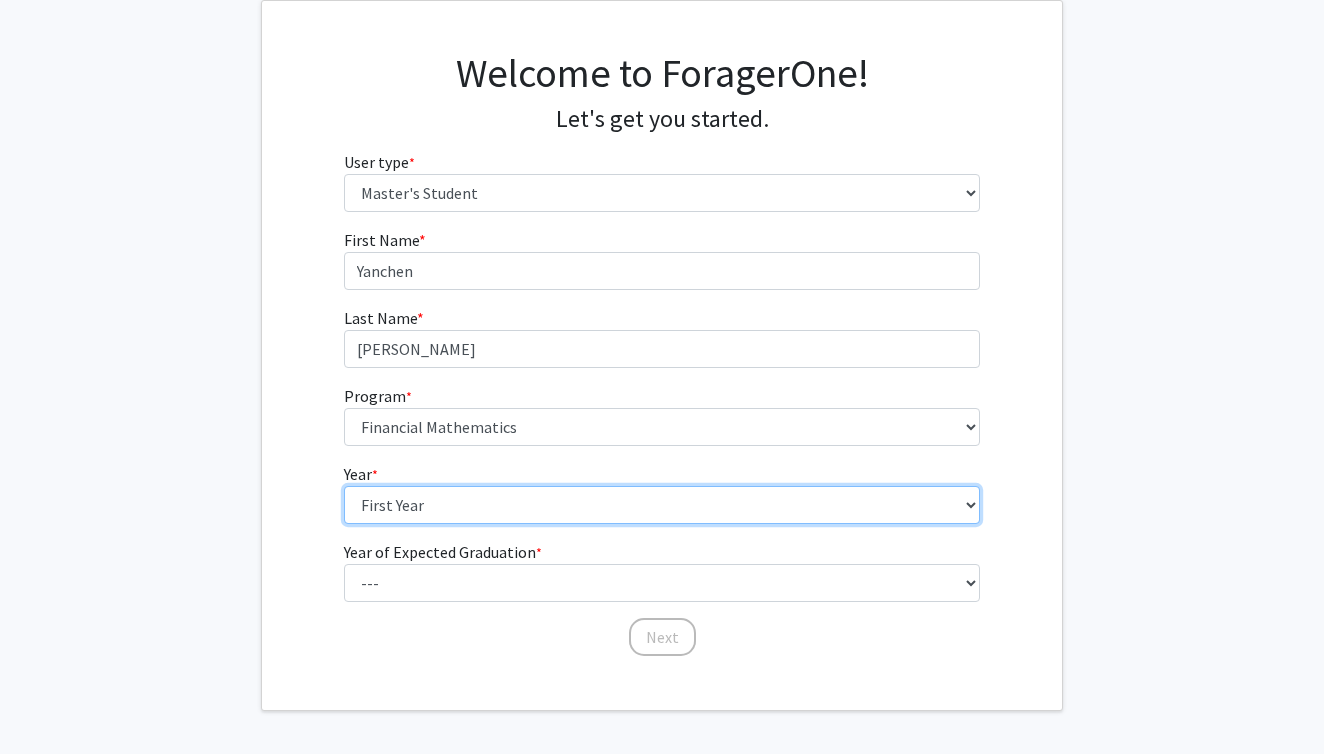scroll, scrollTop: 117, scrollLeft: 0, axis: vertical 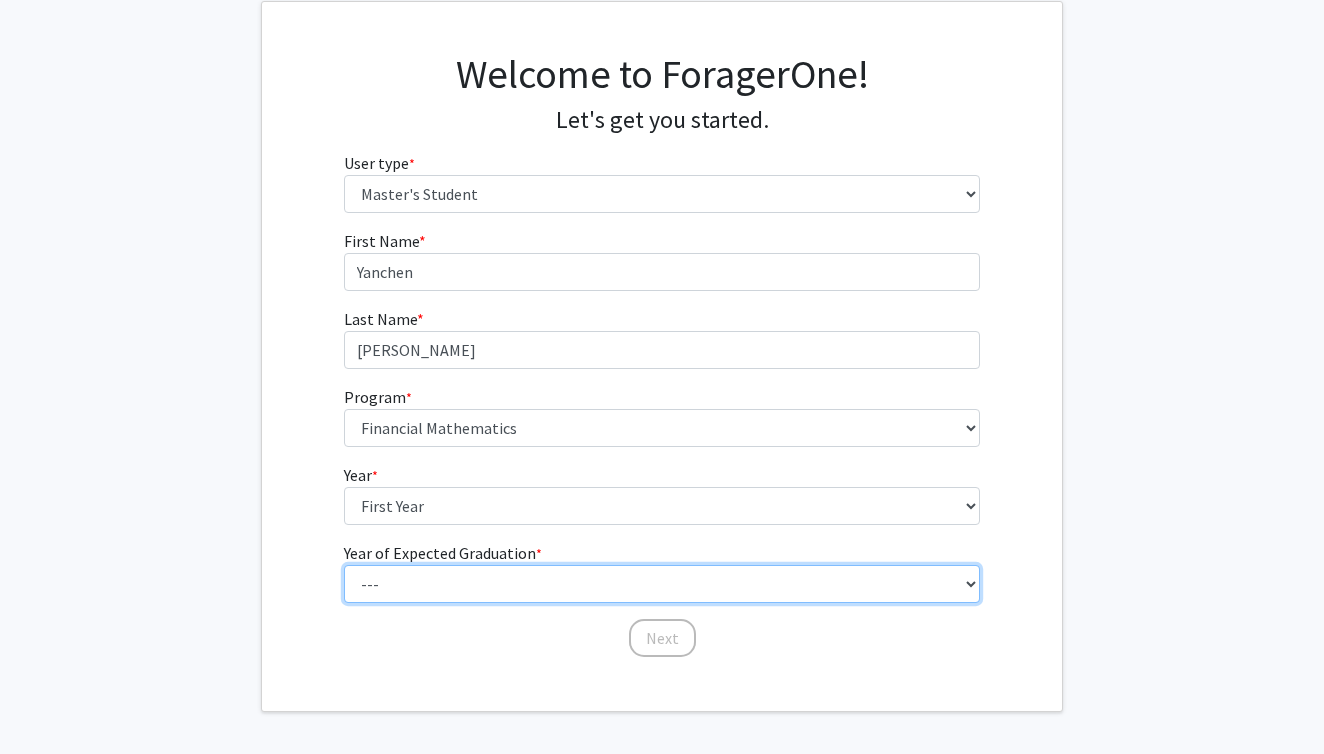 select on "3: 2027" 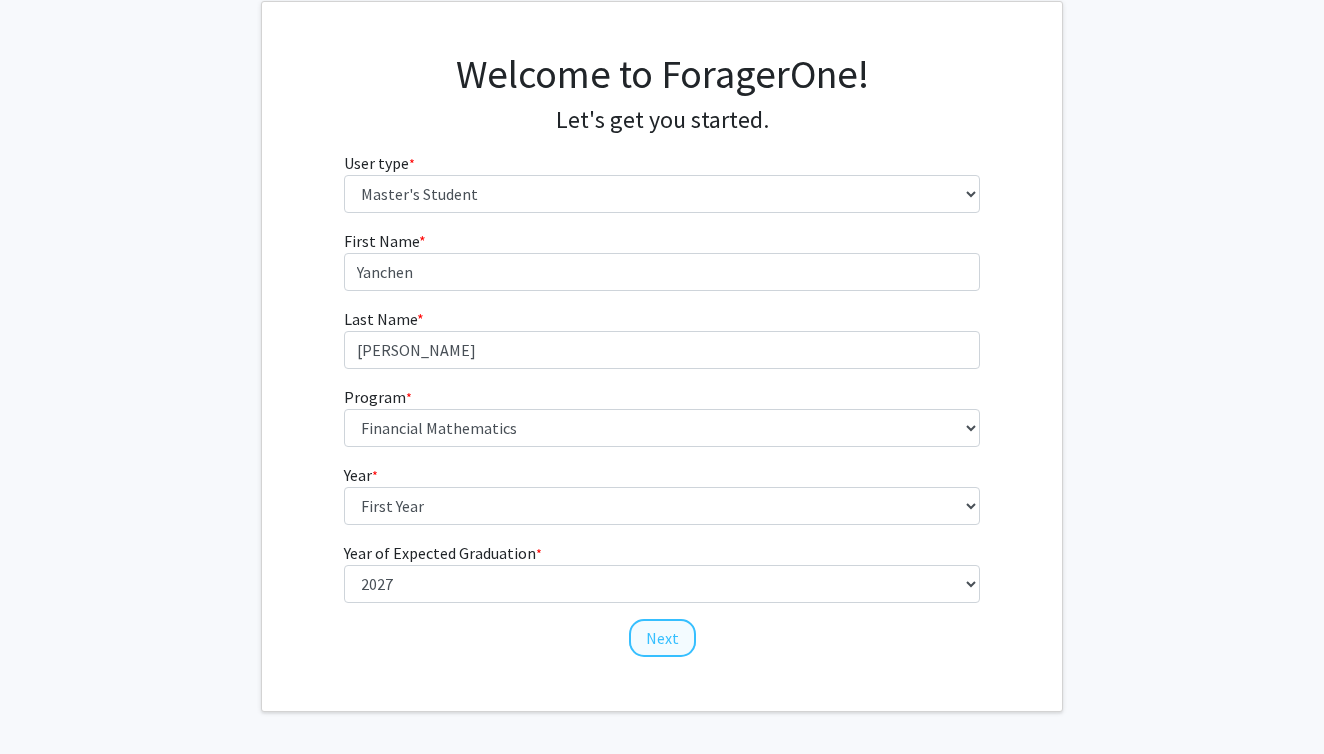 click on "Next" 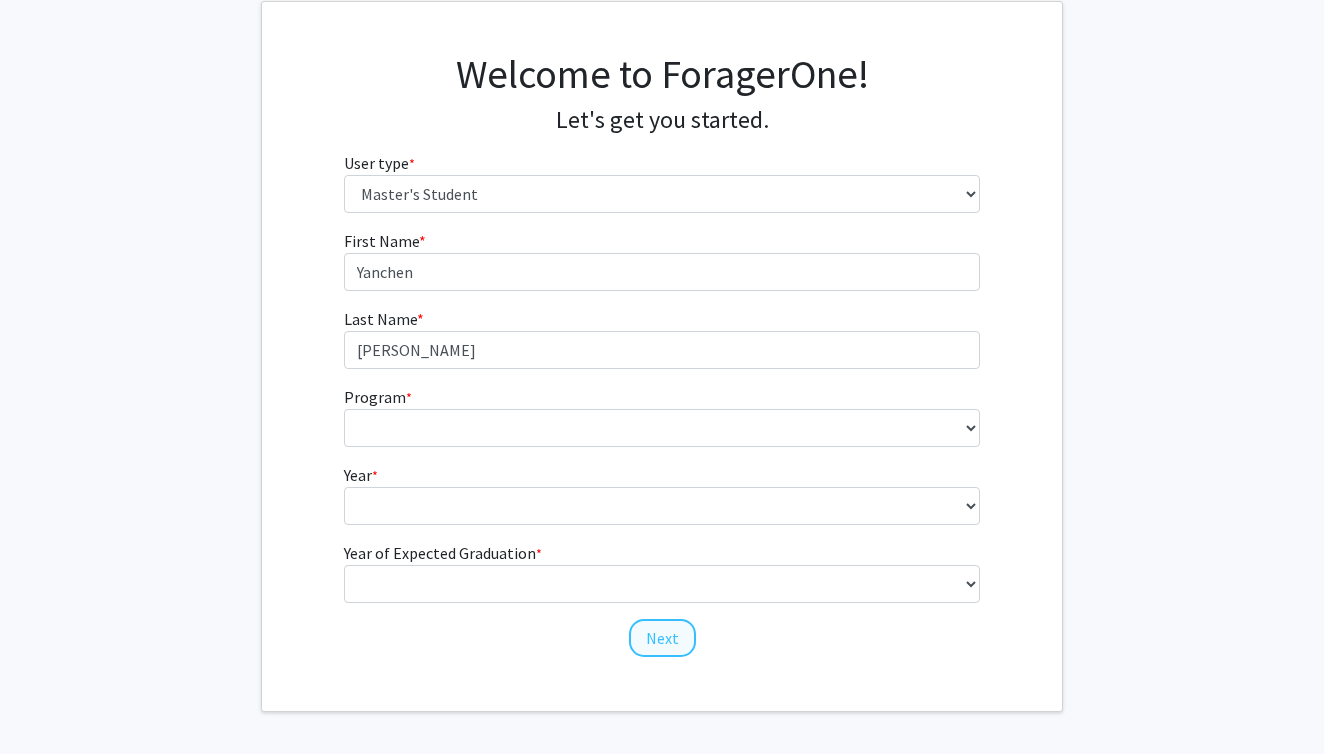scroll, scrollTop: 0, scrollLeft: 0, axis: both 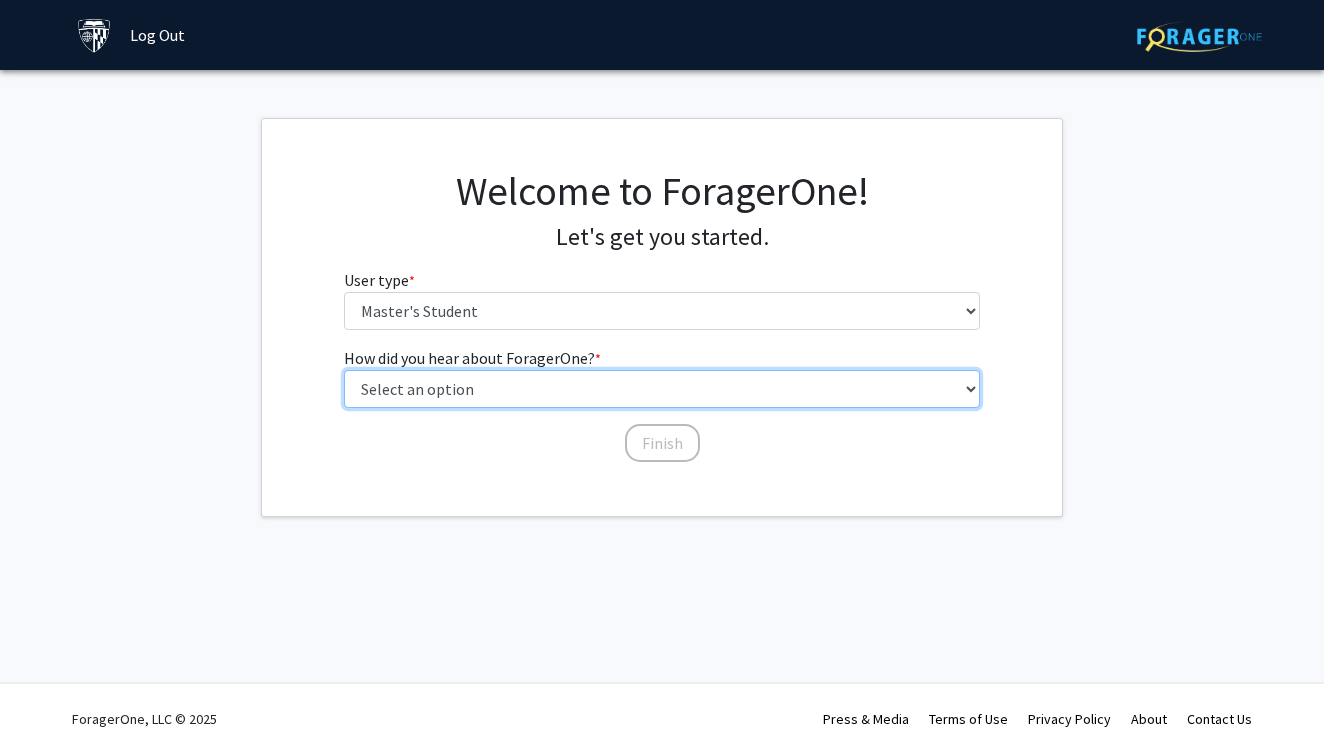 select on "4: university_email" 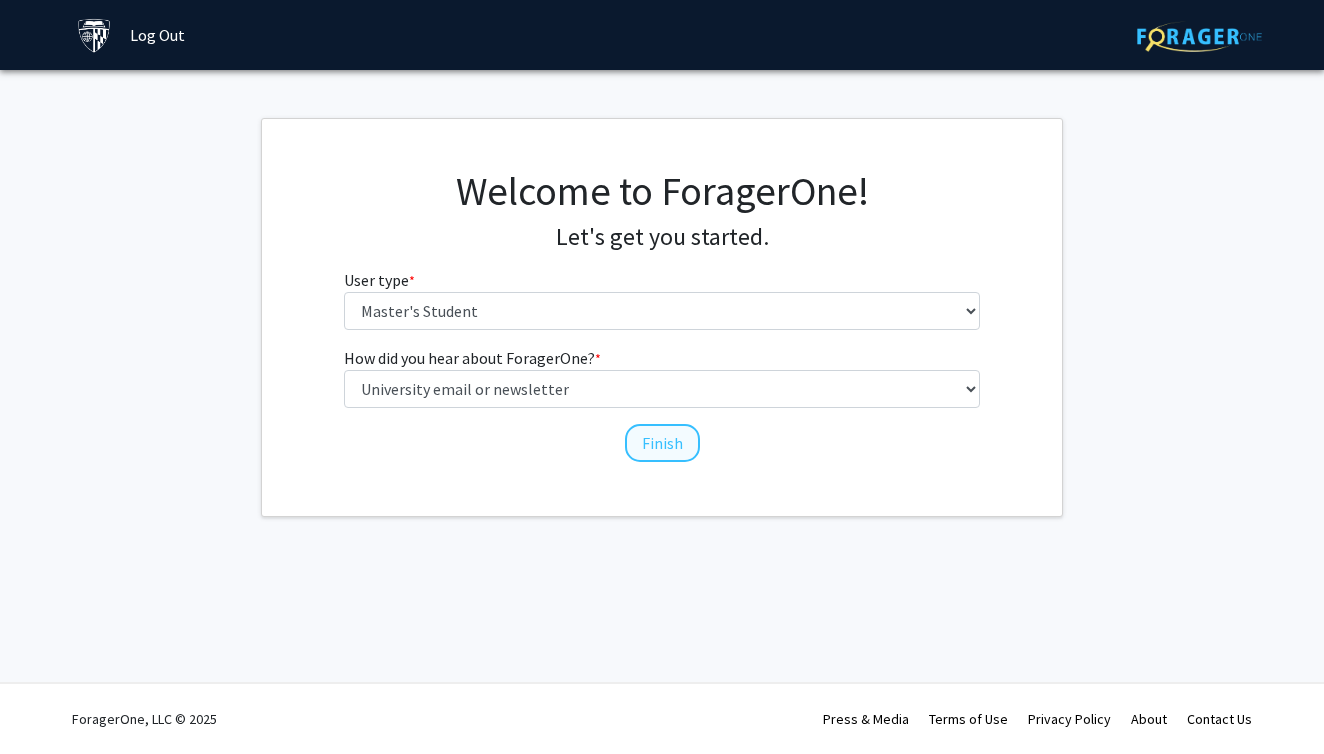 click on "Finish" 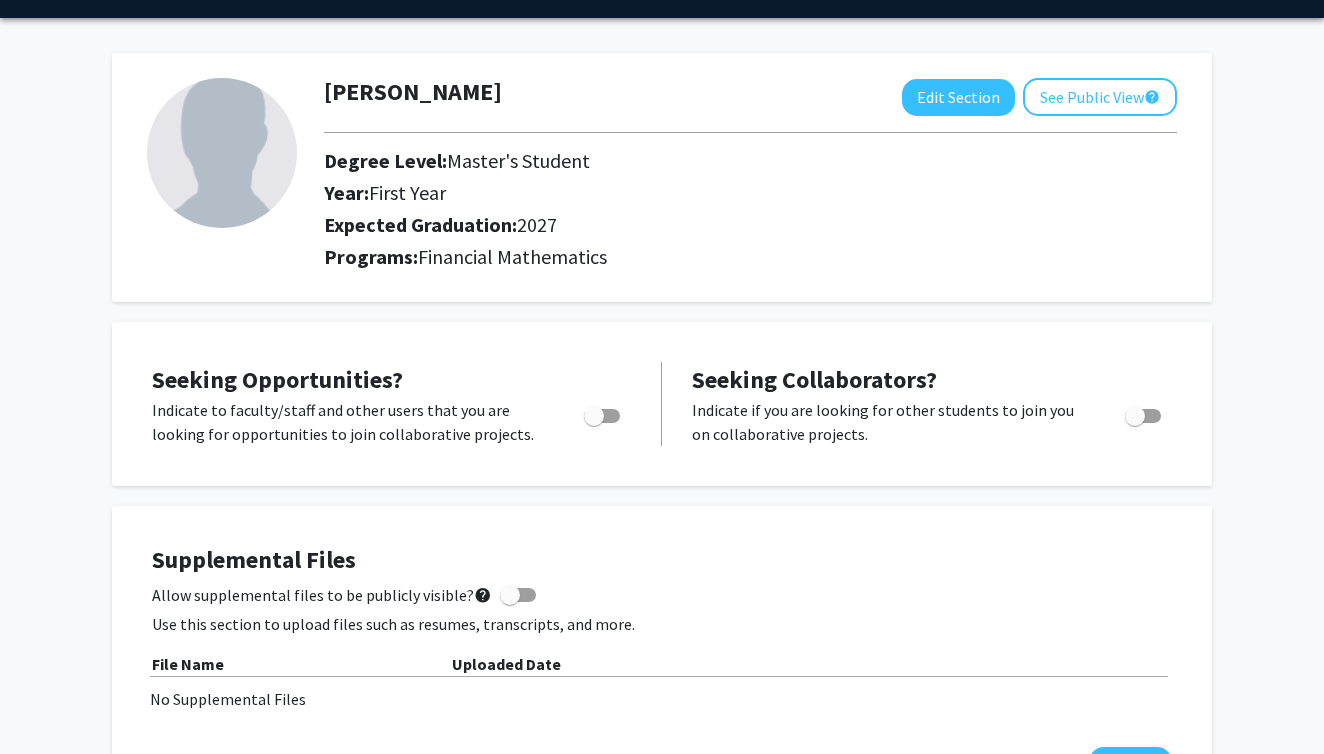 scroll, scrollTop: 66, scrollLeft: 0, axis: vertical 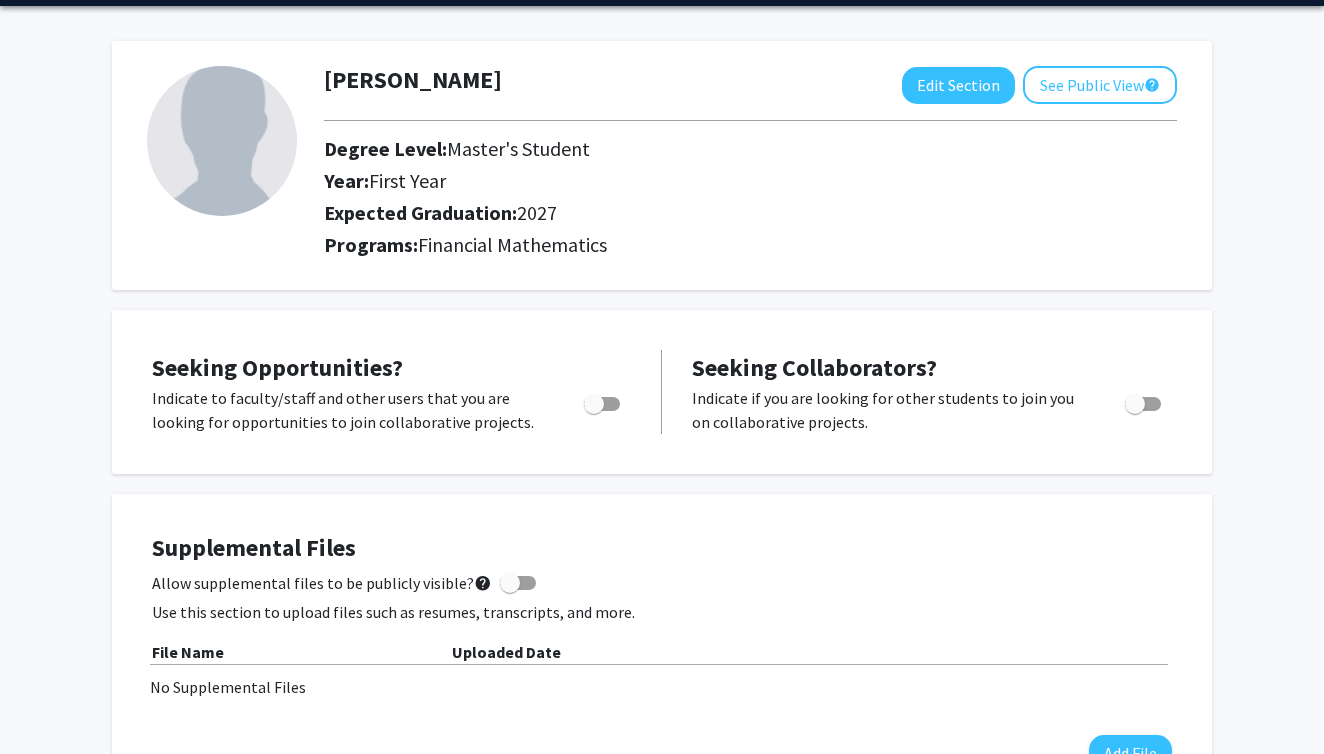 drag, startPoint x: 296, startPoint y: 404, endPoint x: 434, endPoint y: 443, distance: 143.40501 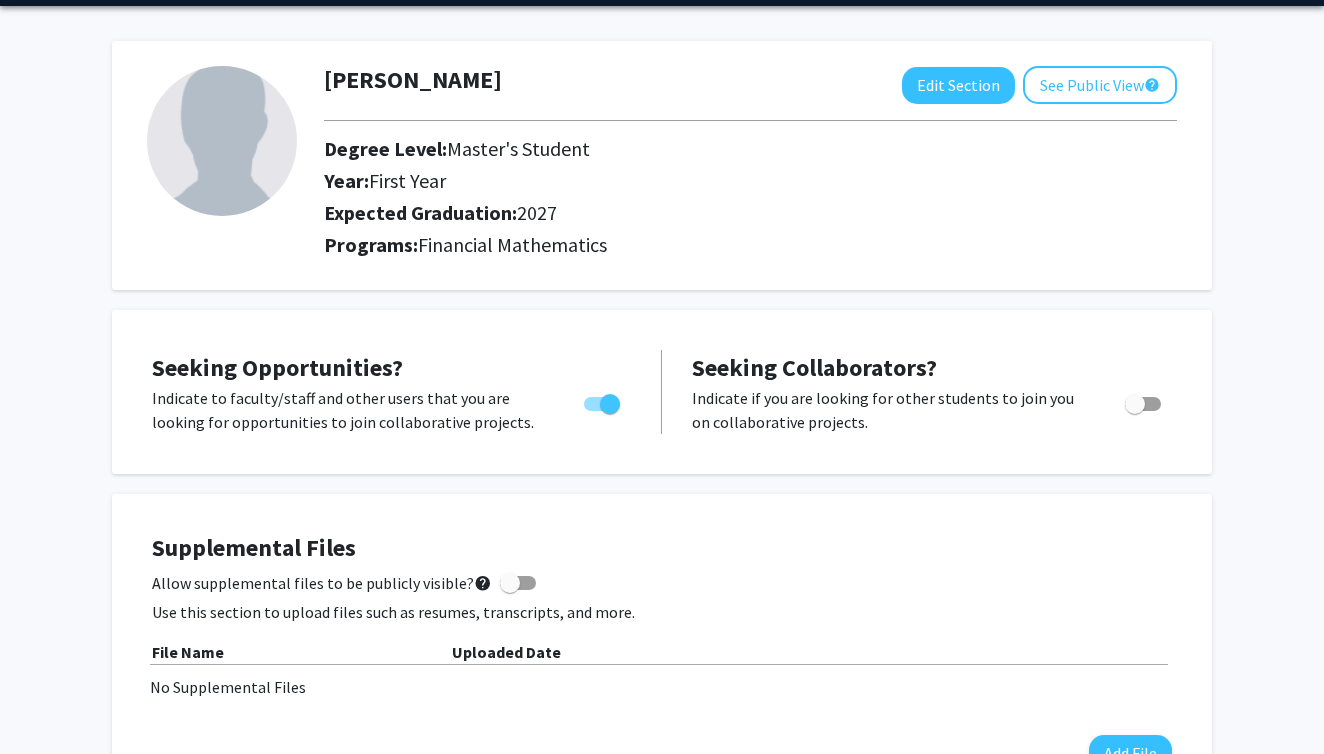 drag, startPoint x: 694, startPoint y: 400, endPoint x: 784, endPoint y: 469, distance: 113.40635 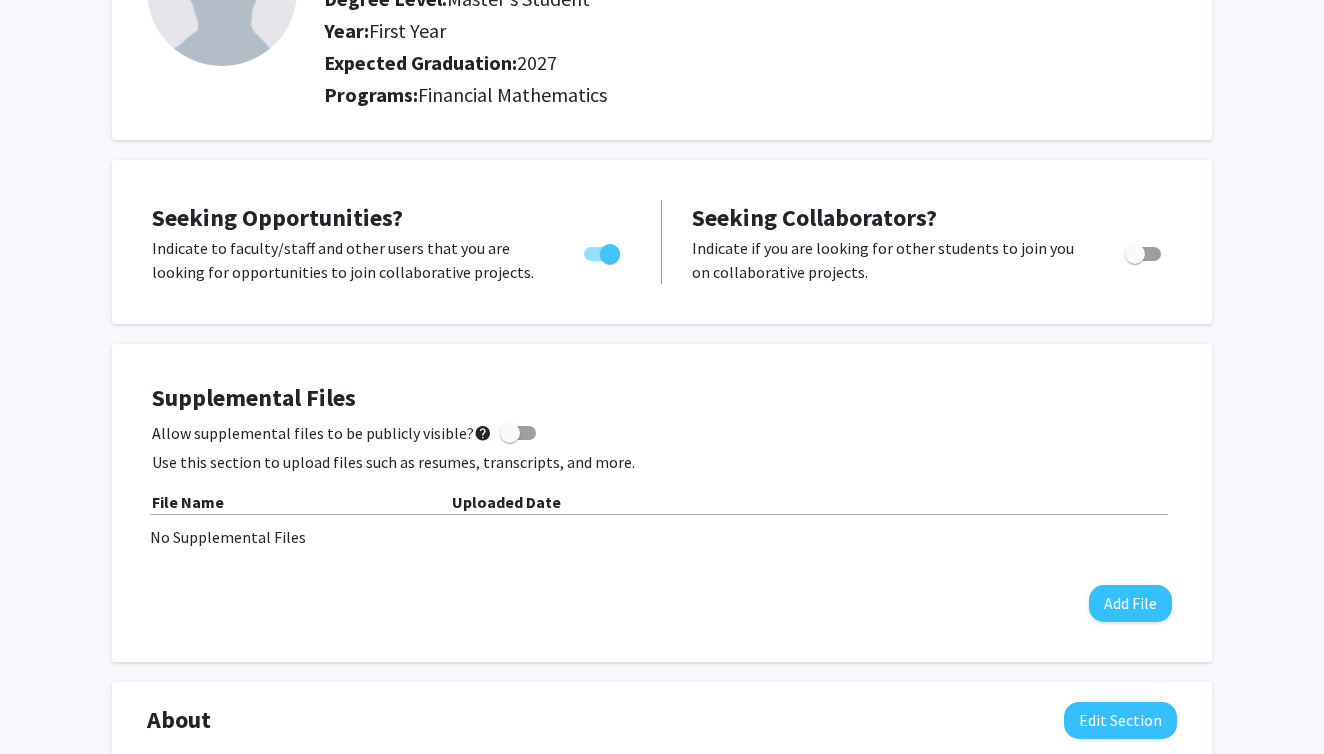 scroll, scrollTop: 259, scrollLeft: 0, axis: vertical 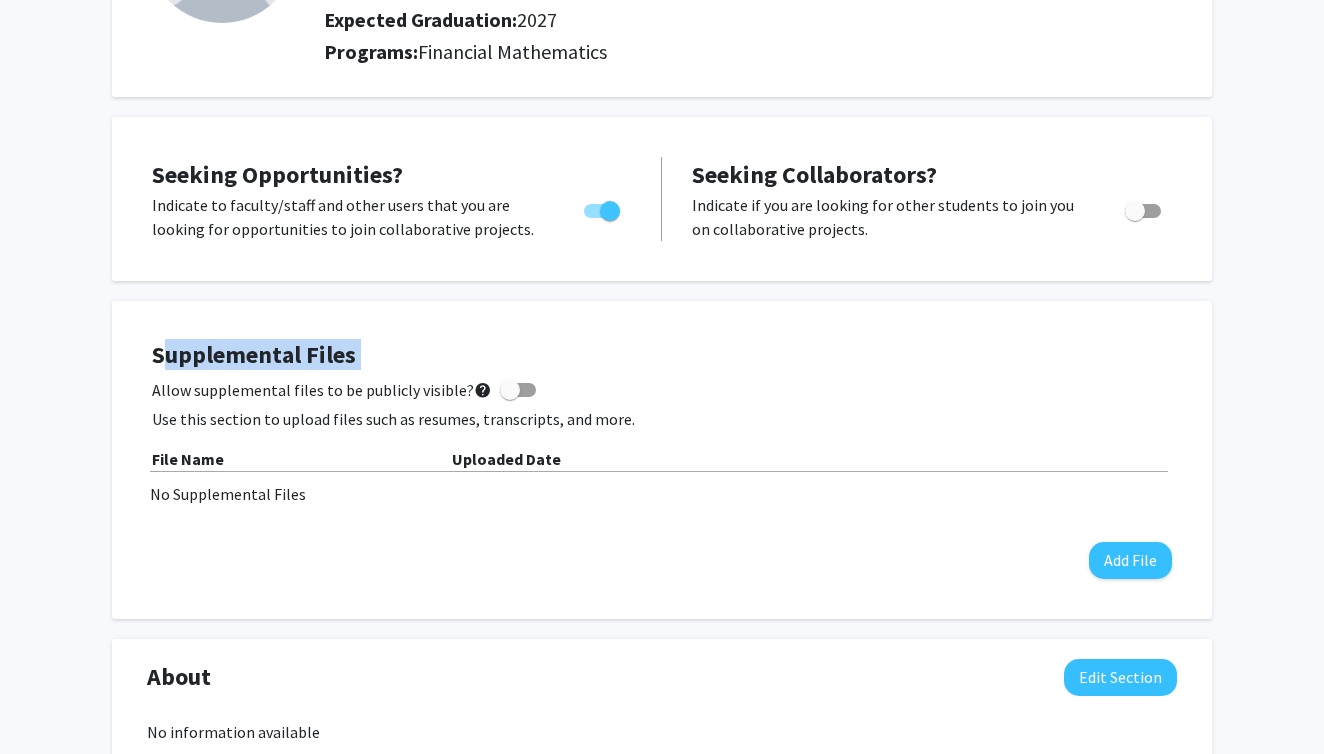 drag, startPoint x: 160, startPoint y: 361, endPoint x: 244, endPoint y: 384, distance: 87.0919 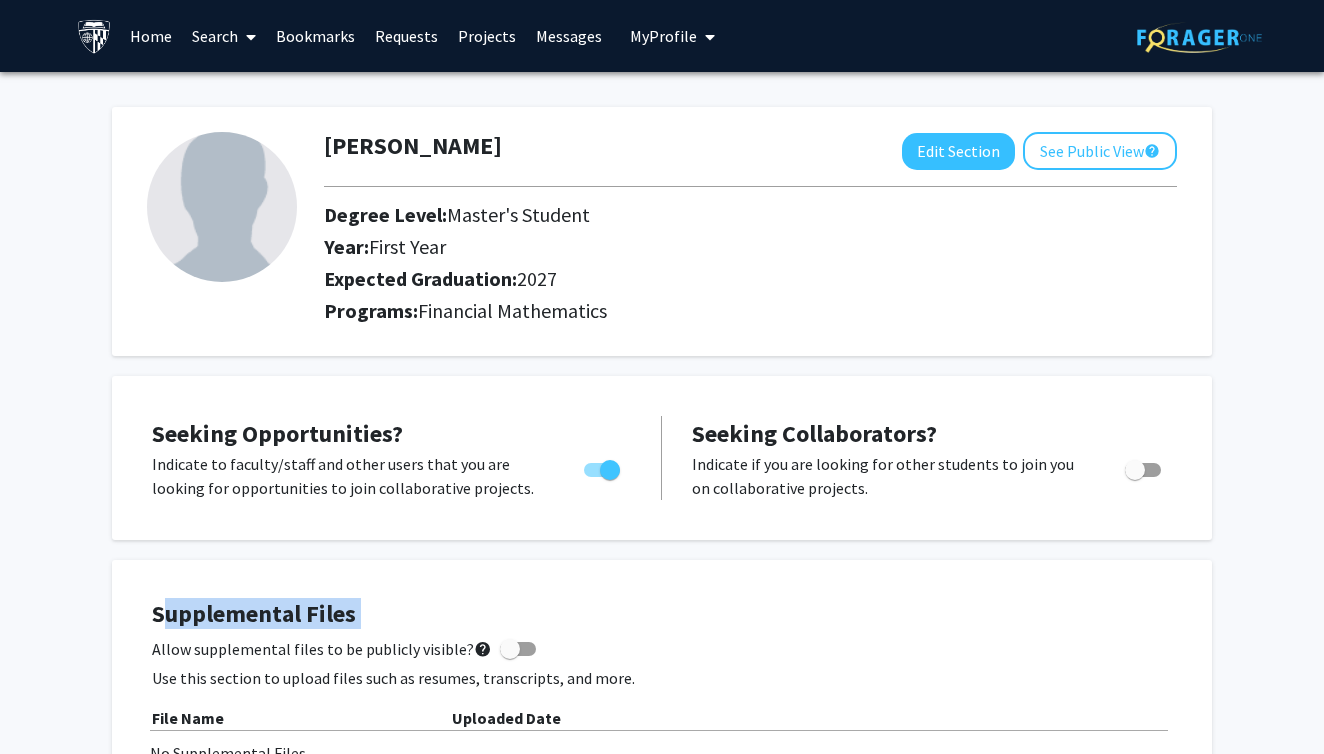 scroll, scrollTop: 0, scrollLeft: 0, axis: both 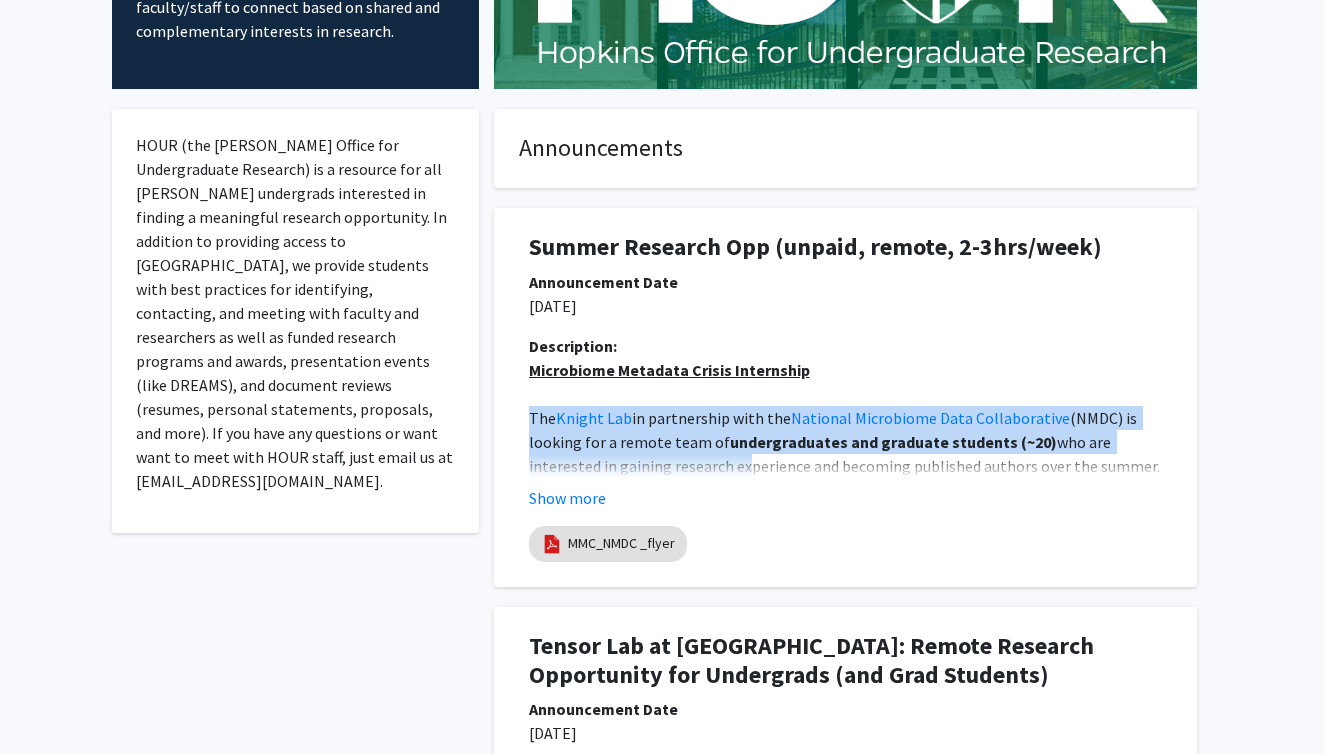 drag, startPoint x: 532, startPoint y: 425, endPoint x: 663, endPoint y: 454, distance: 134.17154 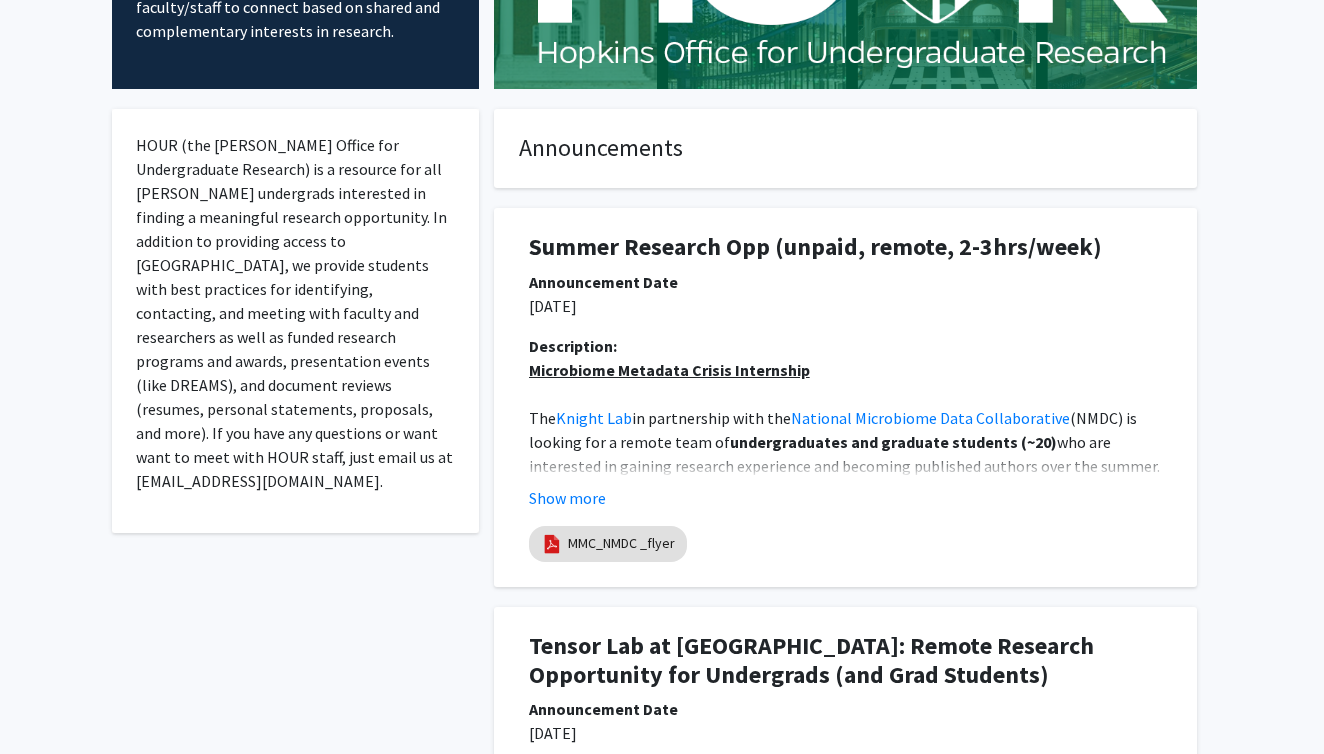 click on "Microbiome Metadata Crisis Internship The  Knight Lab  in partnership with the  National Microbiome Data Collaborative  (NMDC) is looking for a remote team of  undergraduates and graduate students (~20)  who are interested in gaining research experience and becoming published authors over the summer. Our lab at the  [GEOGRAPHIC_DATA][US_STATE] , run by Dr. [PERSON_NAME], aims to build gold-standard bioinformatic tools for the microbiome field, and we also are very passionate about projects that engage with the next generation of scientists (see  [DOMAIN_NAME]  for a recent one we successfully published with Northwestern undergraduates).   Our  new  project  called the  Microbiome Metadata Crisis (MMC)     2-3 hours per week  during Summer including our bi-weekly meetings which will be recorded for those that cannot attend).   If interested, please  email your CV/resume to [PERSON_NAME] at  [EMAIL_ADDRESS][DOMAIN_NAME]  with the subject: “MMC NMDC research project” Show more" 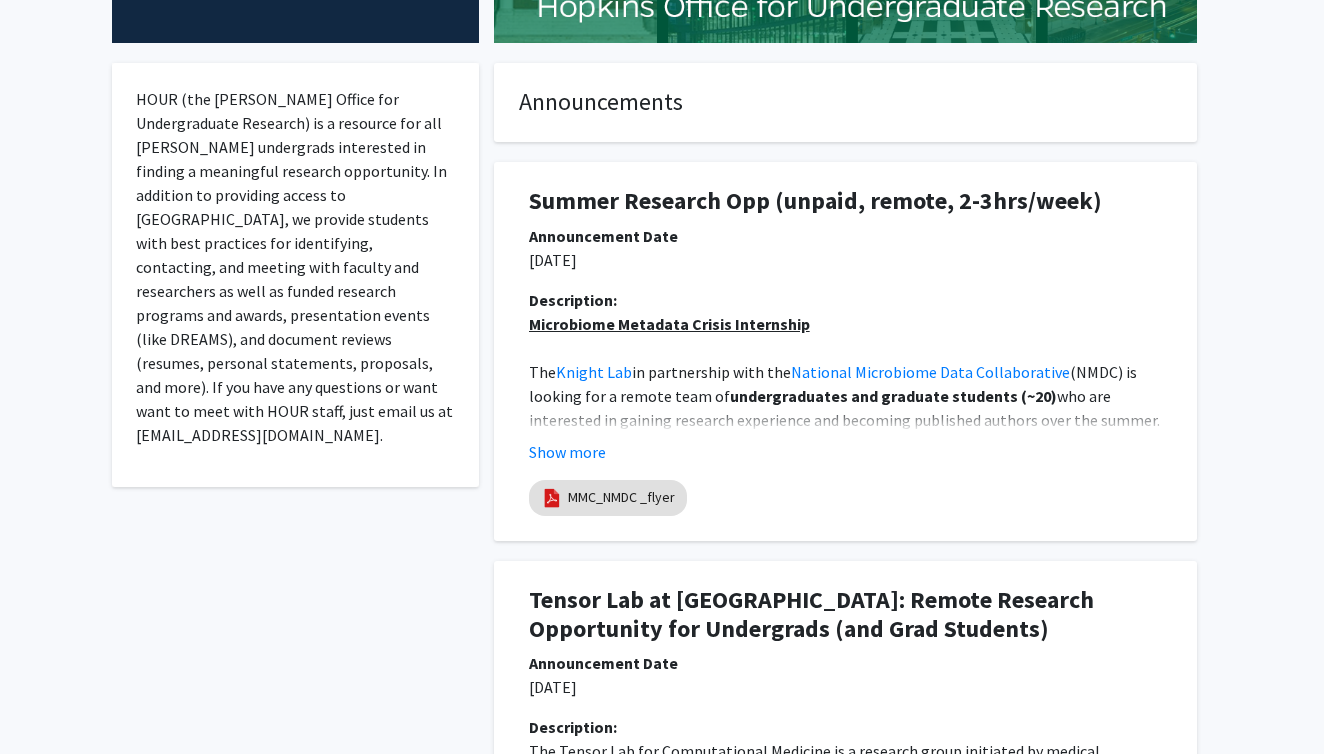 scroll, scrollTop: 348, scrollLeft: 0, axis: vertical 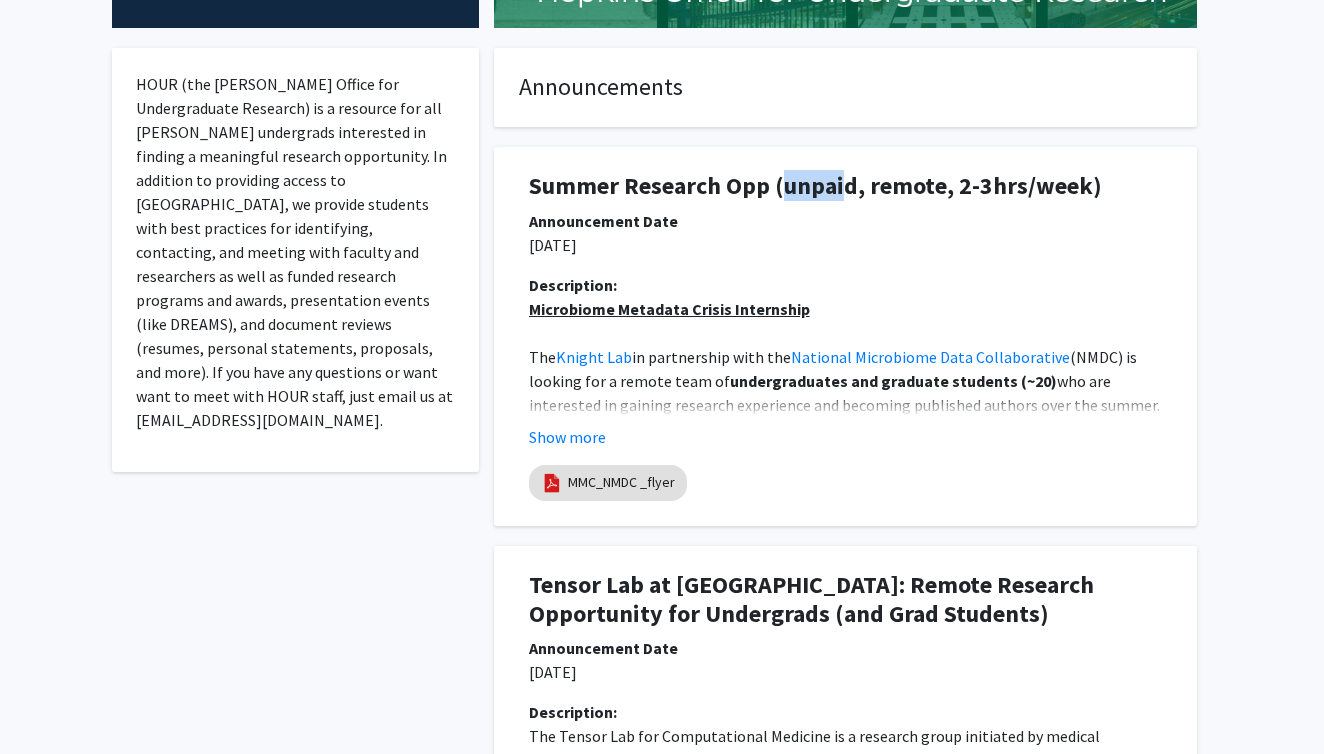 drag, startPoint x: 788, startPoint y: 195, endPoint x: 910, endPoint y: 195, distance: 122 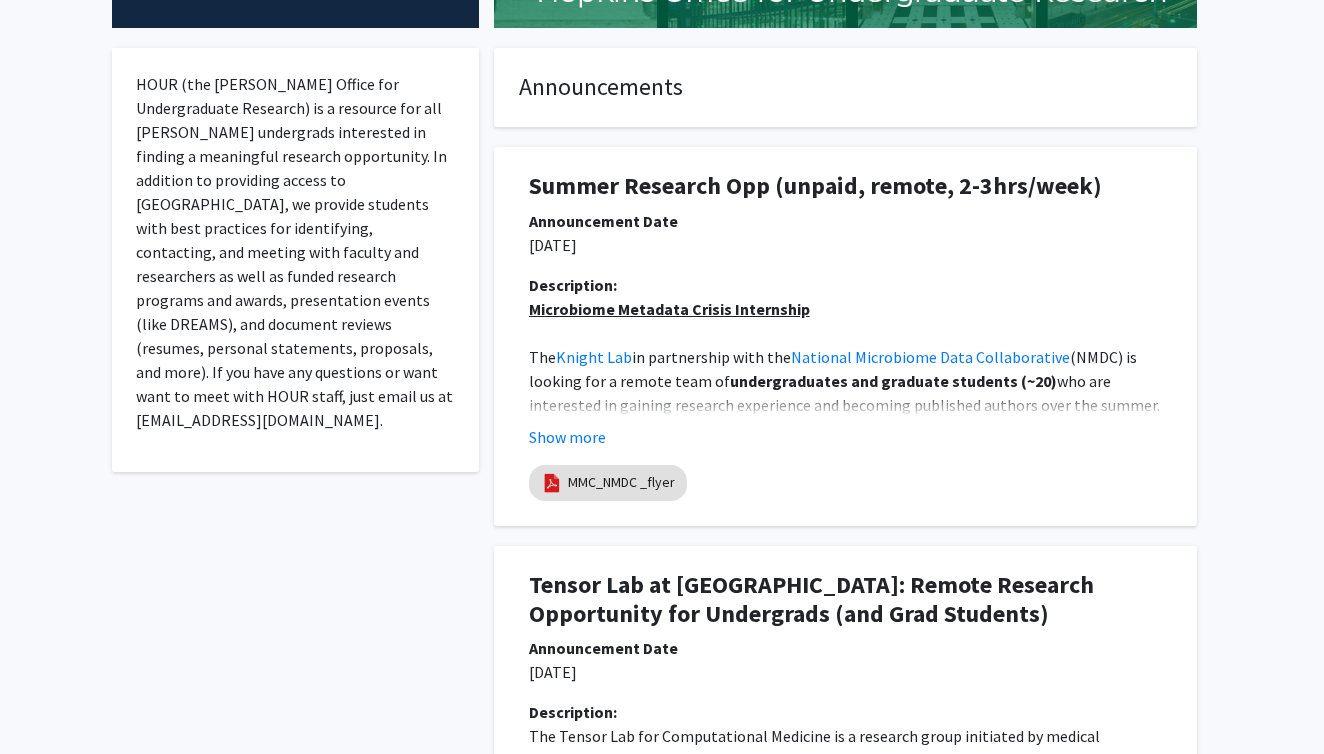 click on "Announcement Date" 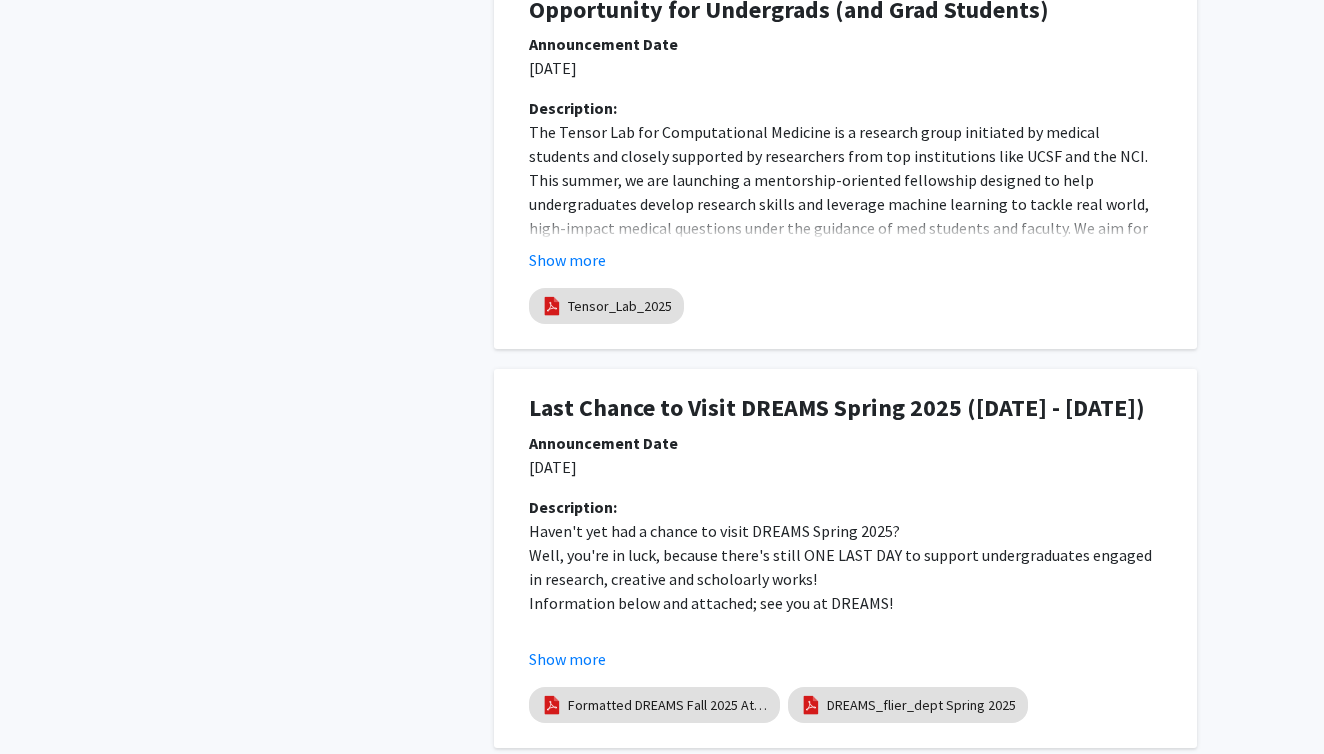scroll, scrollTop: 953, scrollLeft: 0, axis: vertical 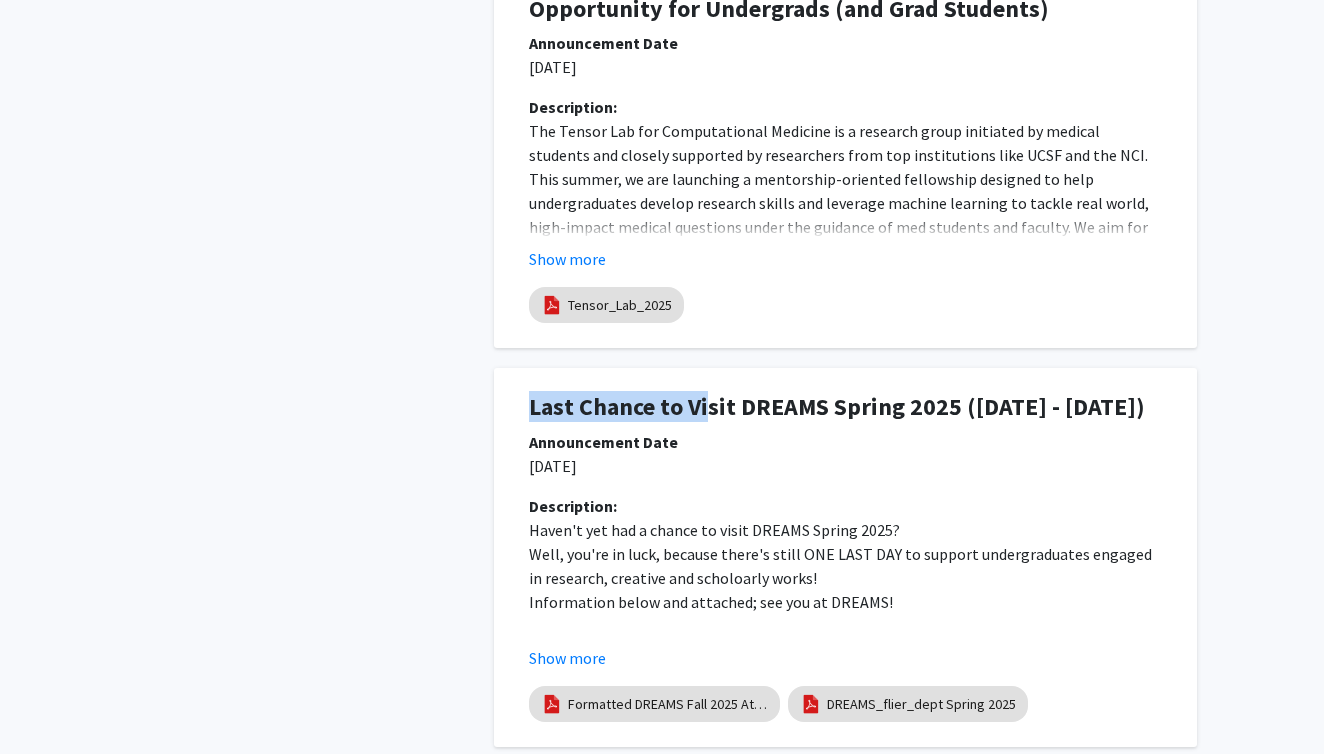 drag, startPoint x: 527, startPoint y: 403, endPoint x: 707, endPoint y: 406, distance: 180.025 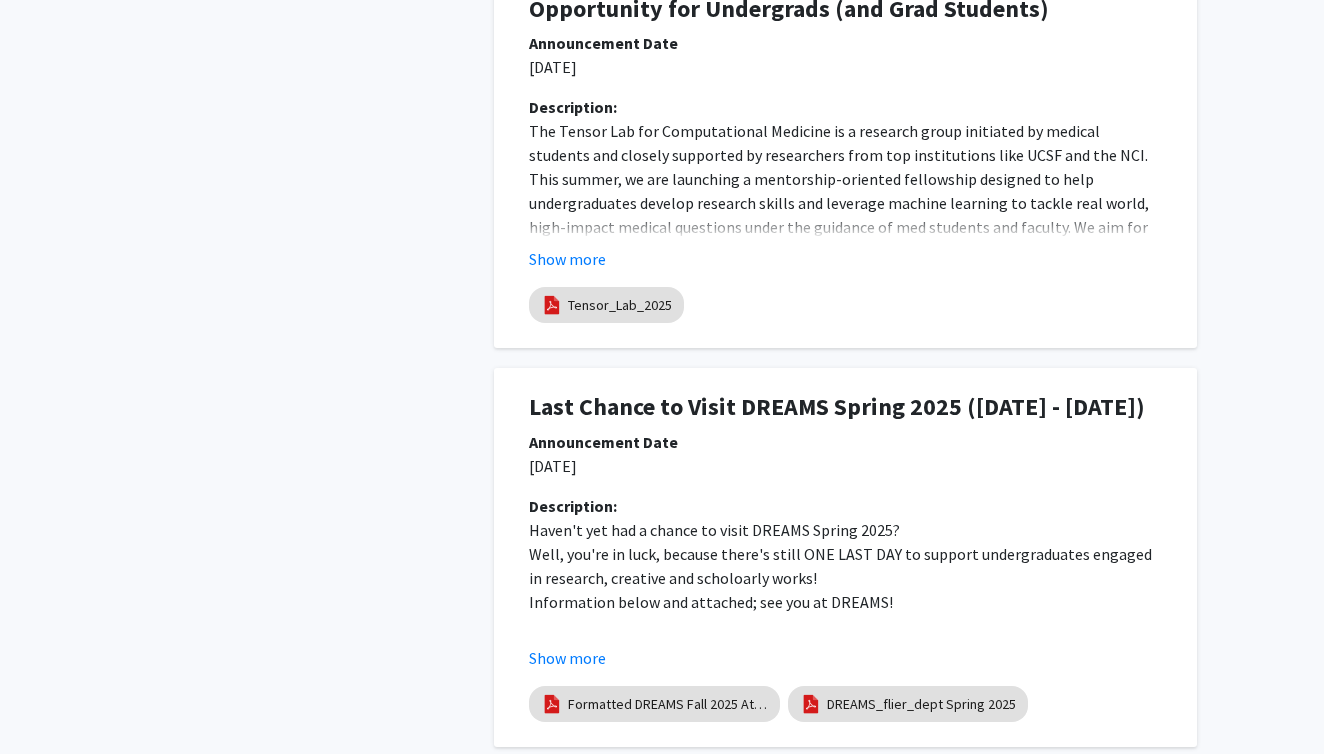 click on "Announcement Date" 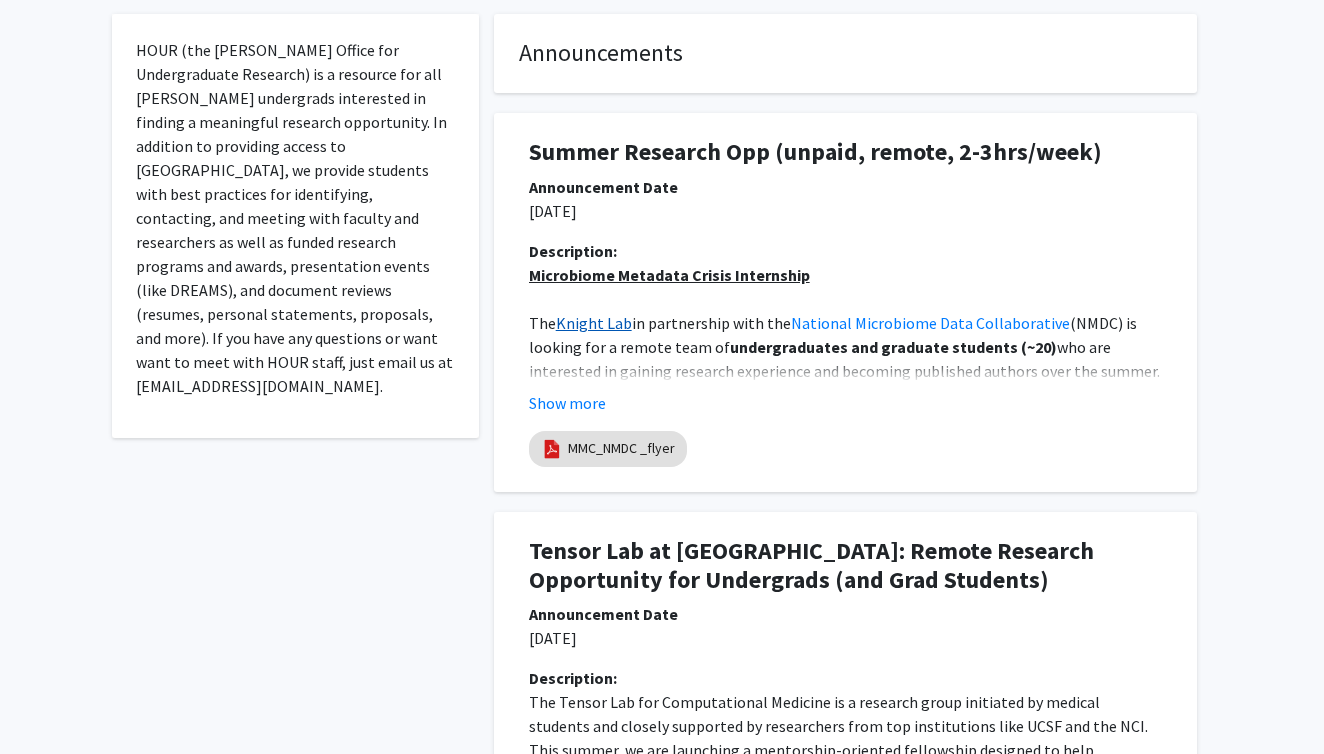 scroll, scrollTop: 405, scrollLeft: 0, axis: vertical 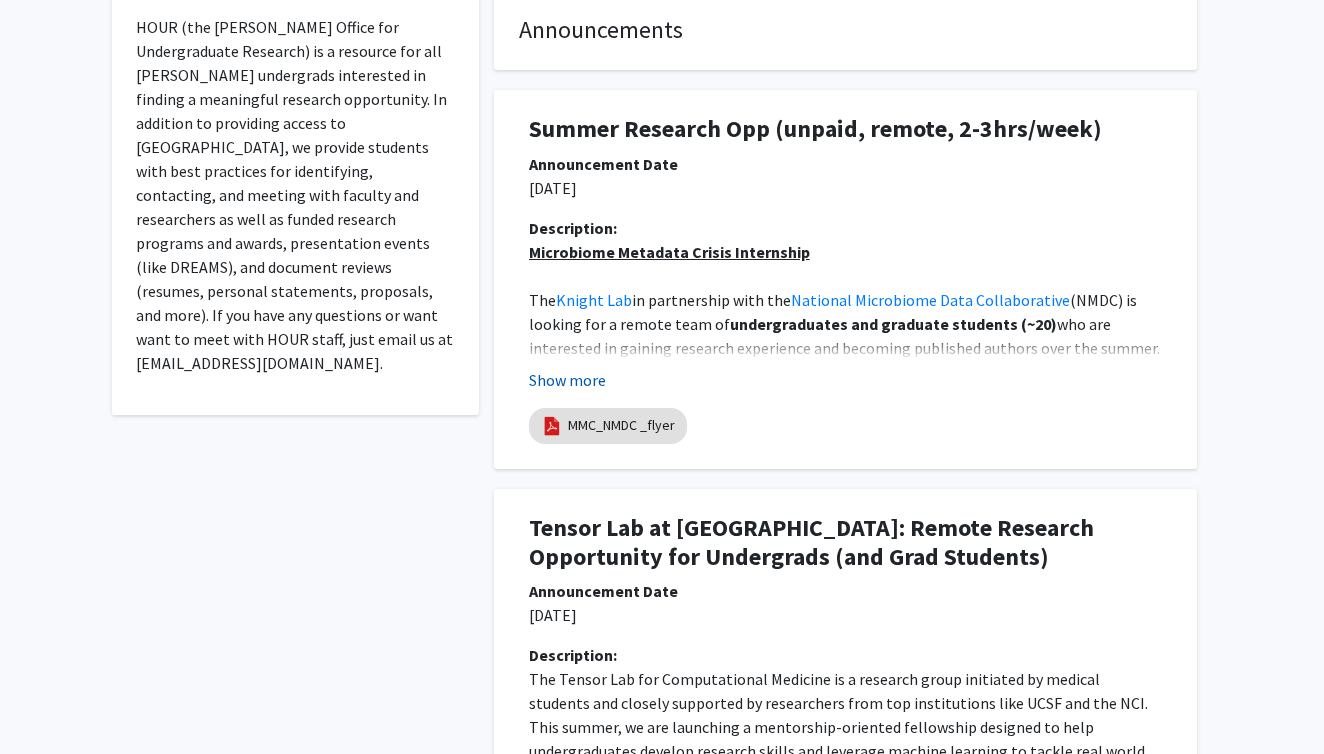 click on "Show more" 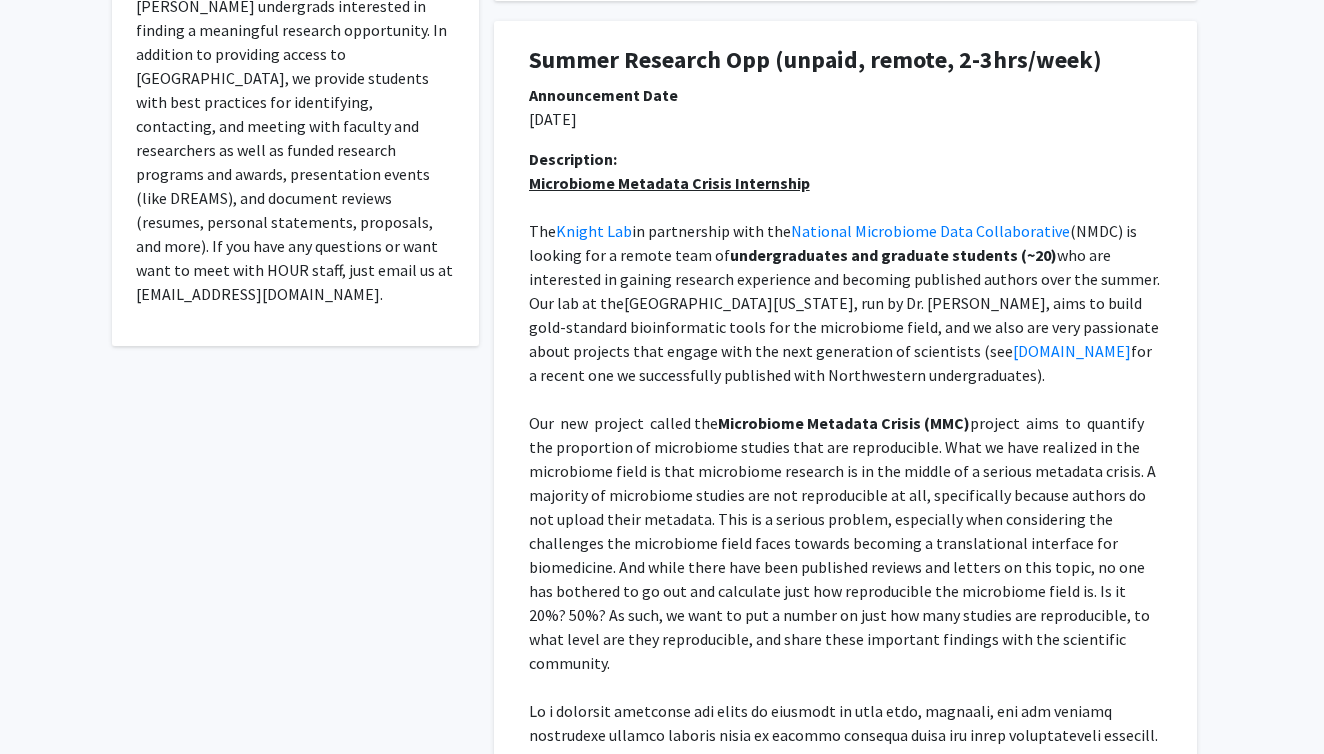 scroll, scrollTop: 474, scrollLeft: 0, axis: vertical 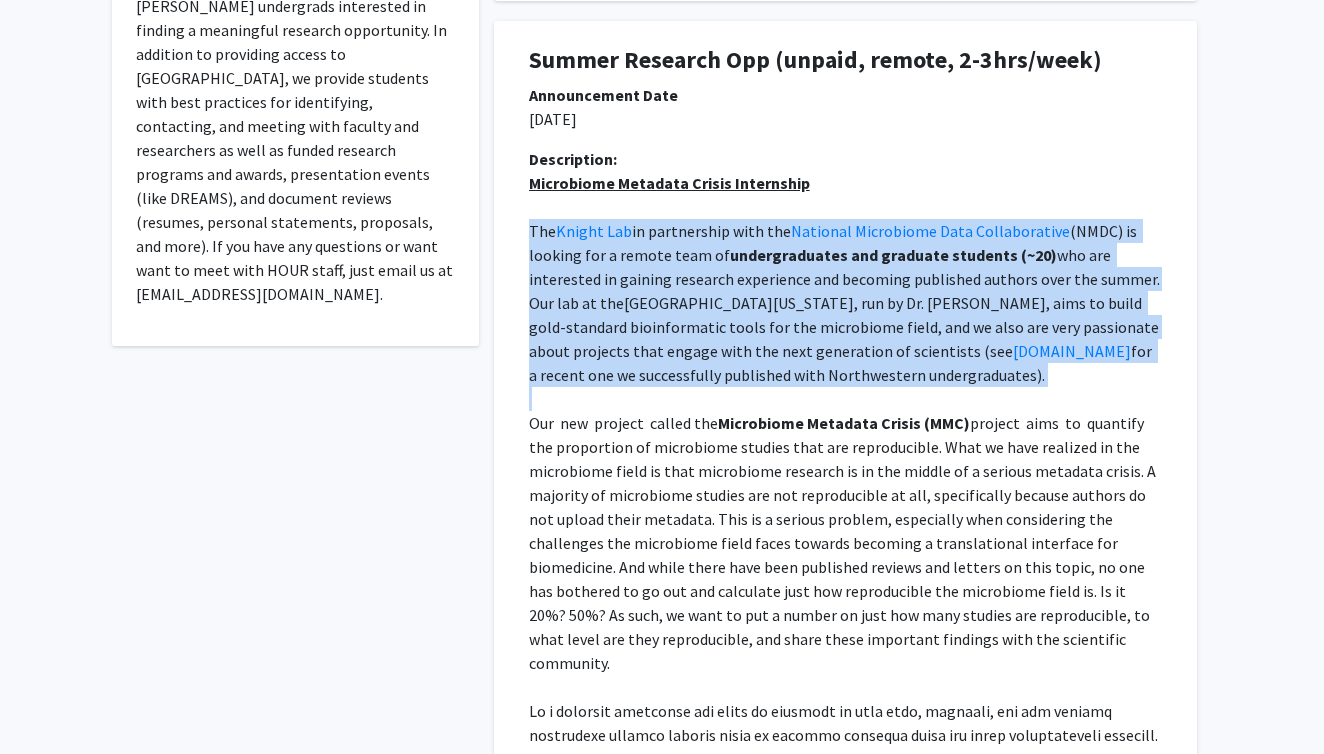 drag, startPoint x: 532, startPoint y: 233, endPoint x: 649, endPoint y: 394, distance: 199.02261 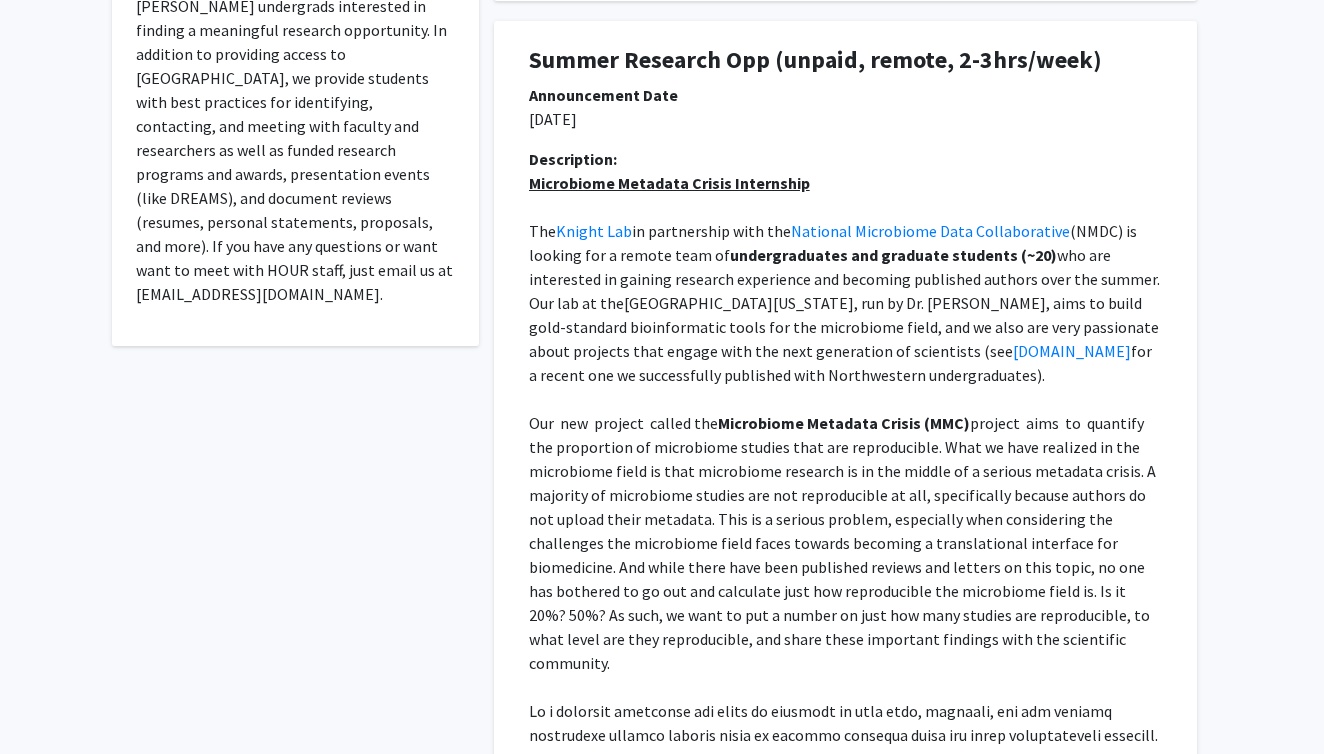 click on "HOUR (the [PERSON_NAME] Office for Undergraduate Research) is a resource for all [PERSON_NAME] undergrads interested in finding a meaningful research opportunity. In addition to providing access to [GEOGRAPHIC_DATA], we provide students with best practices for identifying, contacting, and meeting with faculty and researchers as well as funded research programs and awards, presentation events (like DREAMS), and document reviews (resumes, personal statements, proposals, and more). If you have any questions or want want to meet with HOUR staff, just email us at [EMAIL_ADDRESS][DOMAIN_NAME]." 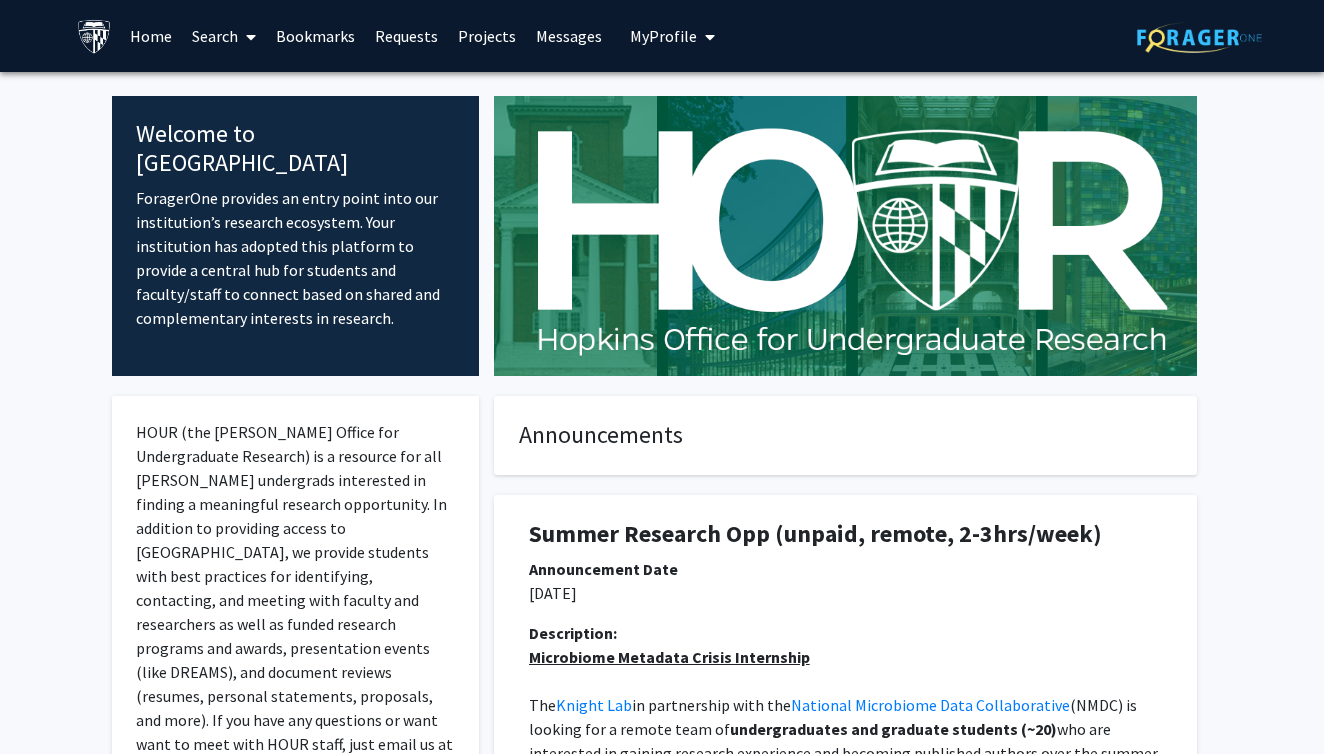 scroll, scrollTop: 0, scrollLeft: 0, axis: both 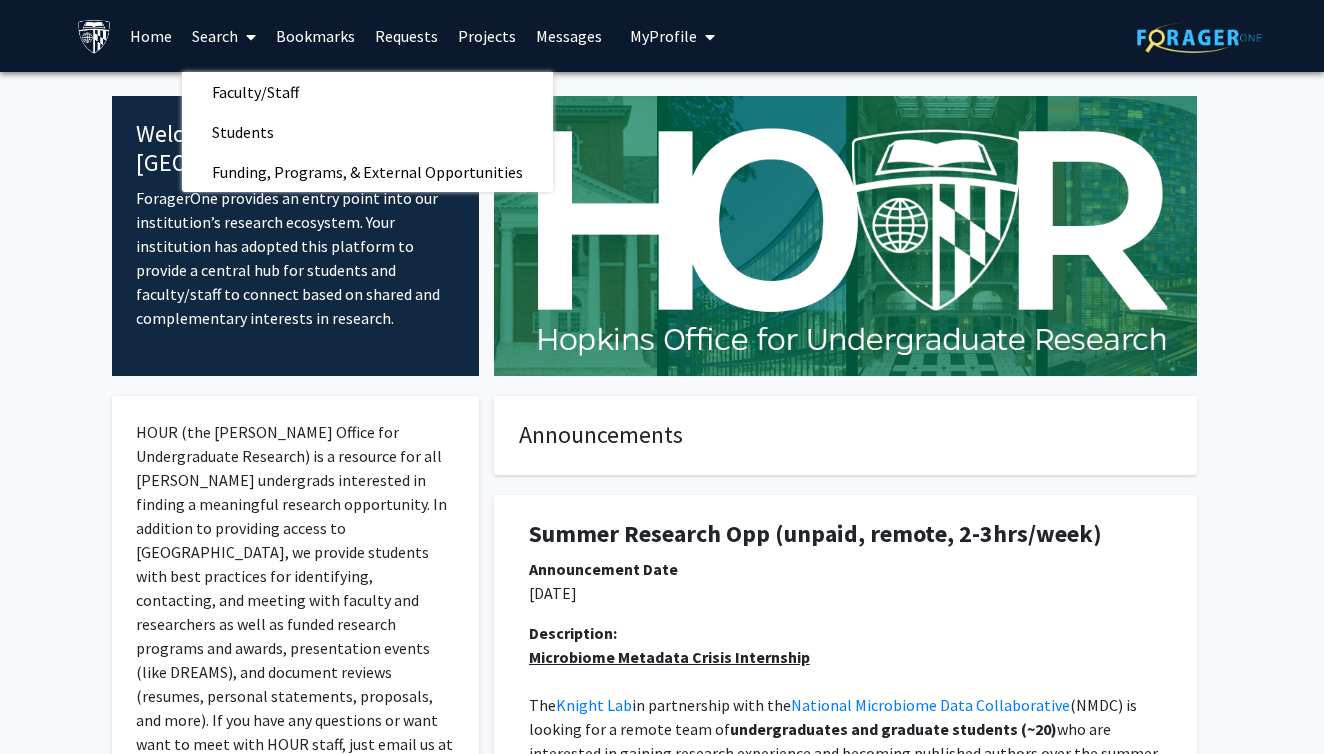 click on "Announcements" 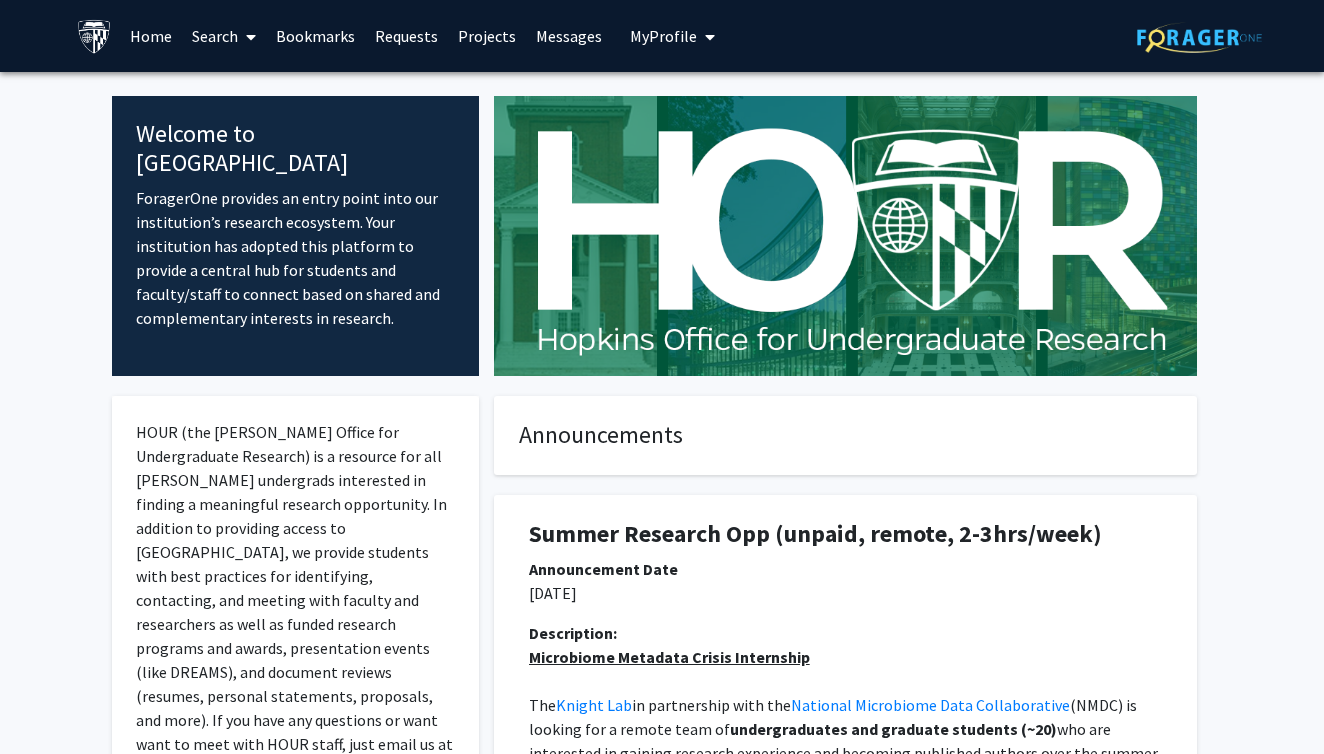 click on "Projects" at bounding box center [487, 36] 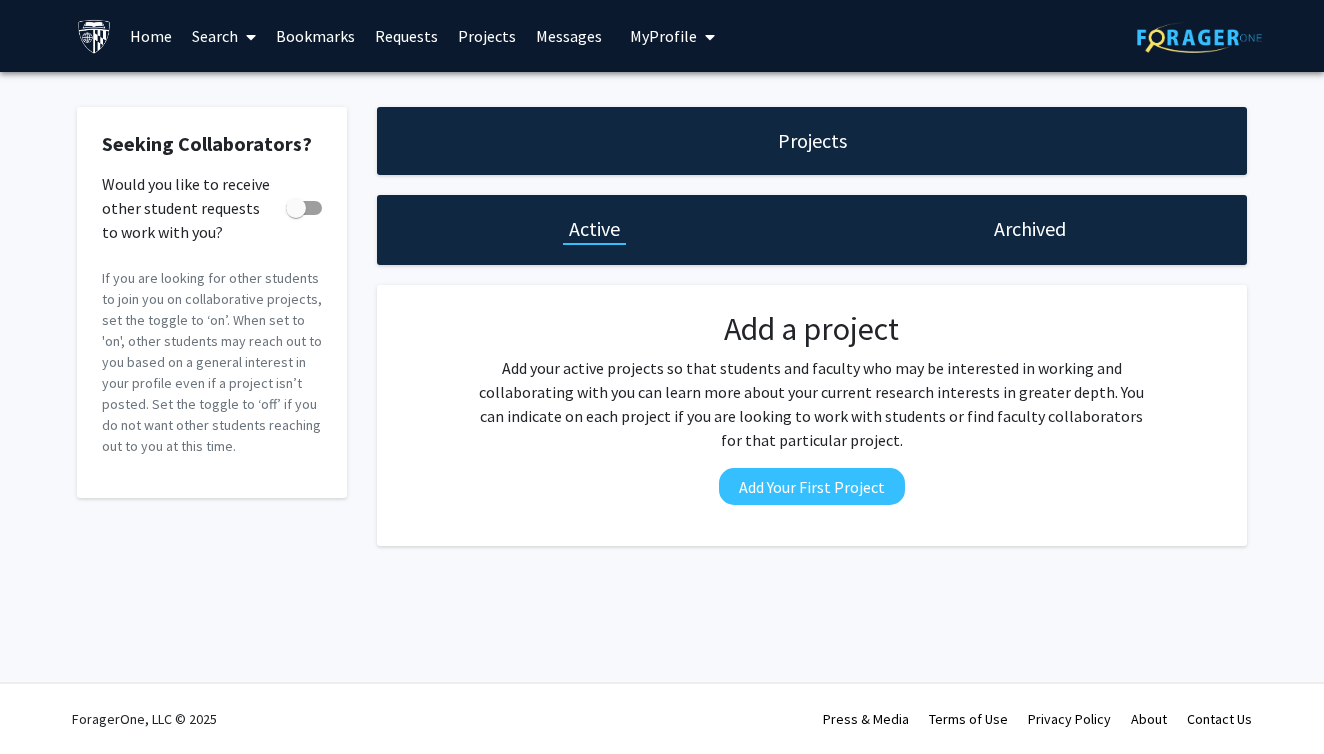 click on "Requests" at bounding box center [406, 36] 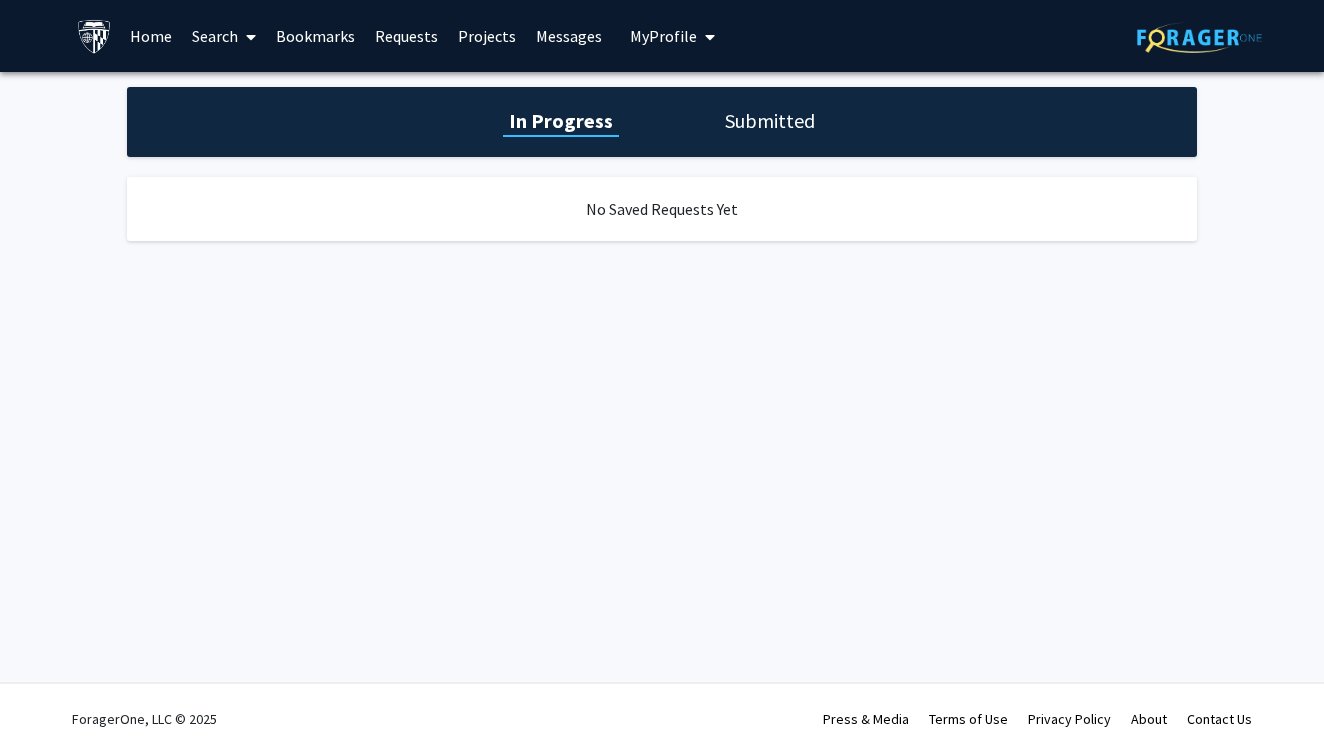 click on "Bookmarks" at bounding box center [315, 36] 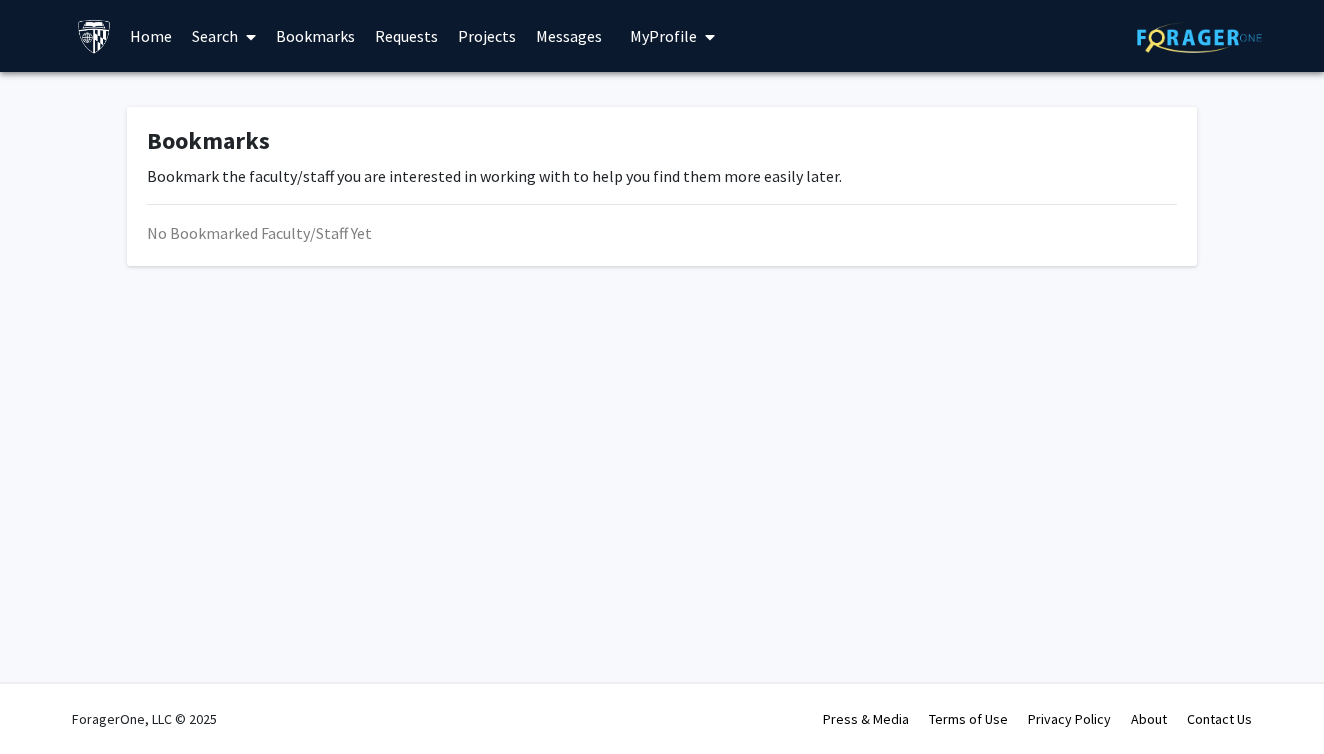 click at bounding box center (247, 37) 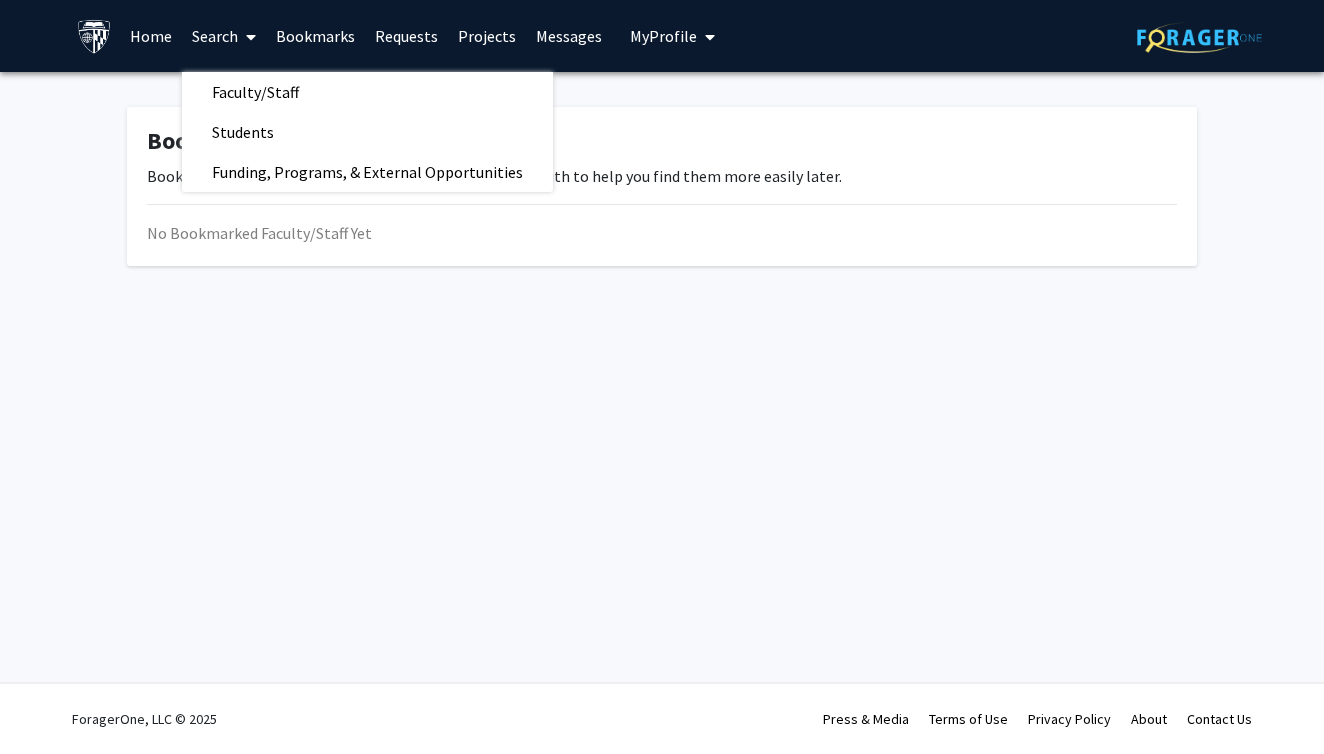 click on "Home" at bounding box center (151, 36) 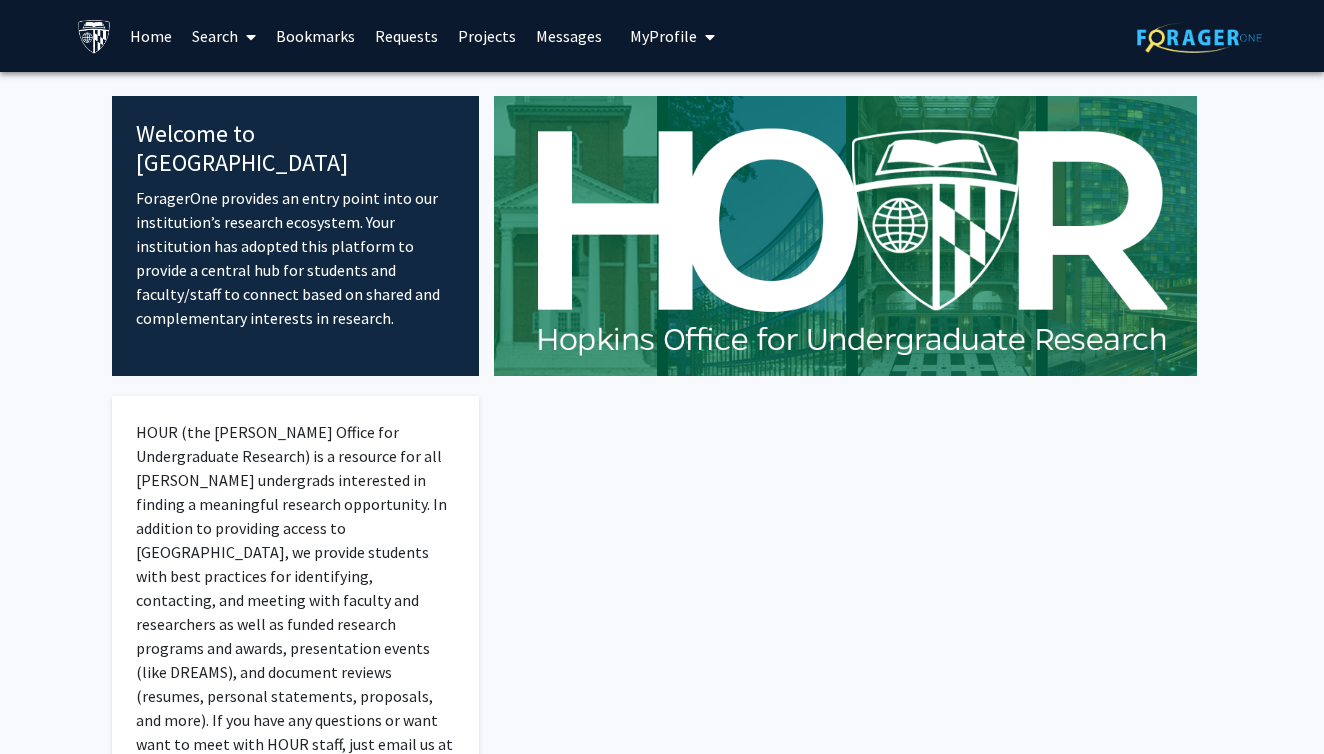 click on "Search" at bounding box center [224, 36] 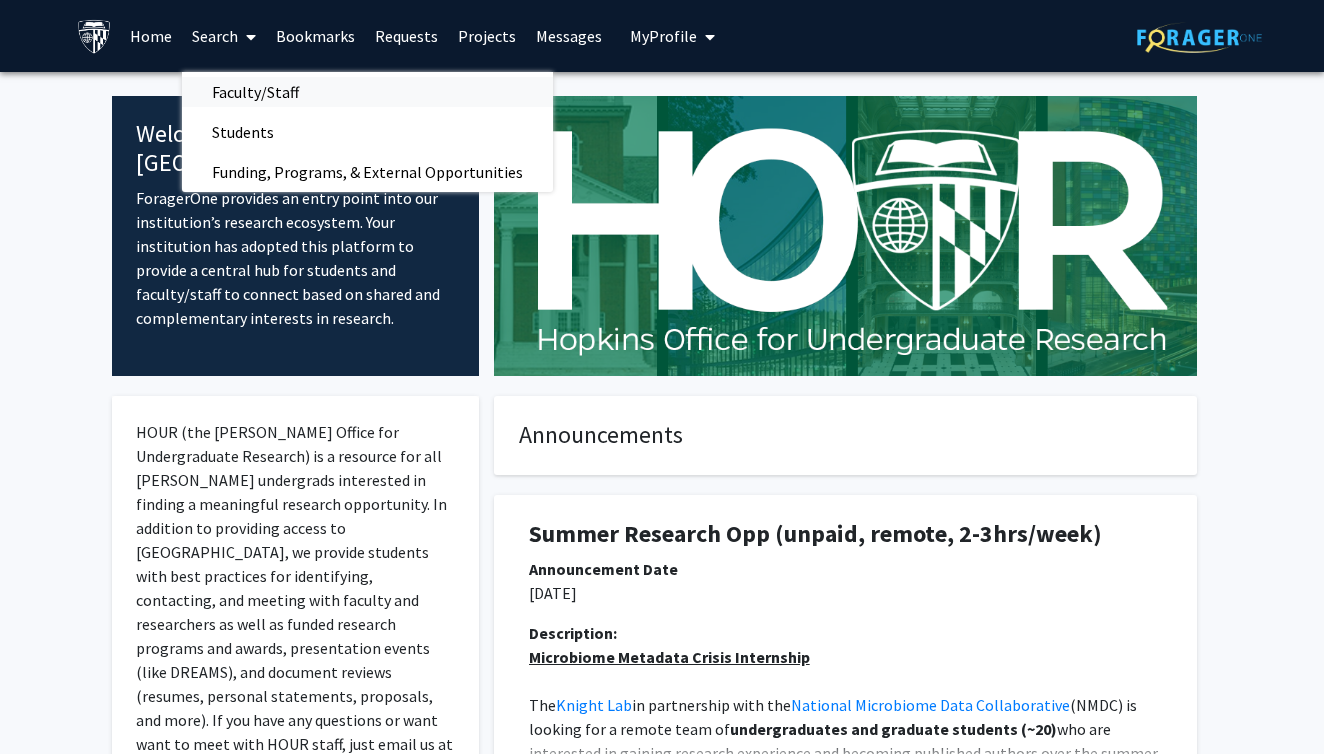 click on "Faculty/Staff" at bounding box center (255, 92) 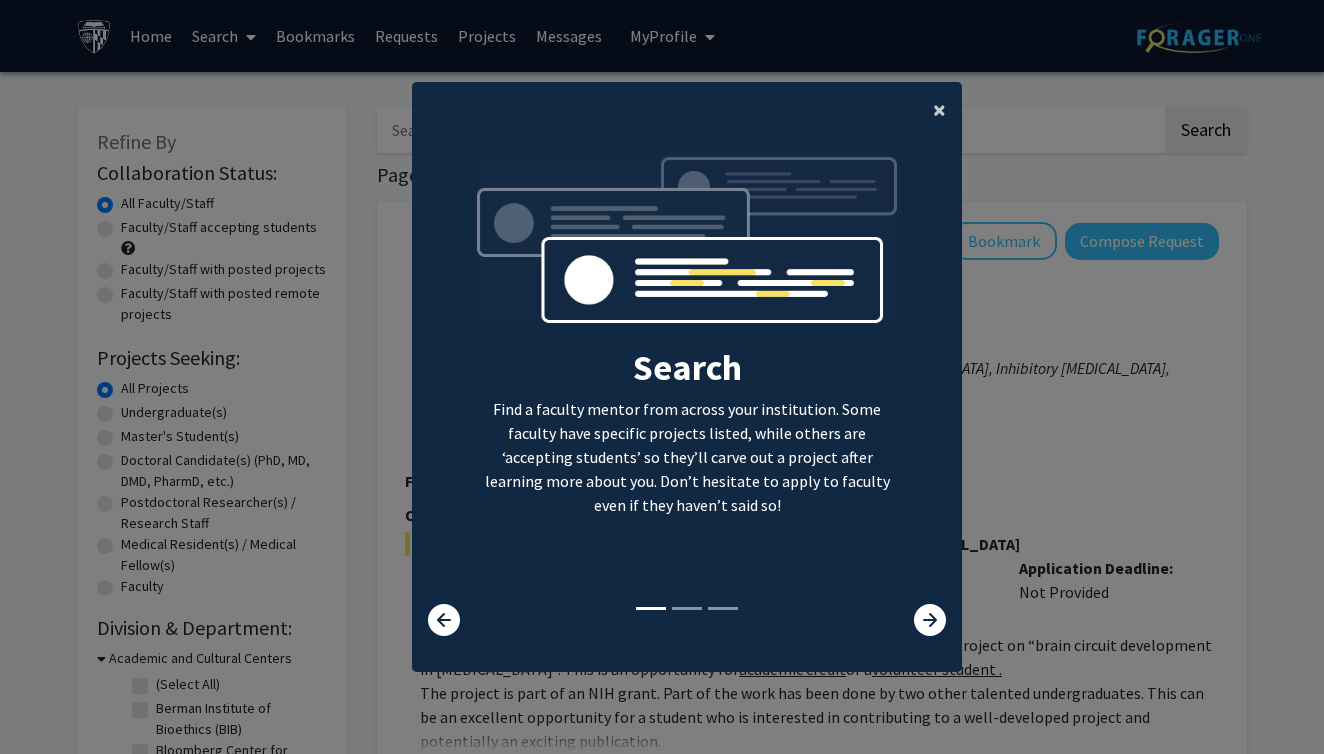 click on "×" 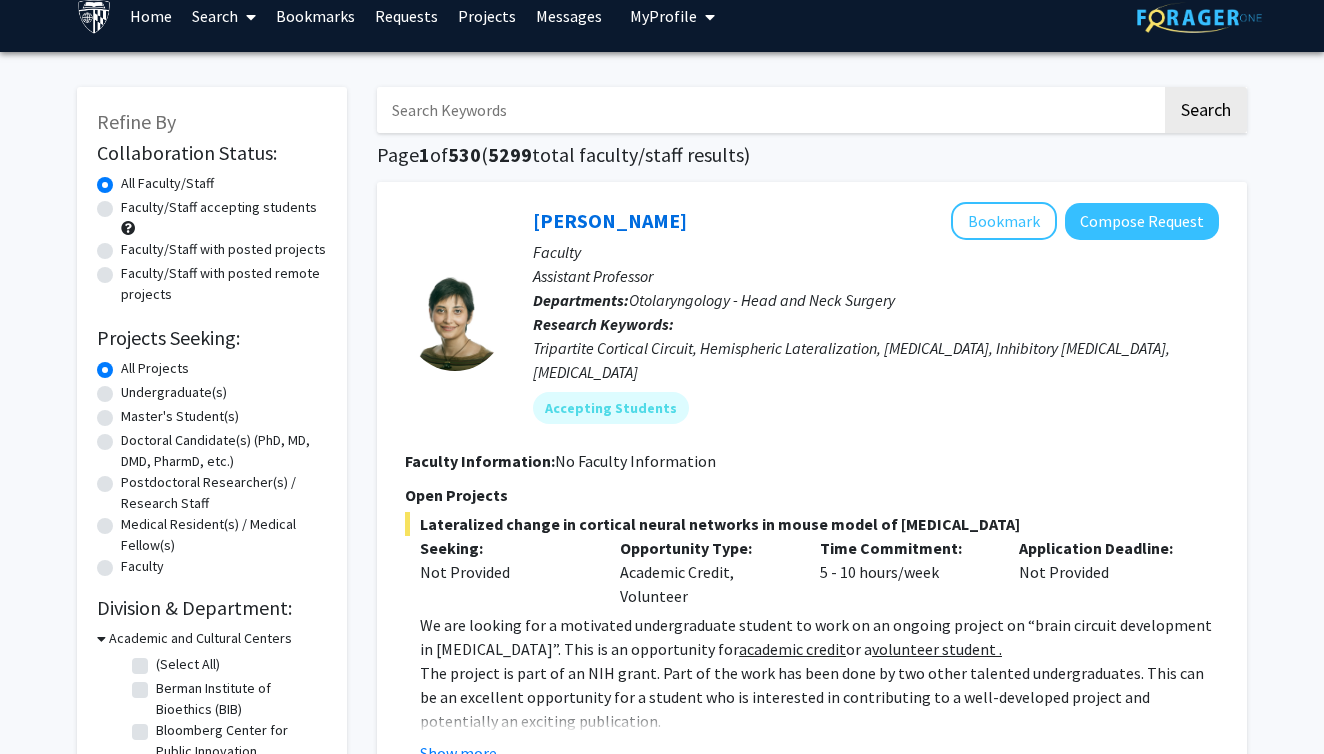 scroll, scrollTop: 3, scrollLeft: 0, axis: vertical 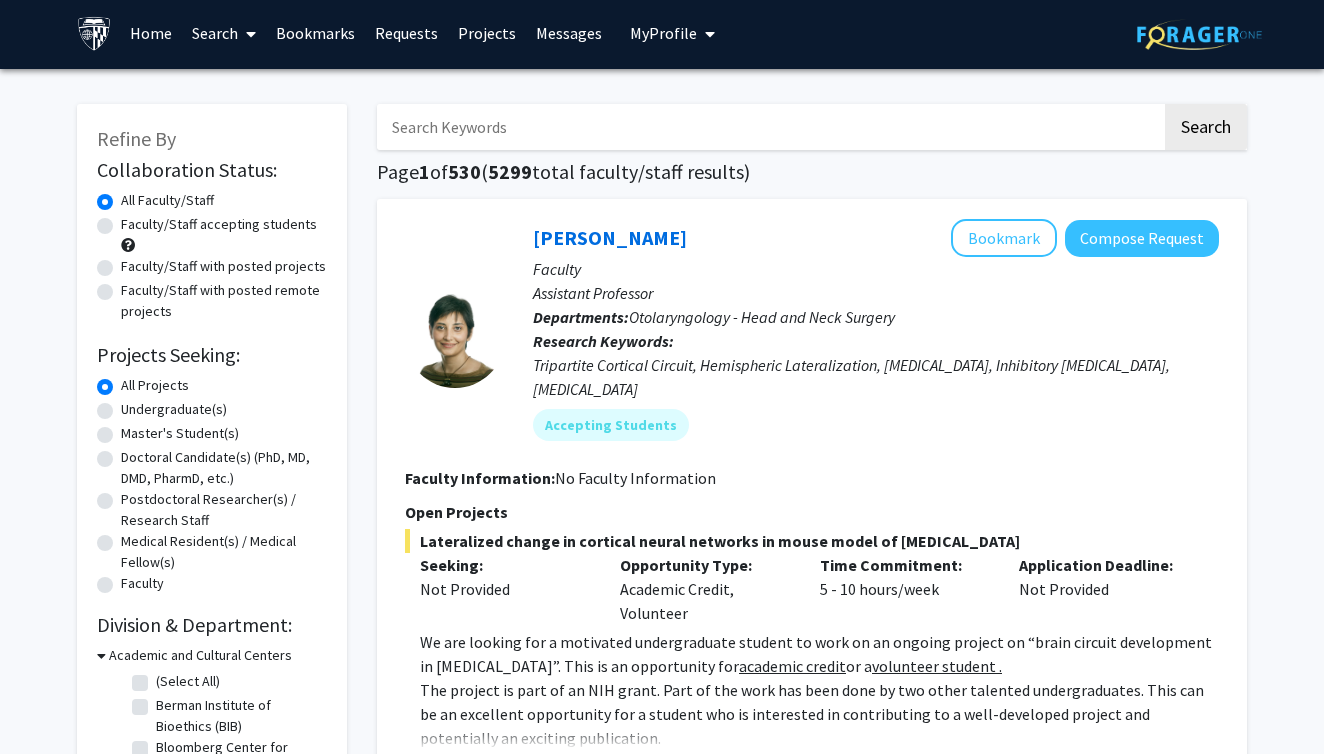 click on "Search" at bounding box center [224, 33] 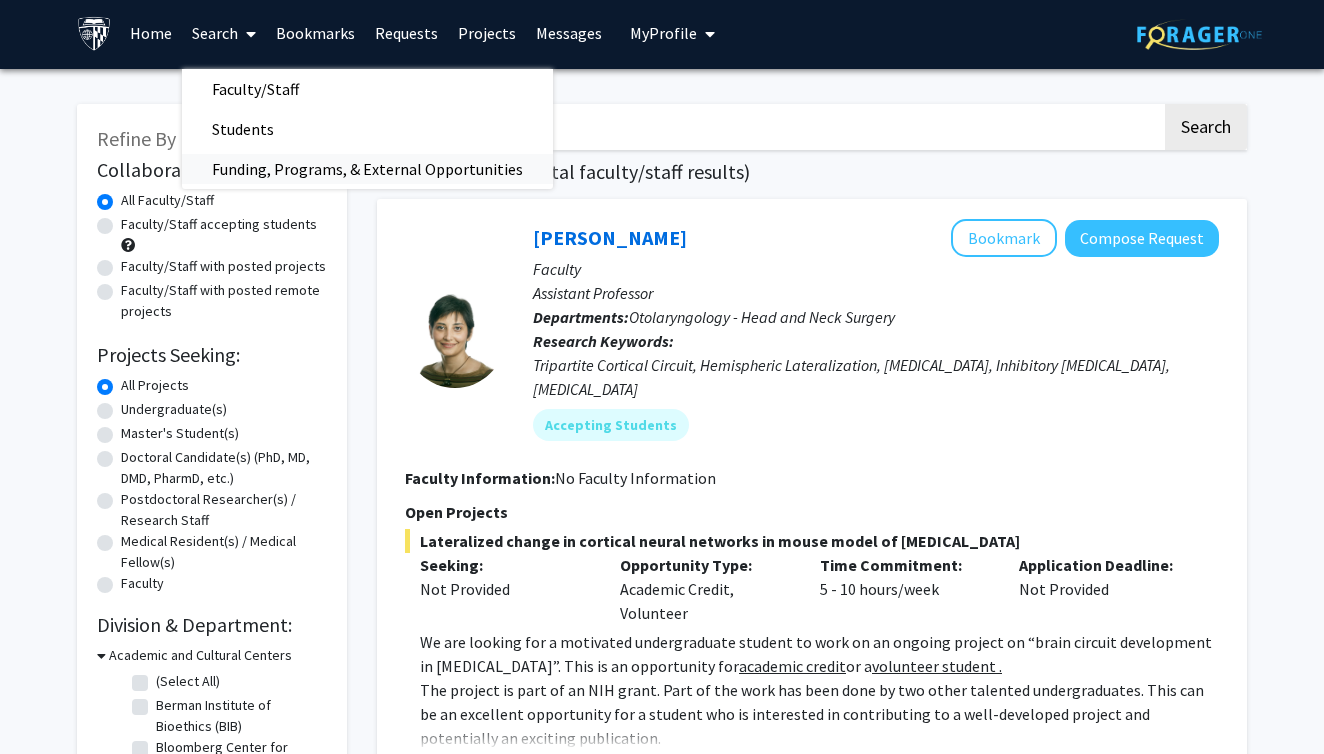 click on "Funding, Programs, & External Opportunities" at bounding box center [367, 169] 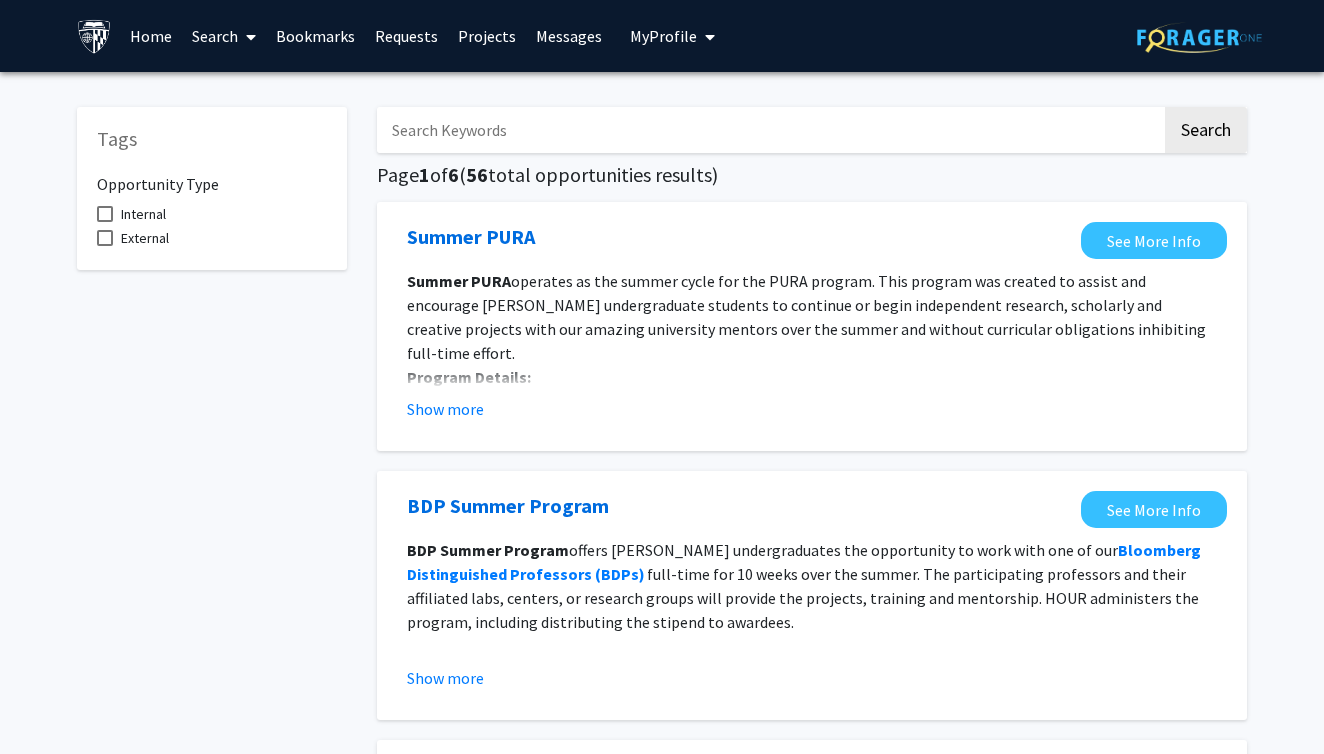 scroll, scrollTop: 0, scrollLeft: 0, axis: both 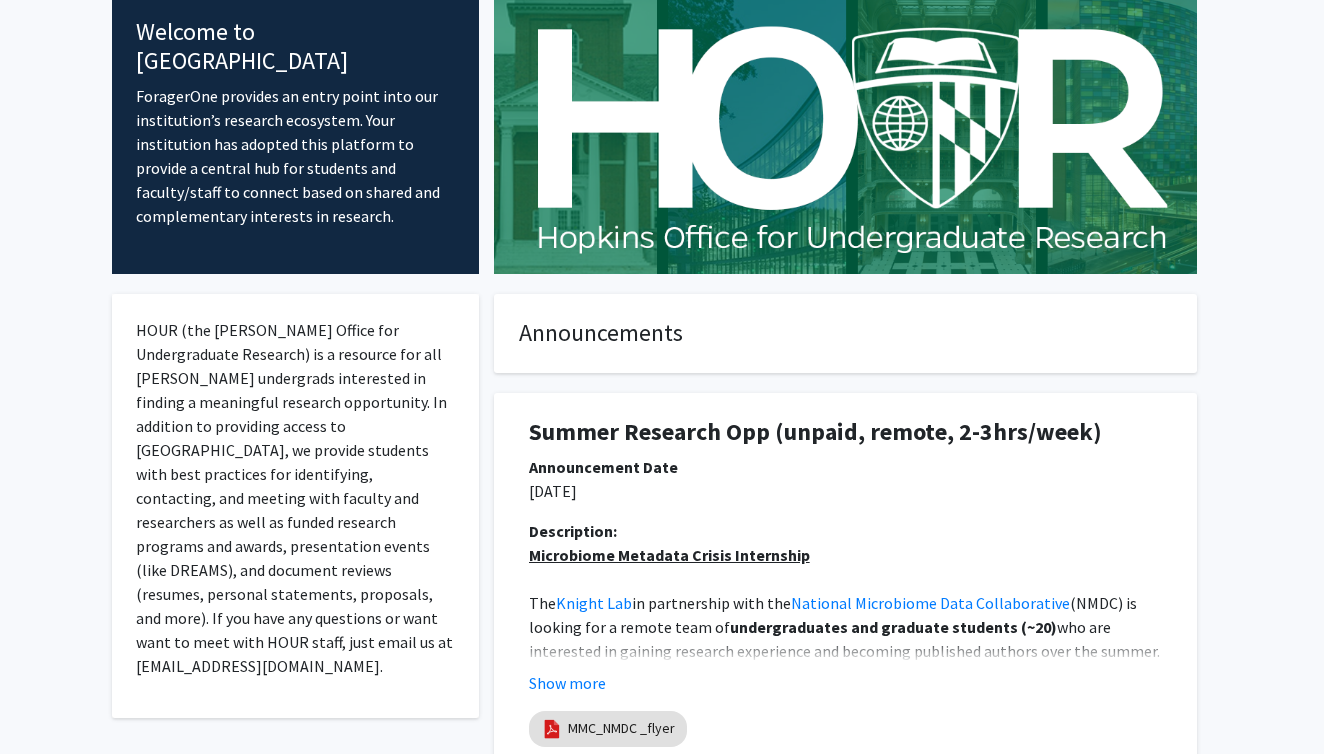 drag, startPoint x: 139, startPoint y: 39, endPoint x: 296, endPoint y: 248, distance: 261.4001 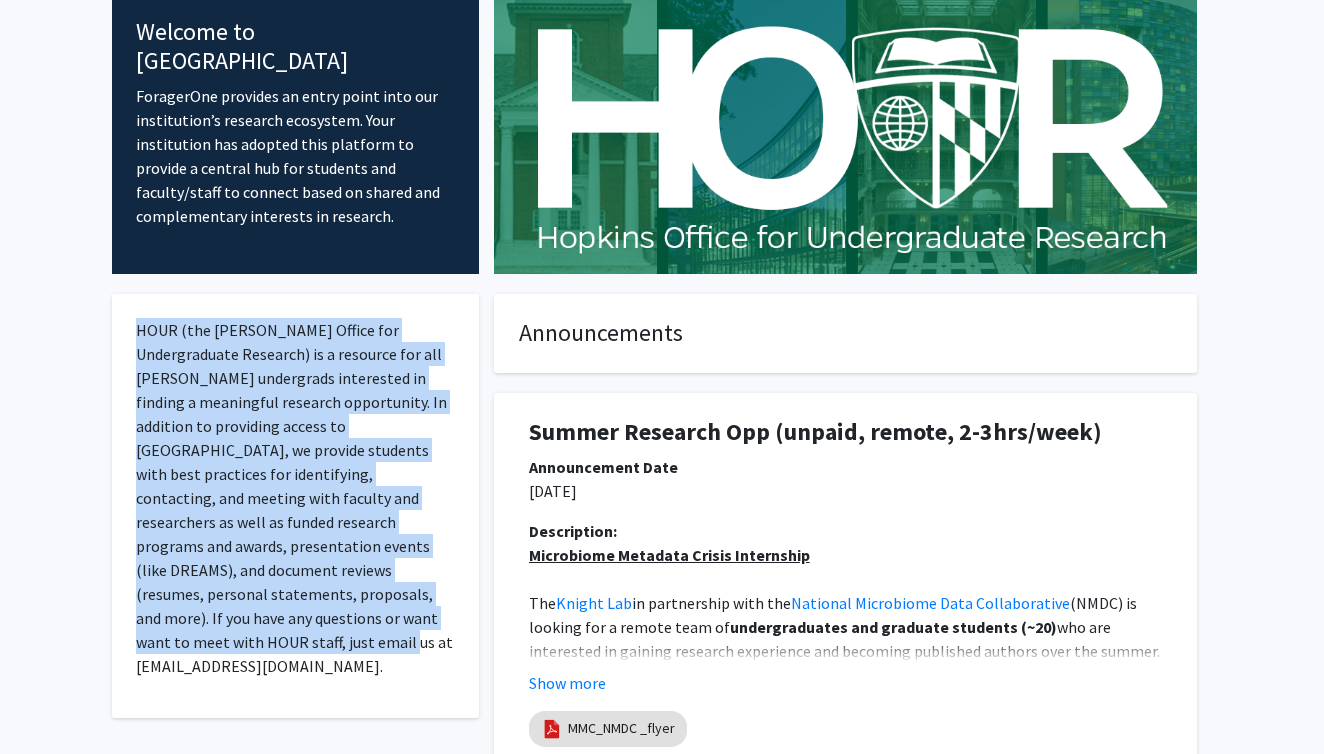 drag, startPoint x: 135, startPoint y: 335, endPoint x: 402, endPoint y: 628, distance: 396.40637 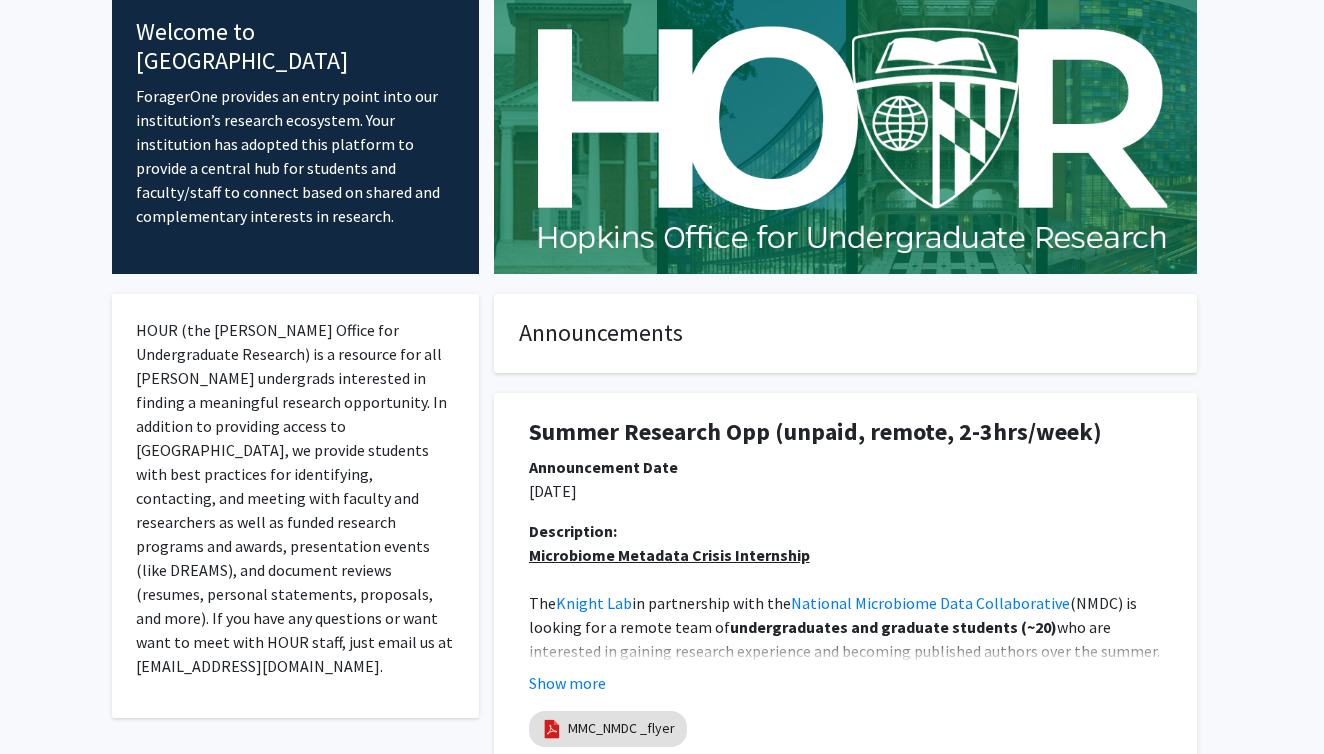 click on "HOUR (the [PERSON_NAME] Office for Undergraduate Research) is a resource for all [PERSON_NAME] undergrads interested in finding a meaningful research opportunity. In addition to providing access to [GEOGRAPHIC_DATA], we provide students with best practices for identifying, contacting, and meeting with faculty and researchers as well as funded research programs and awards, presentation events (like DREAMS), and document reviews (resumes, personal statements, proposals, and more). If you have any questions or want want to meet with HOUR staff, just email us at [EMAIL_ADDRESS][DOMAIN_NAME]." 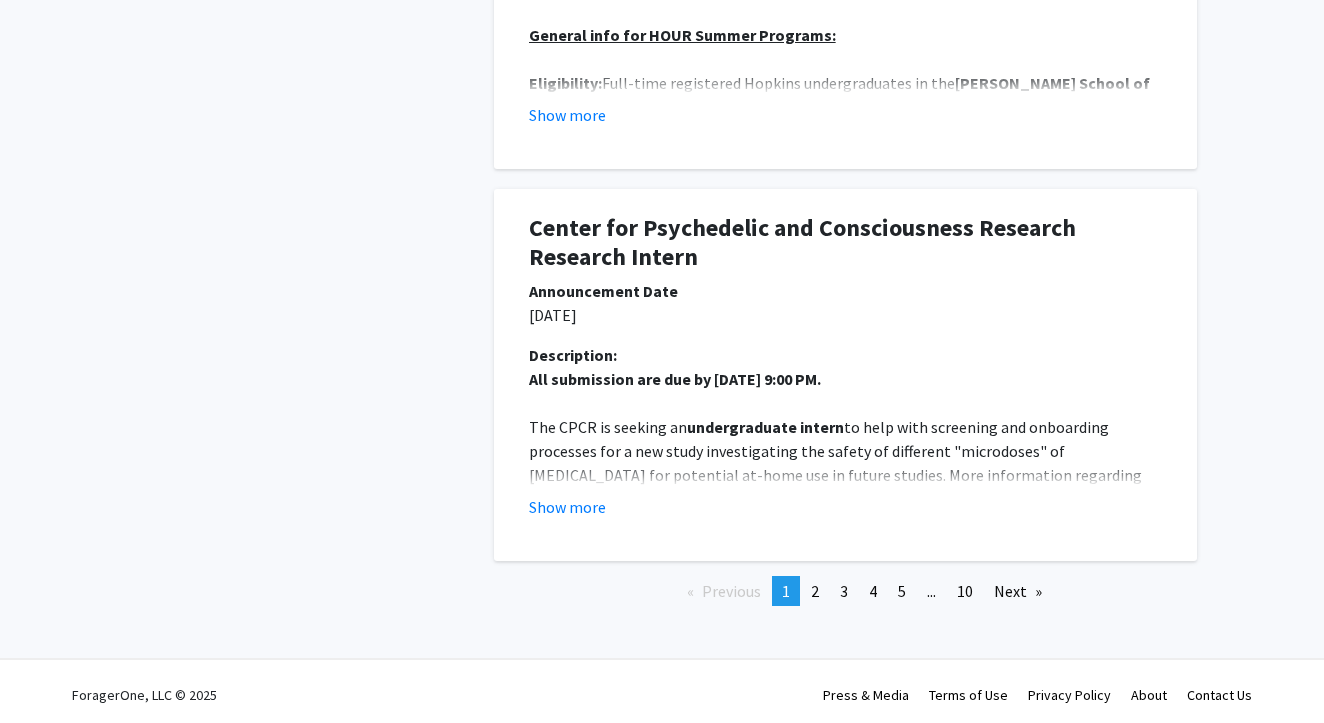 scroll, scrollTop: 3882, scrollLeft: 0, axis: vertical 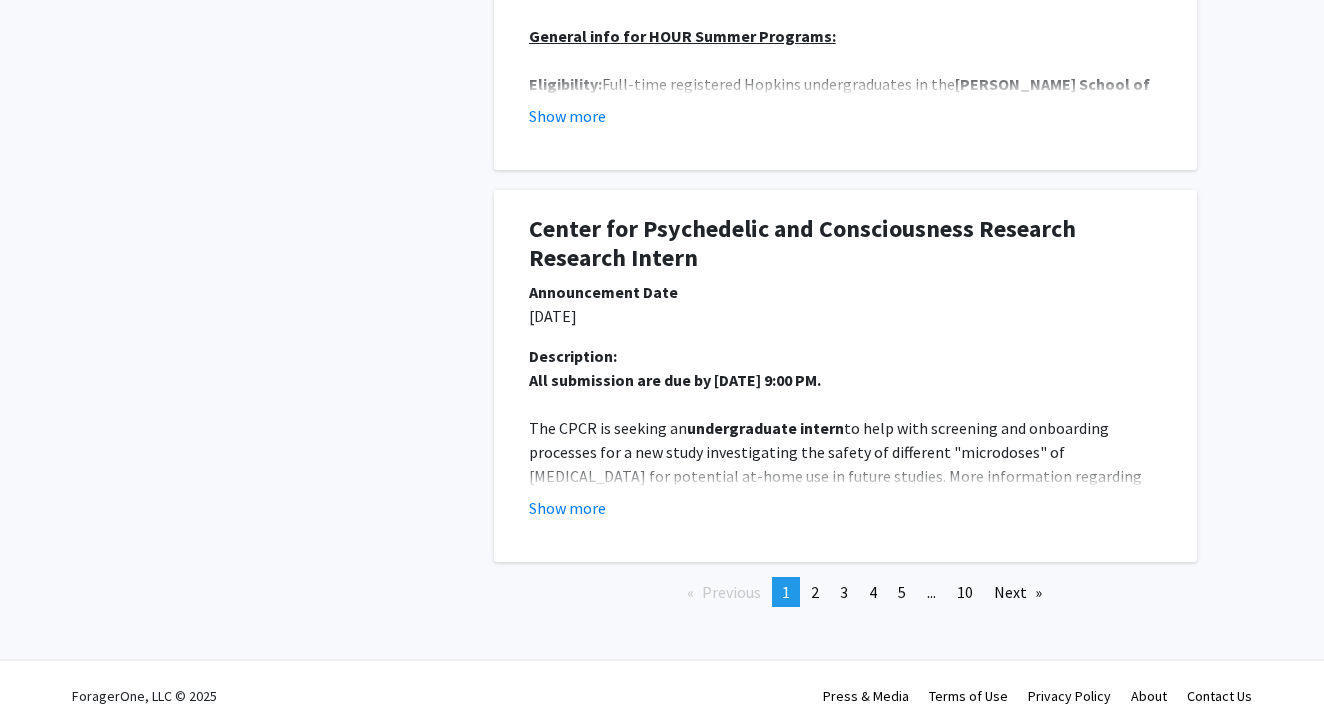 click on "Previous  page  1 / 10  You're on page  1 page  2 page  3 page  4 page  5 page  ... page  10  Next  page" 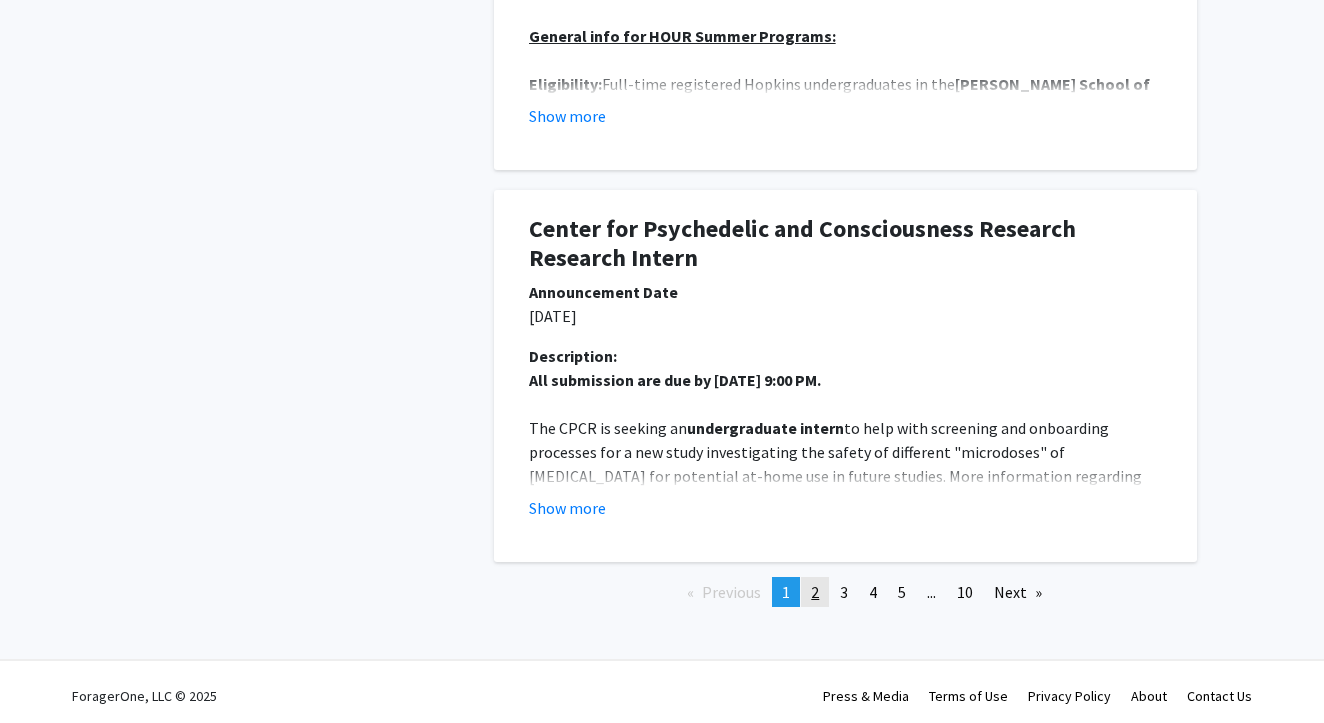 click on "page  2" 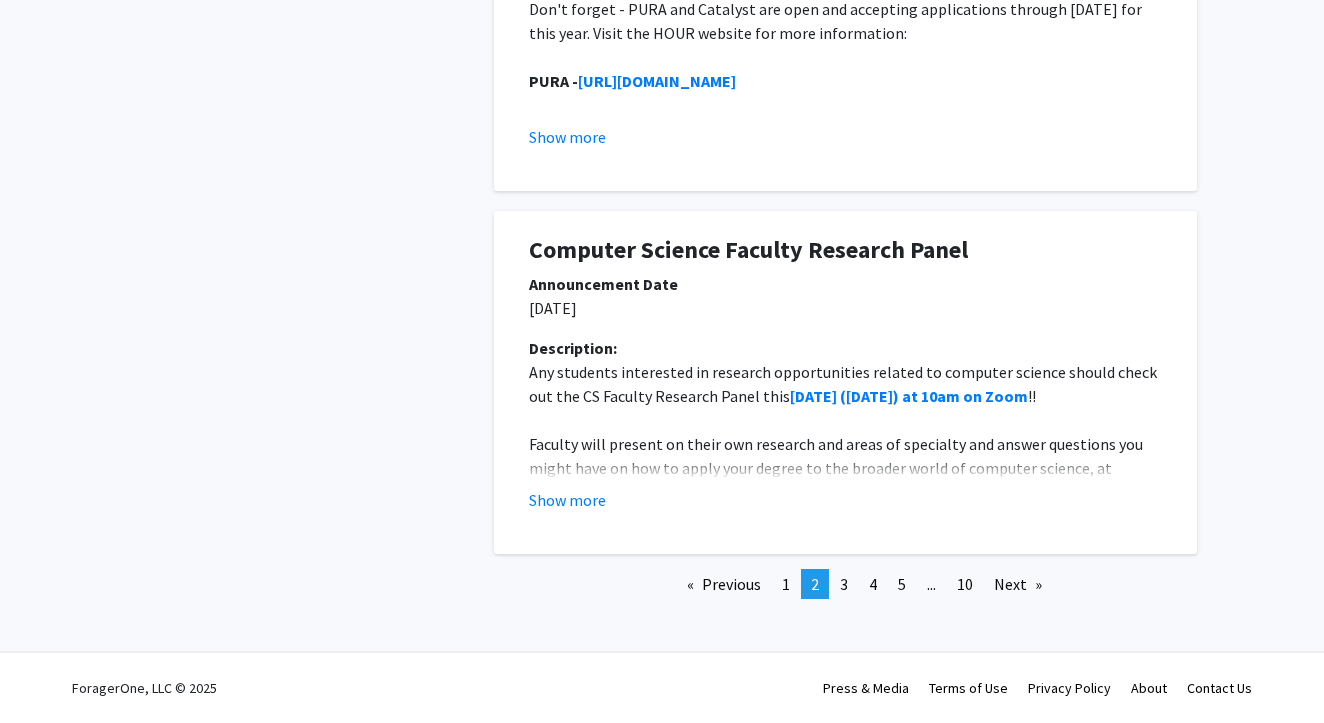 scroll, scrollTop: 3910, scrollLeft: 0, axis: vertical 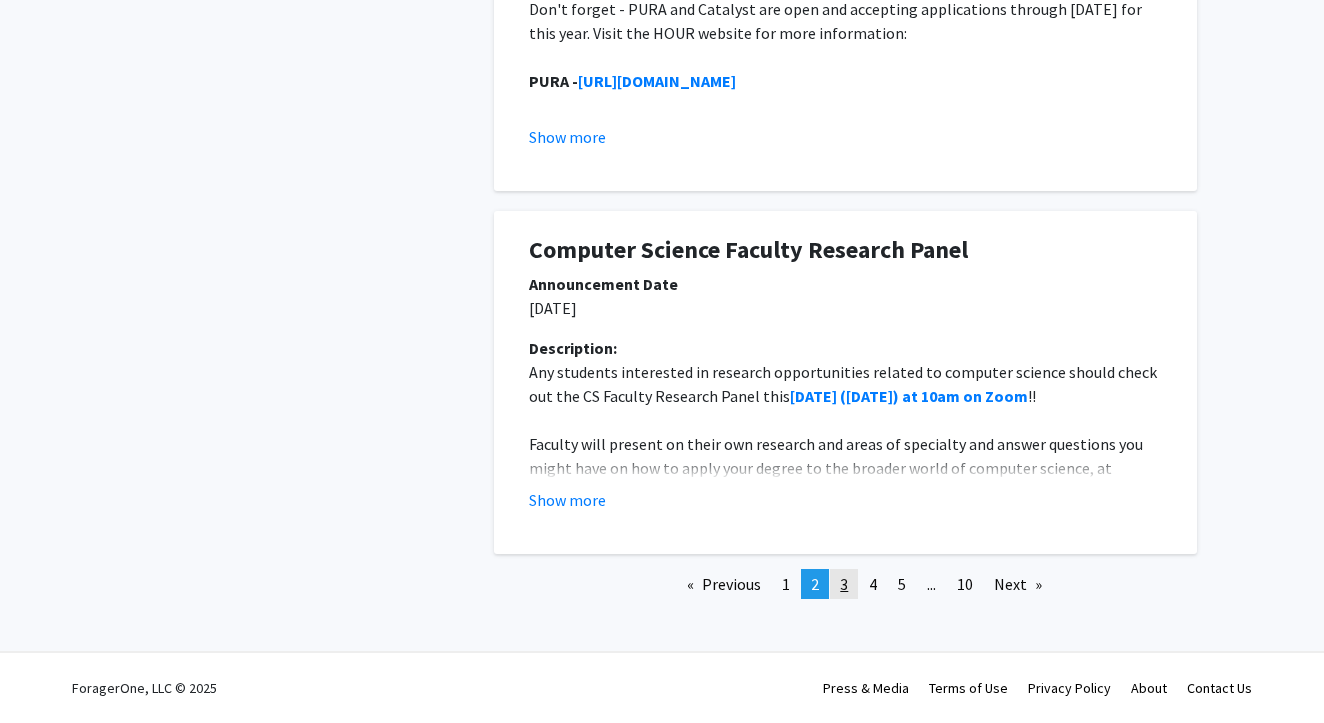 click on "3" 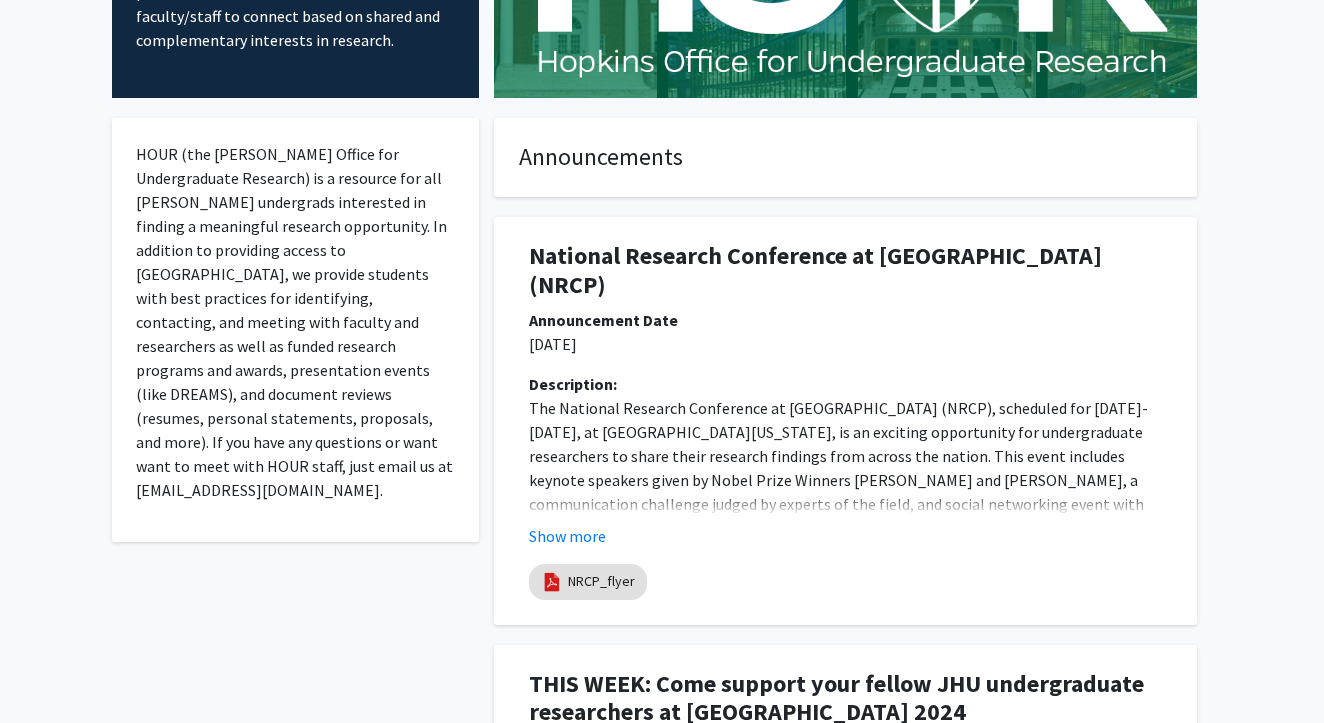 scroll, scrollTop: 374, scrollLeft: 0, axis: vertical 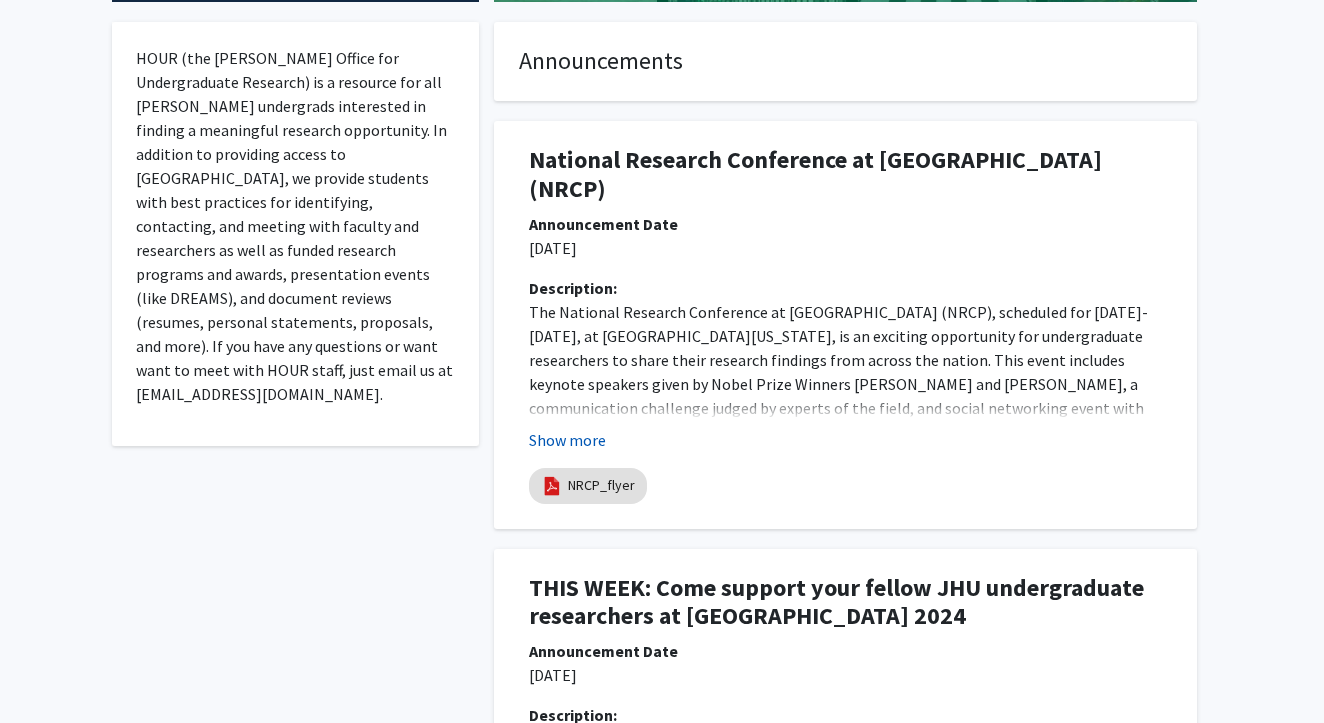 click on "Show more" 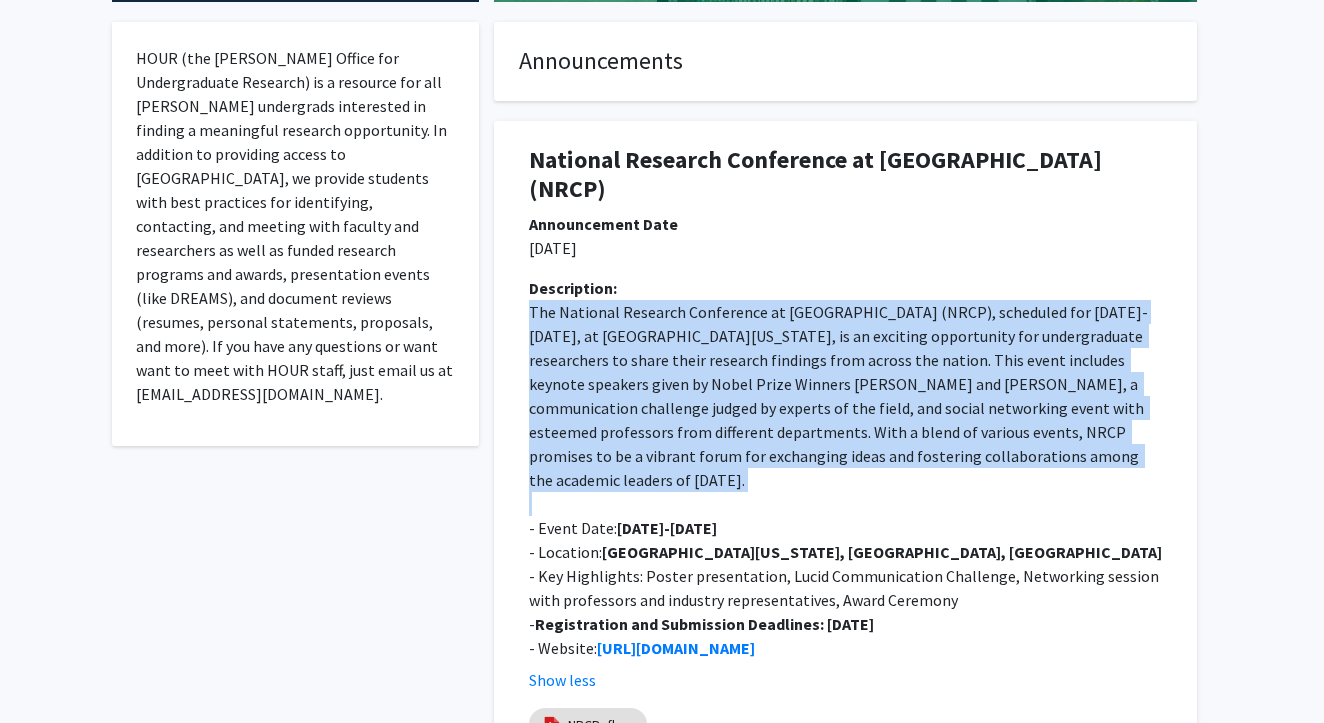drag, startPoint x: 529, startPoint y: 285, endPoint x: 645, endPoint y: 448, distance: 200.06248 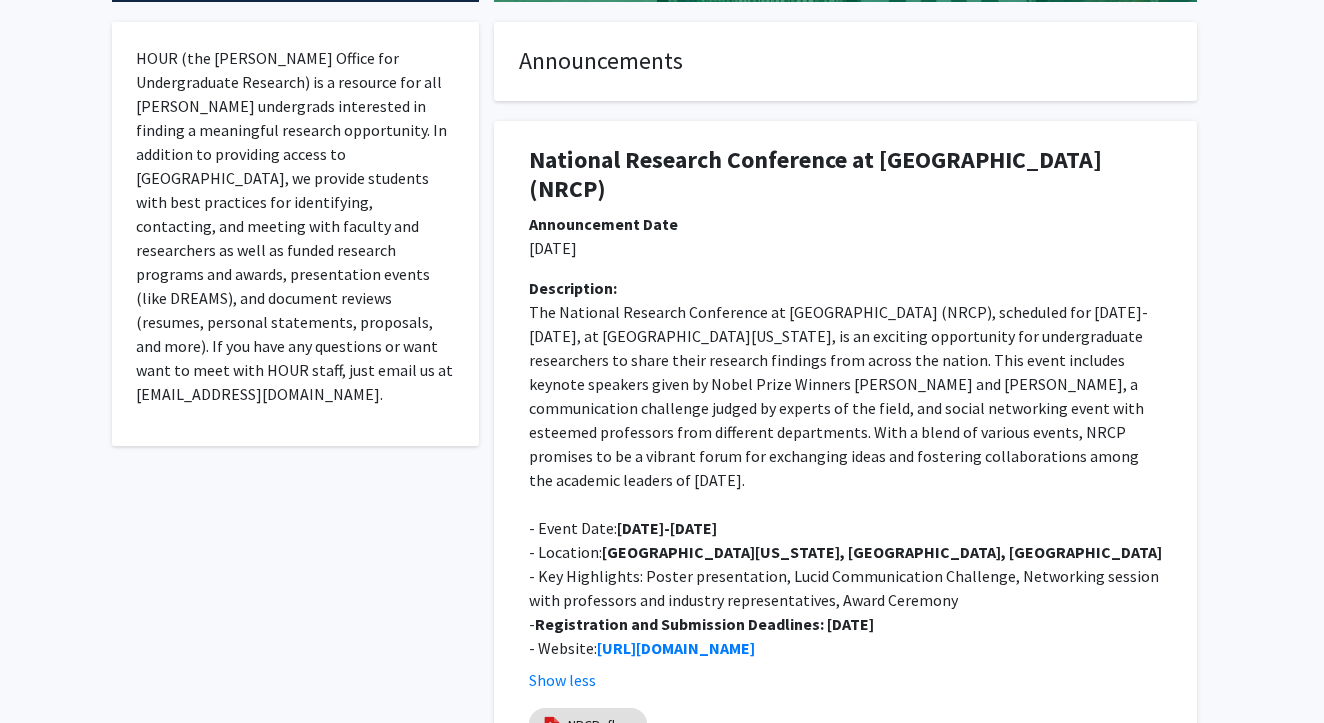 click on "National Research Conference at [GEOGRAPHIC_DATA] (NRCP) Announcement Date [DATE] Description: The National Research Conference at [GEOGRAPHIC_DATA] (NRCP), scheduled for [DATE]-[DATE], at [GEOGRAPHIC_DATA][US_STATE], is an exciting opportunity for undergraduate researchers to share their research findings from across the nation. This event includes keynote speakers given by Nobel Prize Winners [PERSON_NAME] and [PERSON_NAME], a communication challenge judged by experts of the field, and social networking event with esteemed professors from different departments. With a blend of various events, NRCP promises to be a vibrant forum for exchanging ideas and fostering collaborations among the academic leaders of [DATE].  - Event Date:  [DATE]-[DATE] - Location:  [GEOGRAPHIC_DATA][US_STATE], [GEOGRAPHIC_DATA], [GEOGRAPHIC_DATA] - Key Highlights: Poster presentation, Lucid Communication Challenge, Networking session with professors and industry representatives, Award Ceremony -  Registration and Submission Deadlines: [DATE] - Website:" 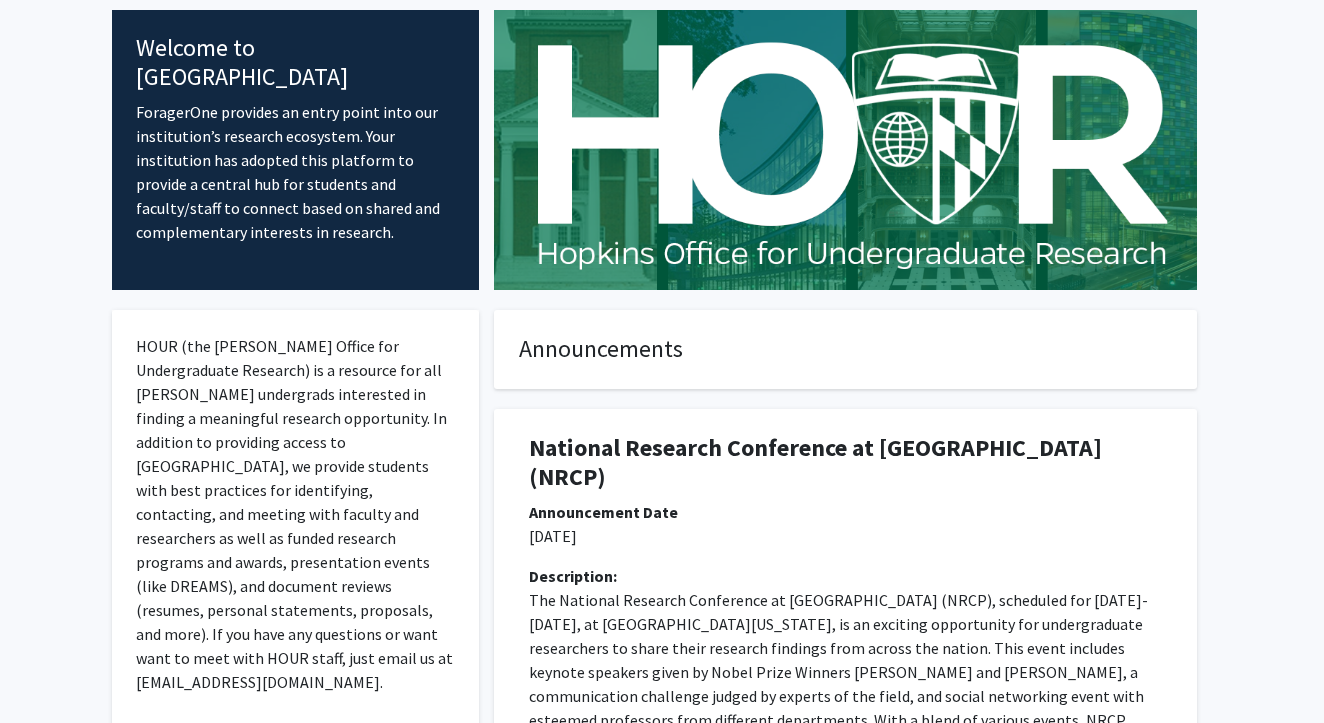 scroll, scrollTop: 405, scrollLeft: 0, axis: vertical 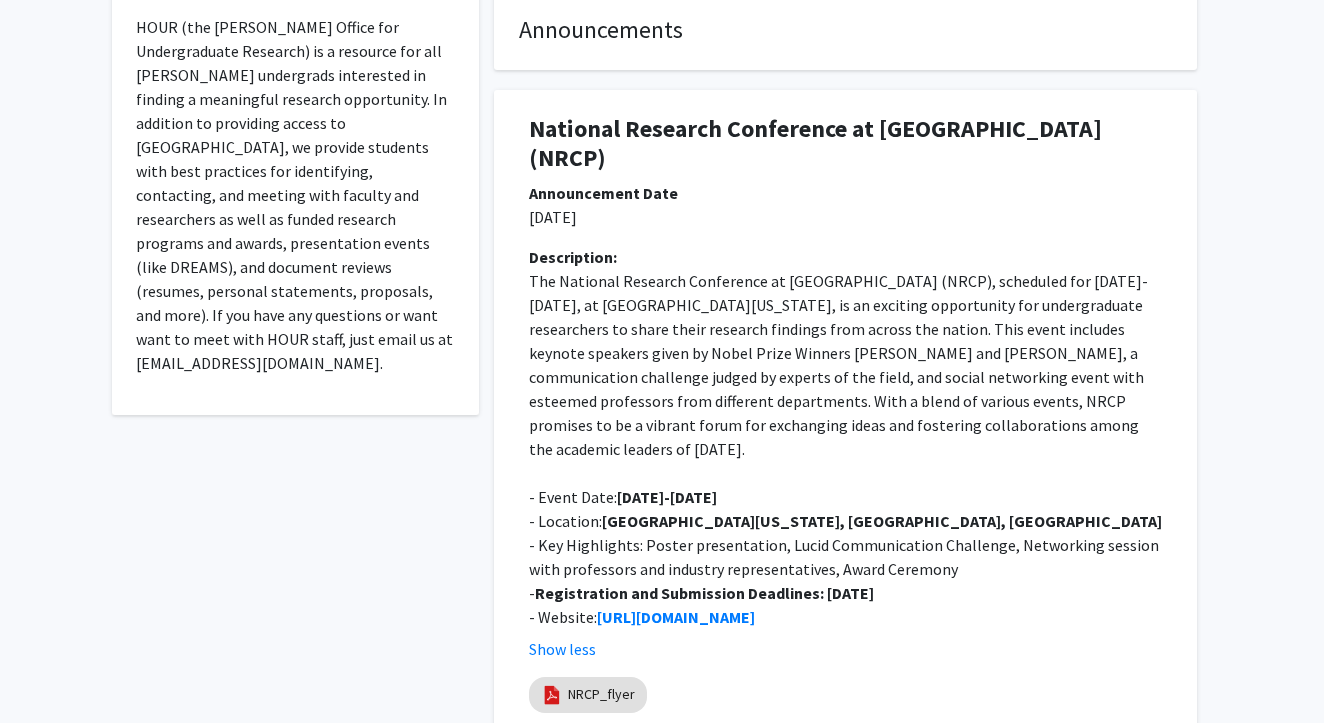 click on "[DATE]-[DATE]" 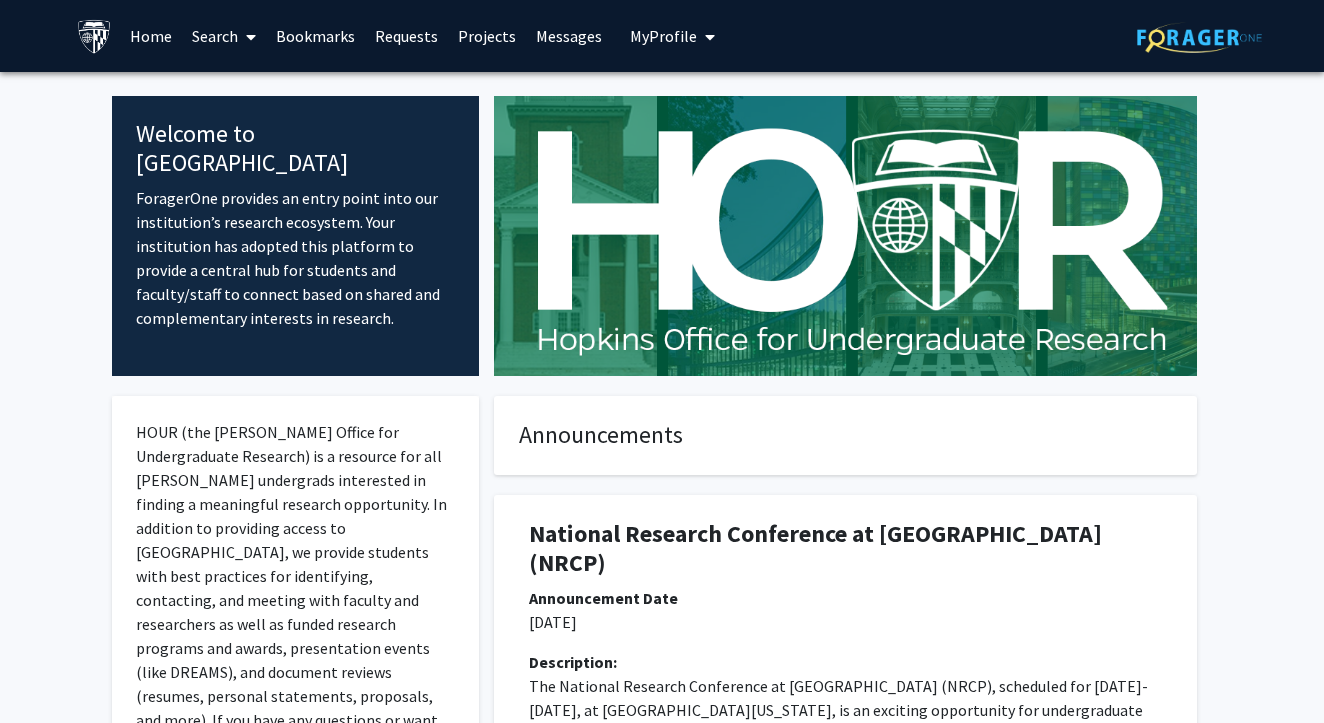 scroll, scrollTop: 0, scrollLeft: 0, axis: both 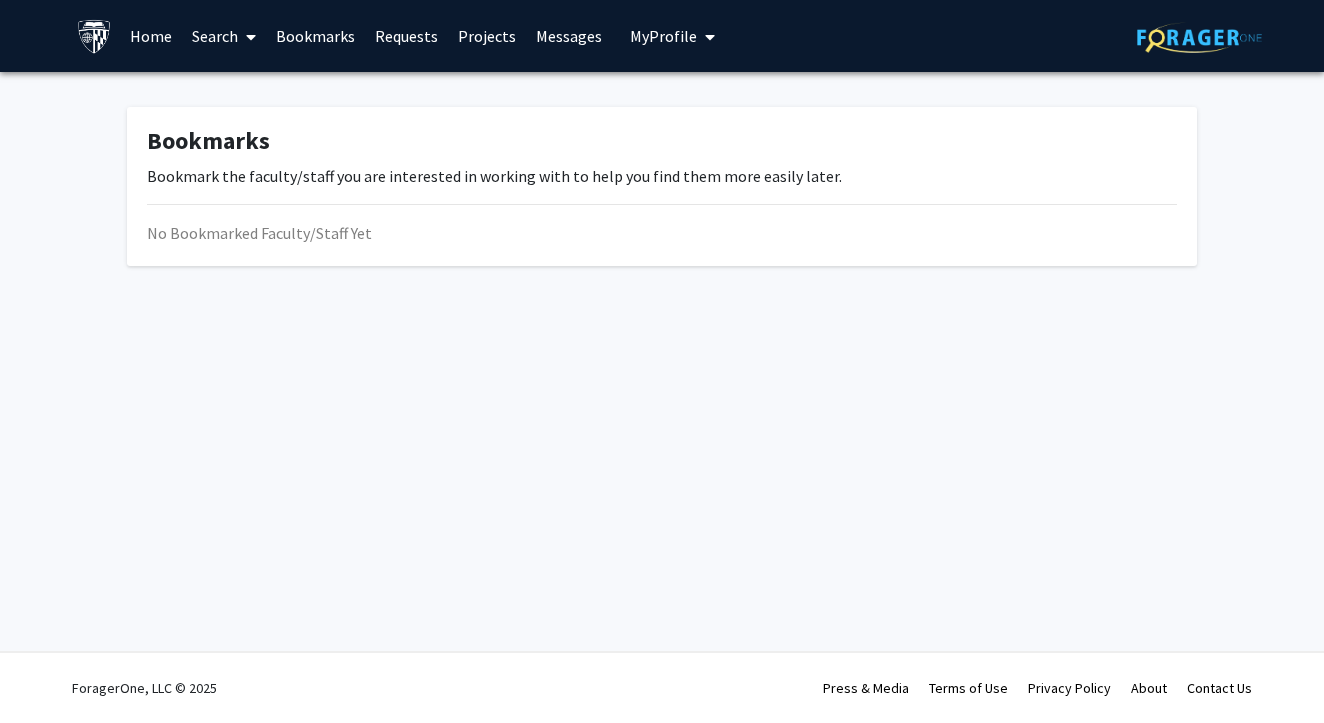 click at bounding box center (247, 37) 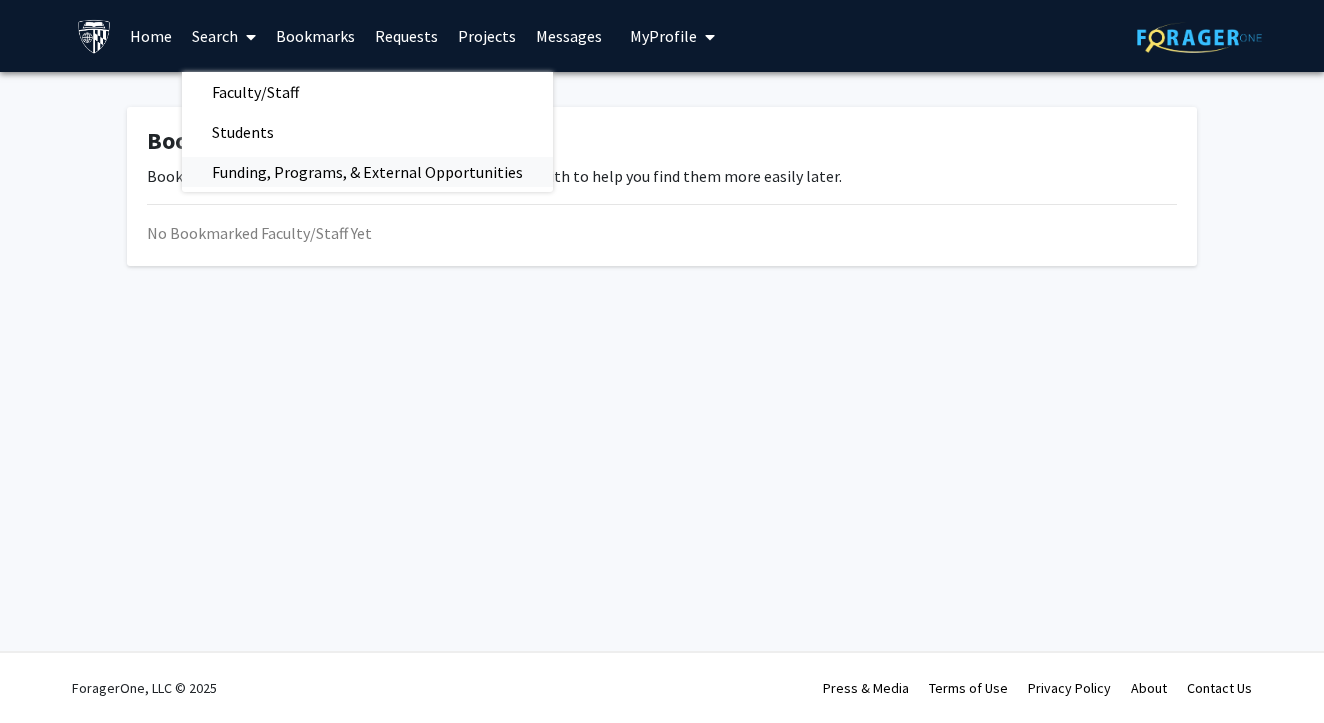 click on "Funding, Programs, & External Opportunities" at bounding box center [367, 172] 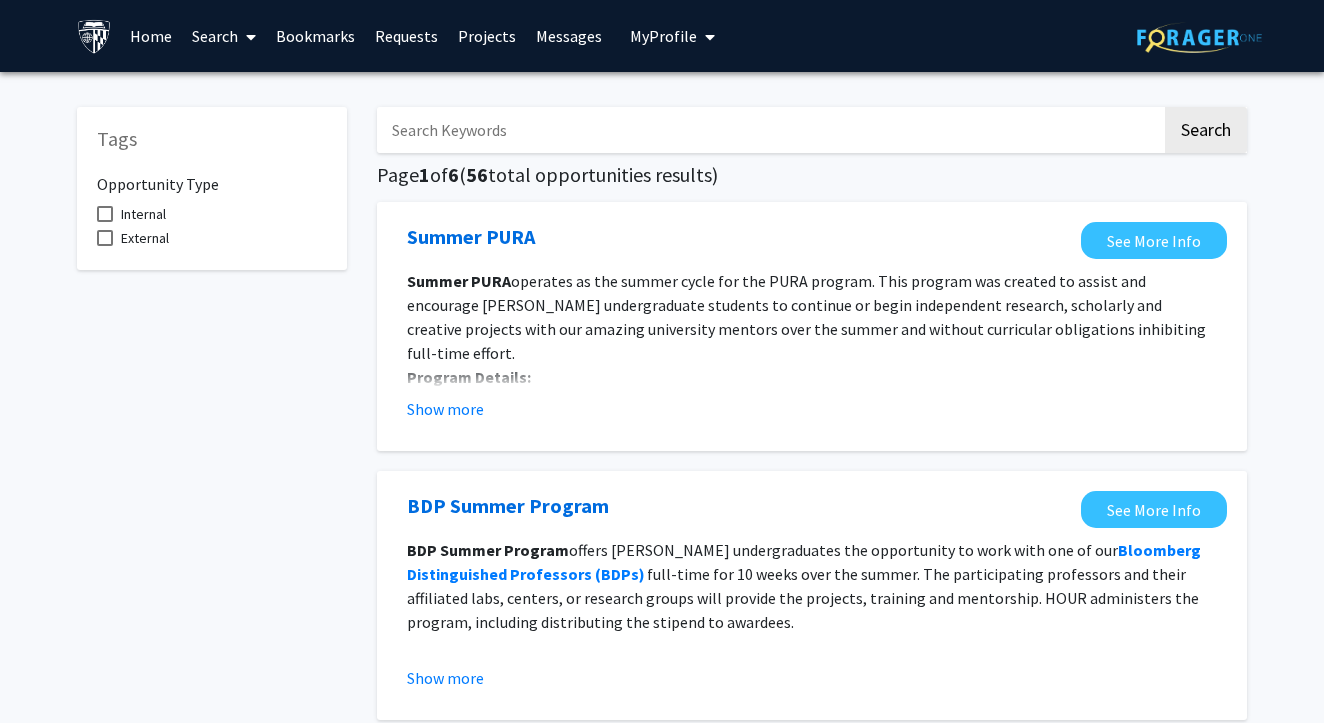 scroll, scrollTop: 0, scrollLeft: 0, axis: both 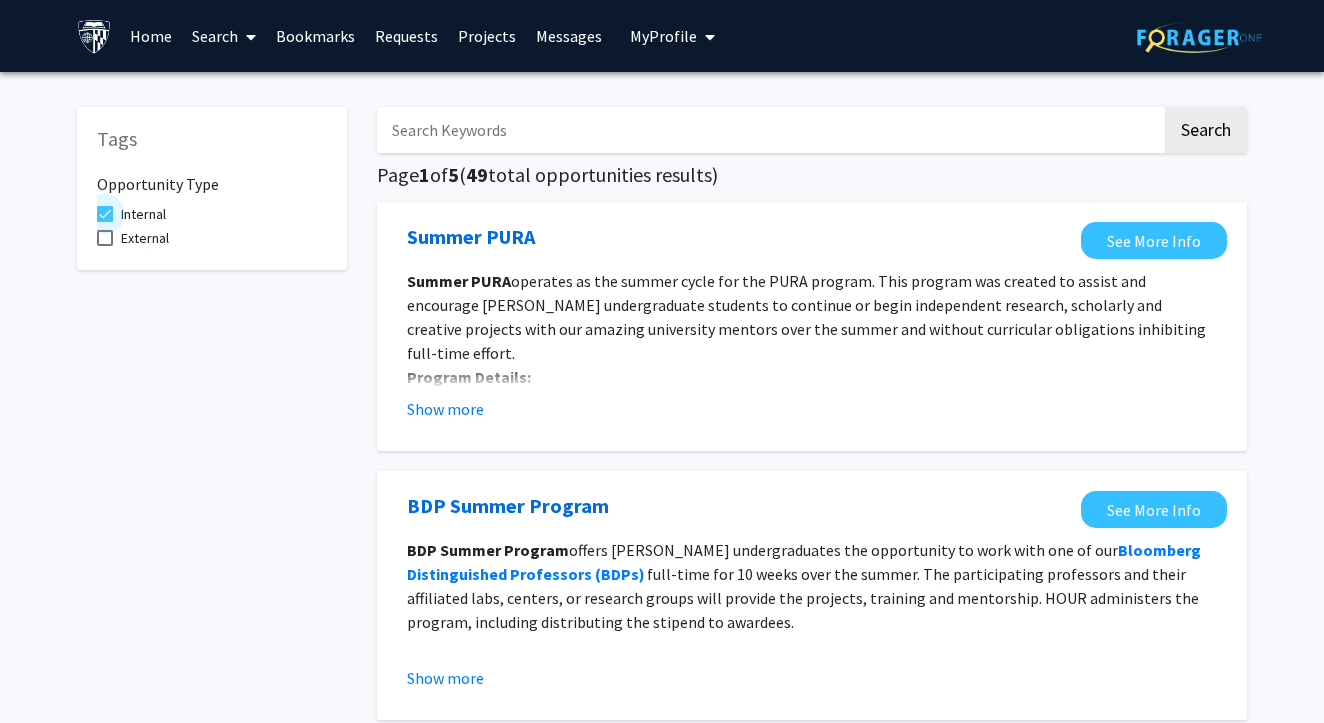 click on "Internal" at bounding box center (143, 214) 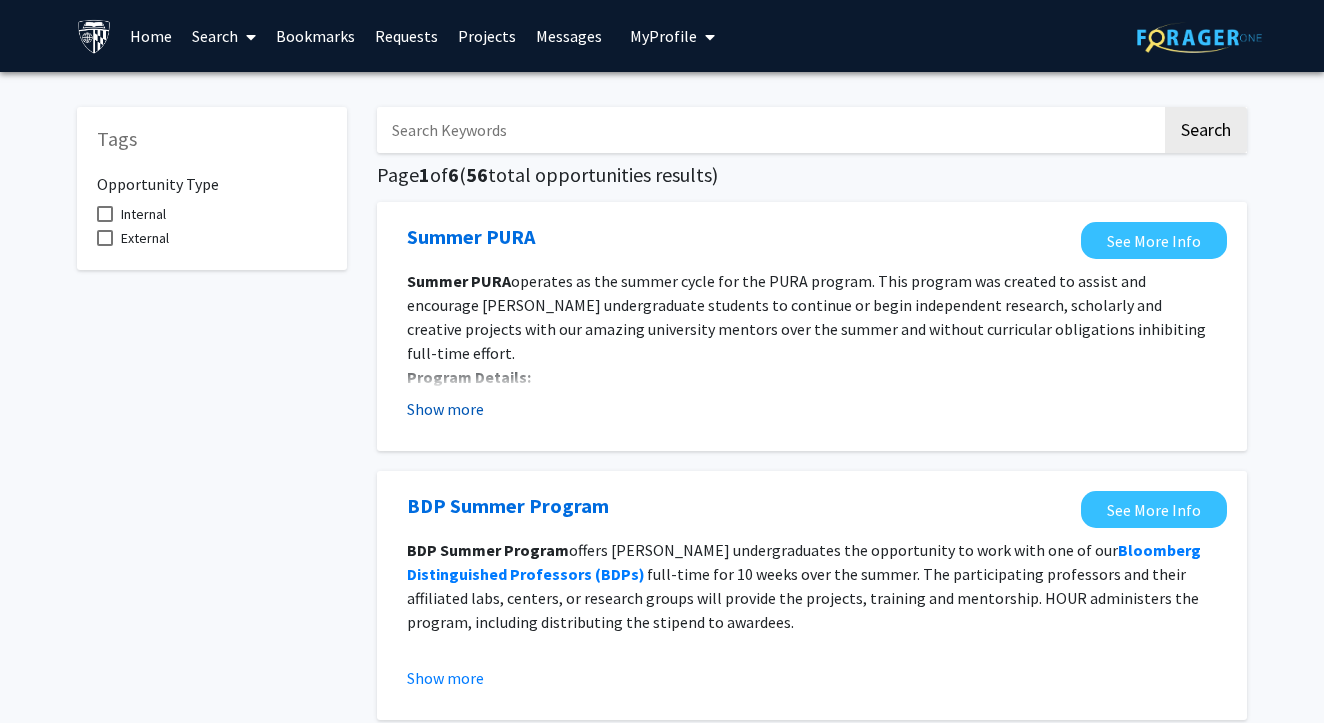 click on "Show more" 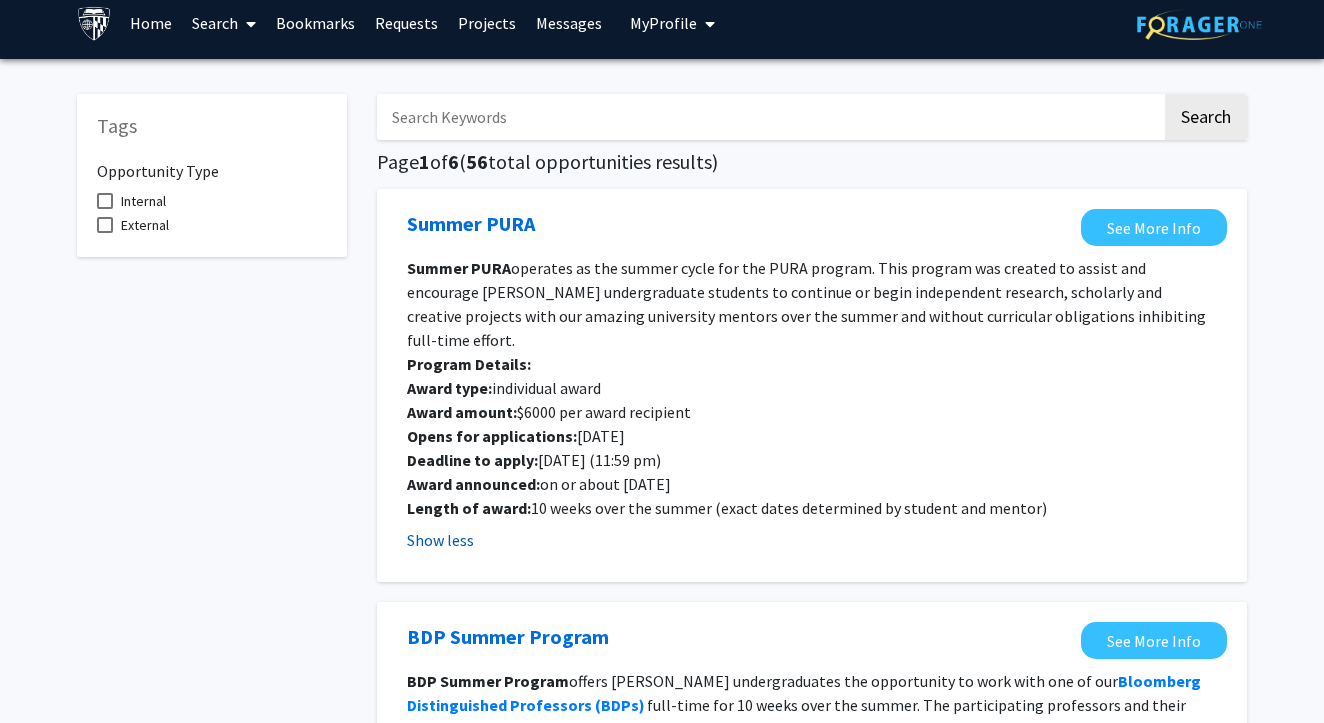 scroll, scrollTop: 12, scrollLeft: 0, axis: vertical 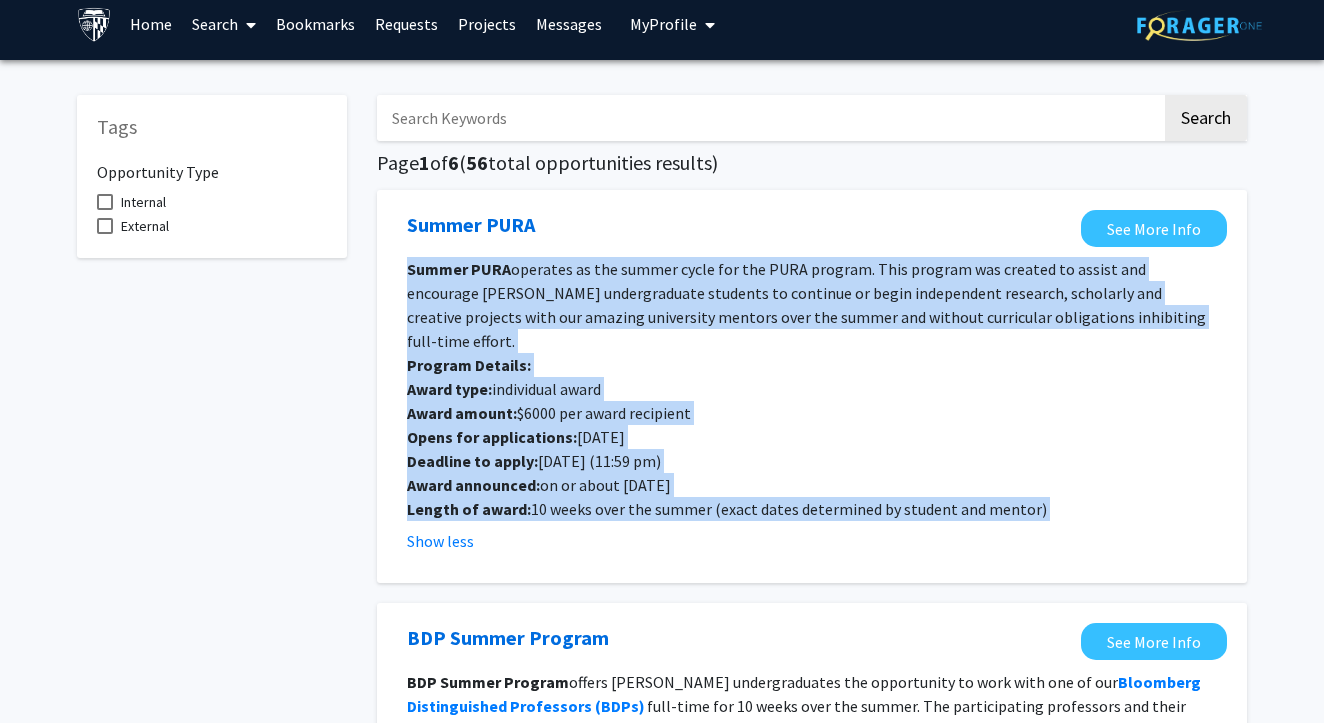 drag, startPoint x: 409, startPoint y: 276, endPoint x: 593, endPoint y: 502, distance: 291.43094 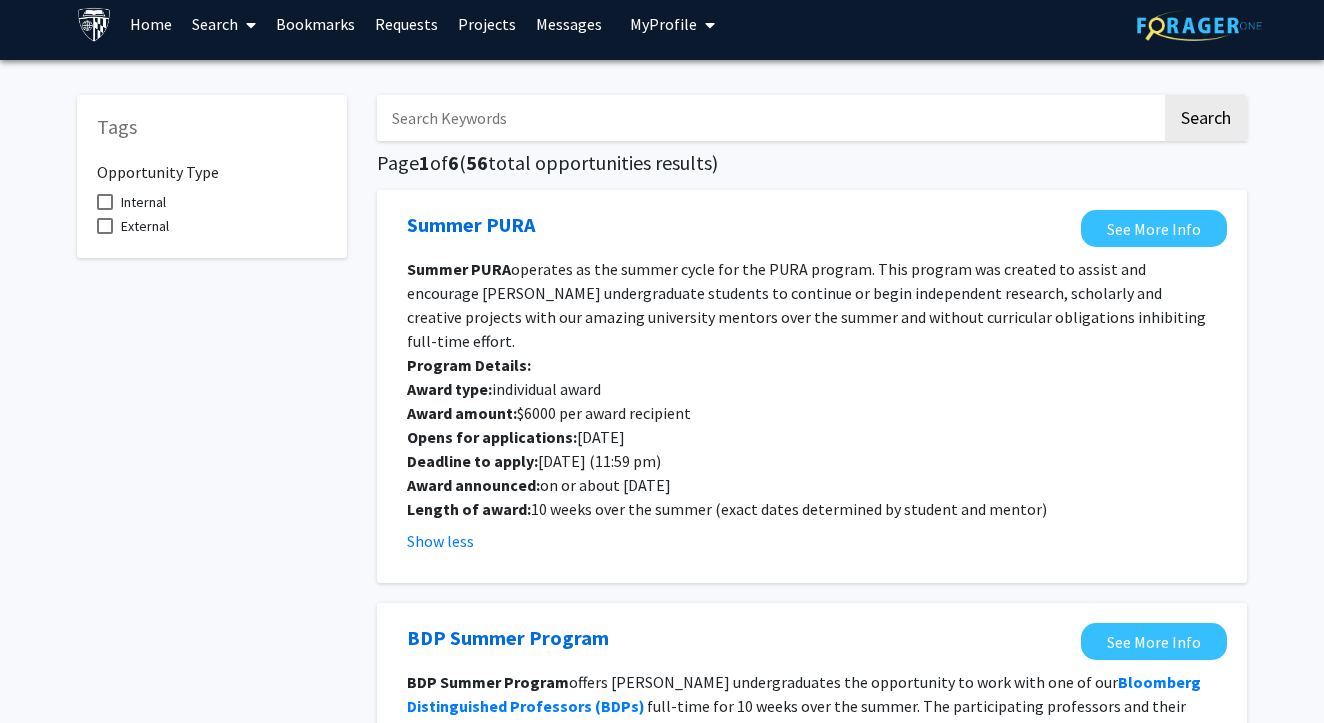 click on "Tags Opportunity Type    Internal     External" 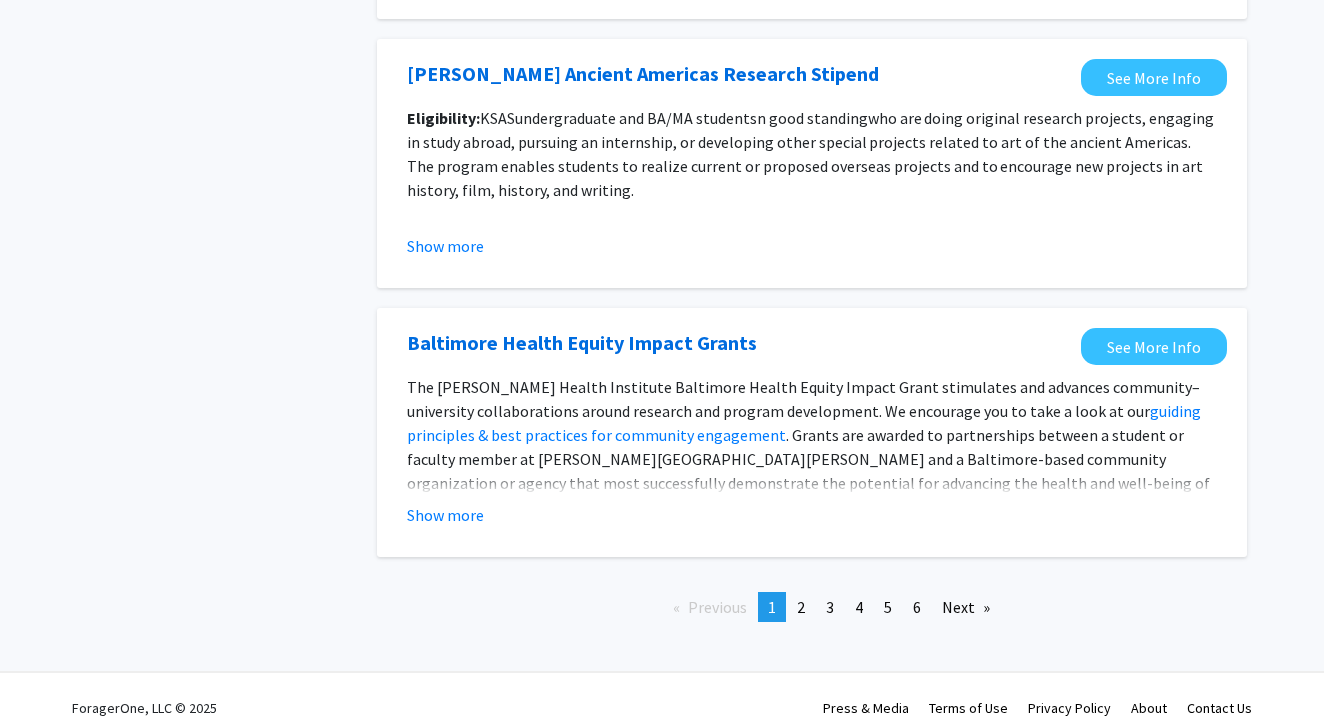 scroll, scrollTop: 2401, scrollLeft: 0, axis: vertical 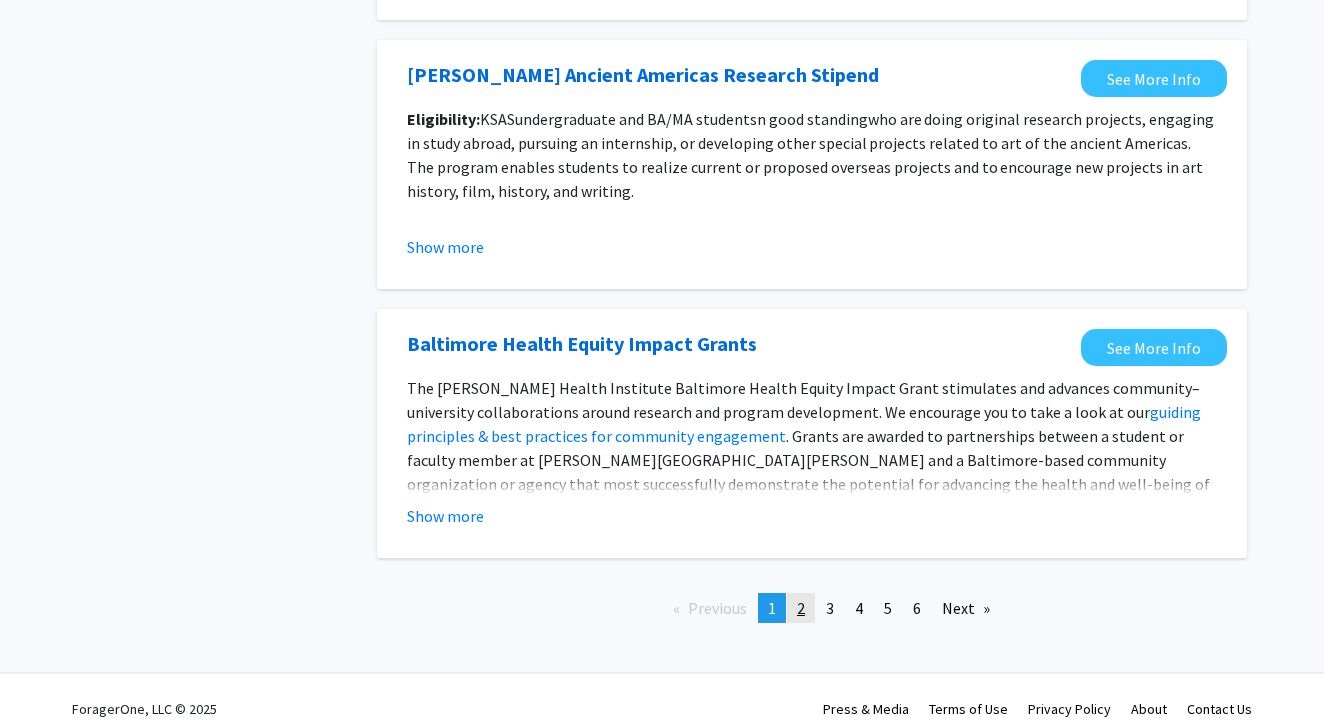 click on "2" 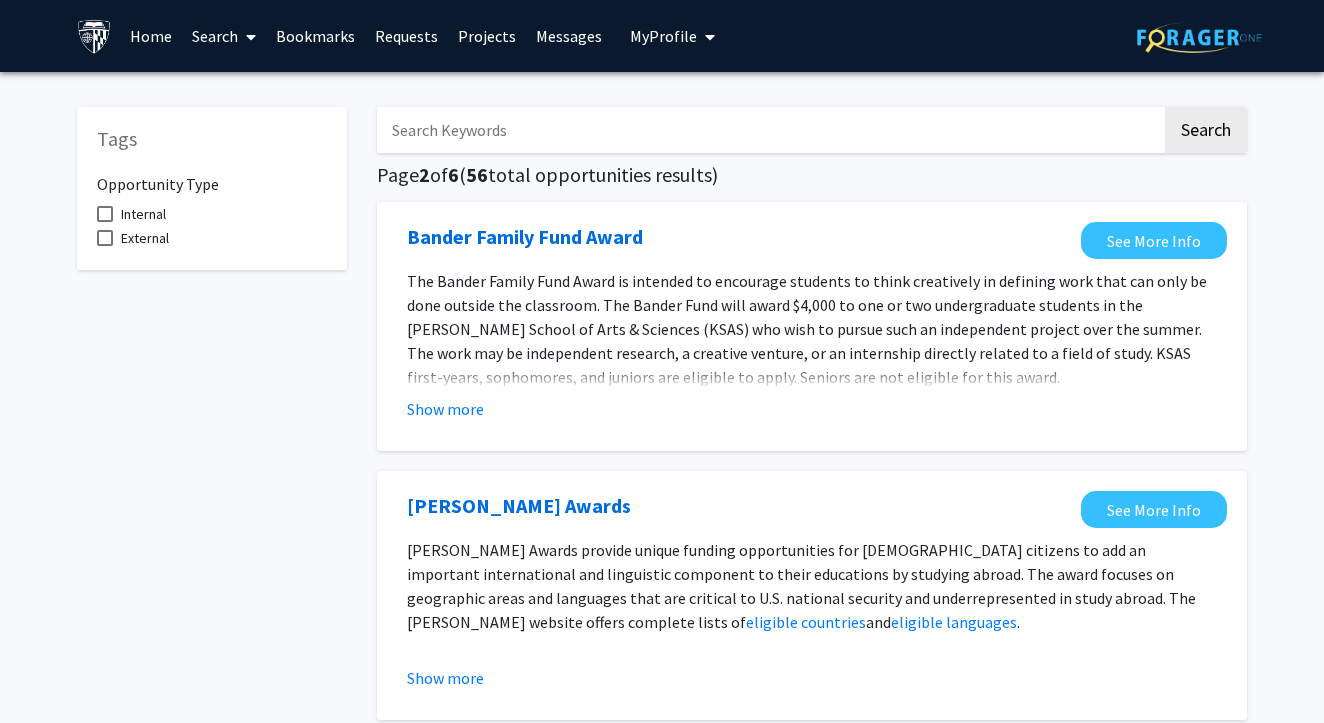 scroll, scrollTop: 0, scrollLeft: 0, axis: both 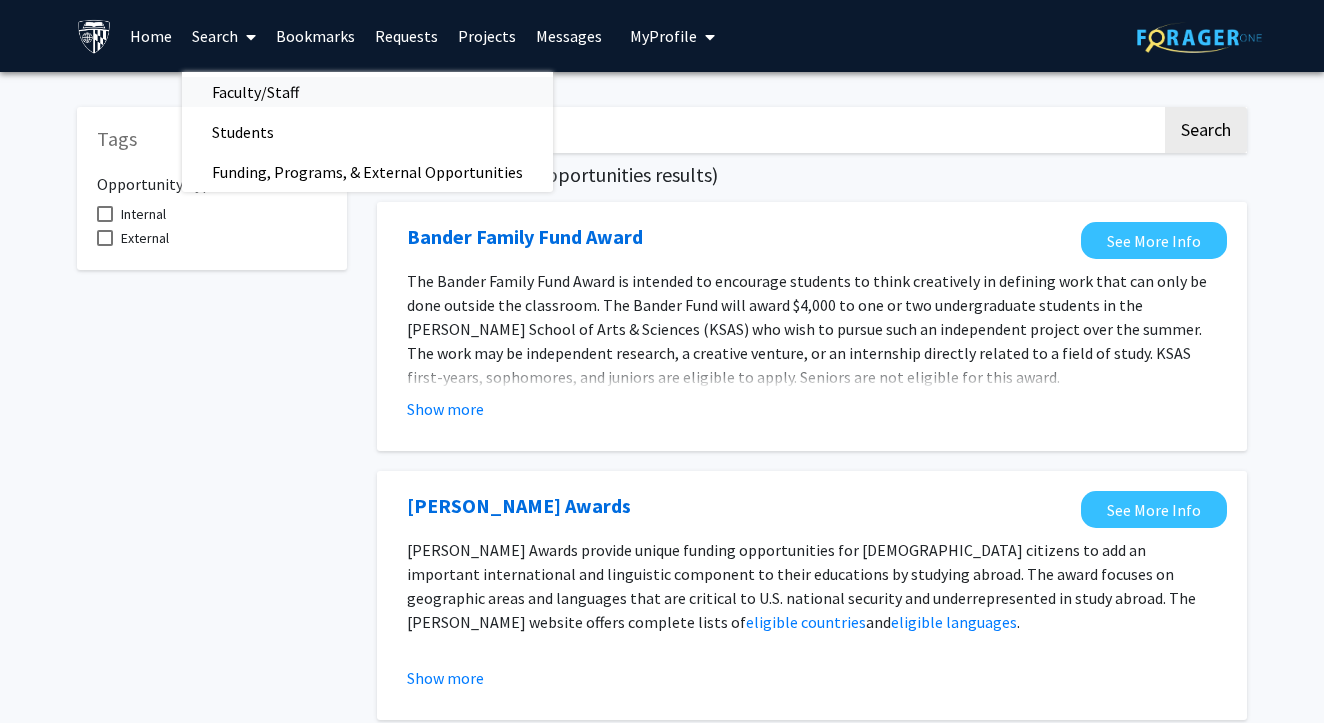 click on "Faculty/Staff" at bounding box center (255, 92) 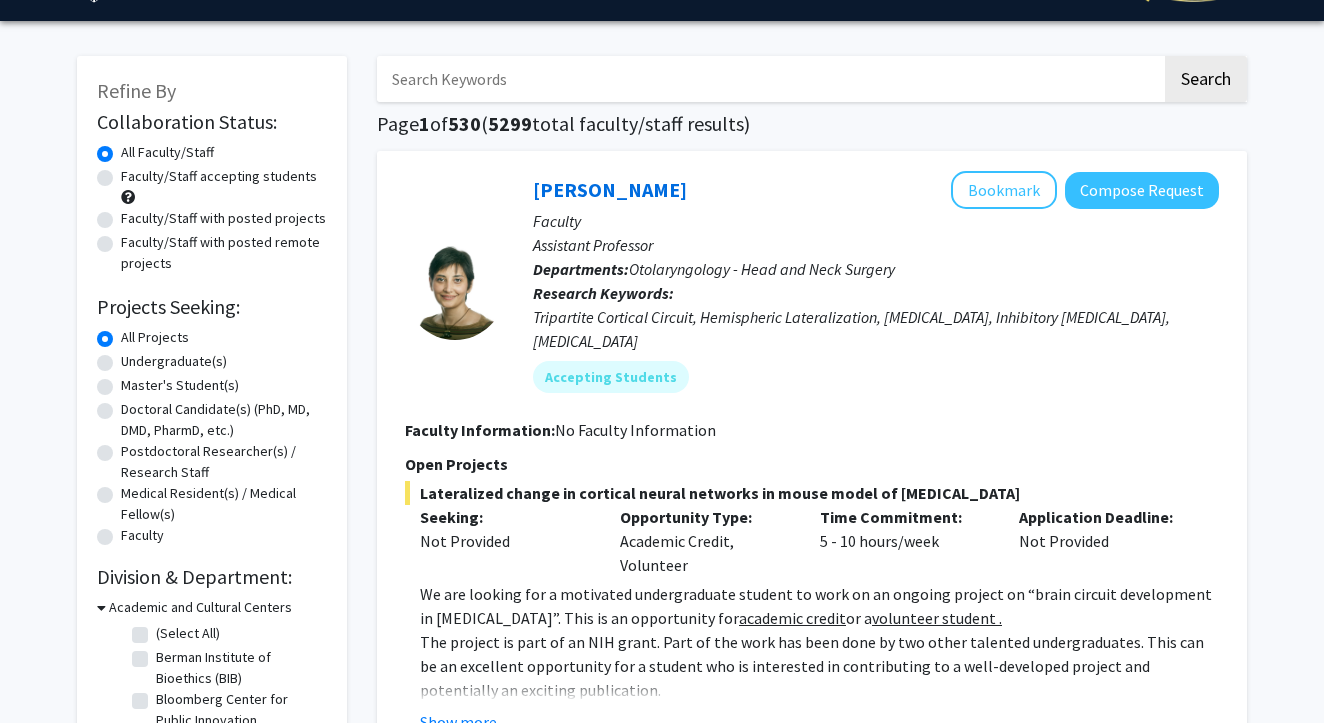 scroll, scrollTop: 54, scrollLeft: 0, axis: vertical 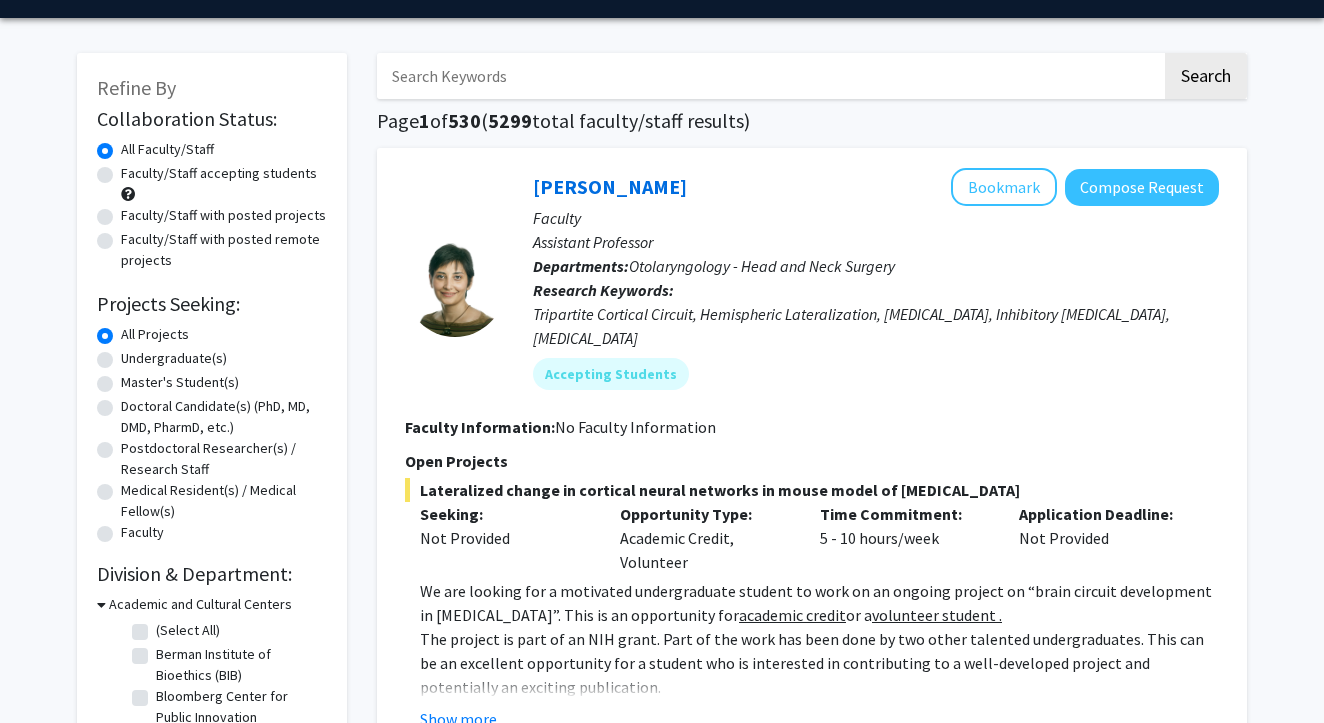 click on "Master's Student(s)" 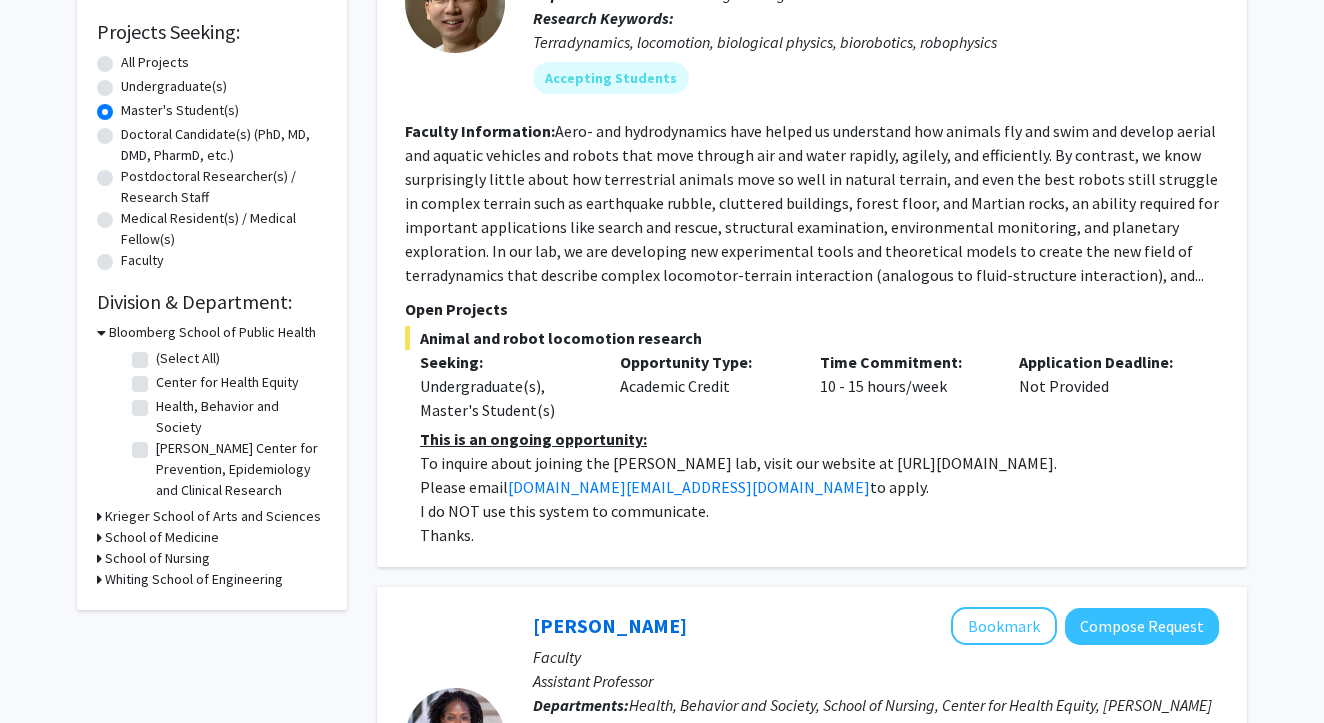 scroll, scrollTop: 340, scrollLeft: 0, axis: vertical 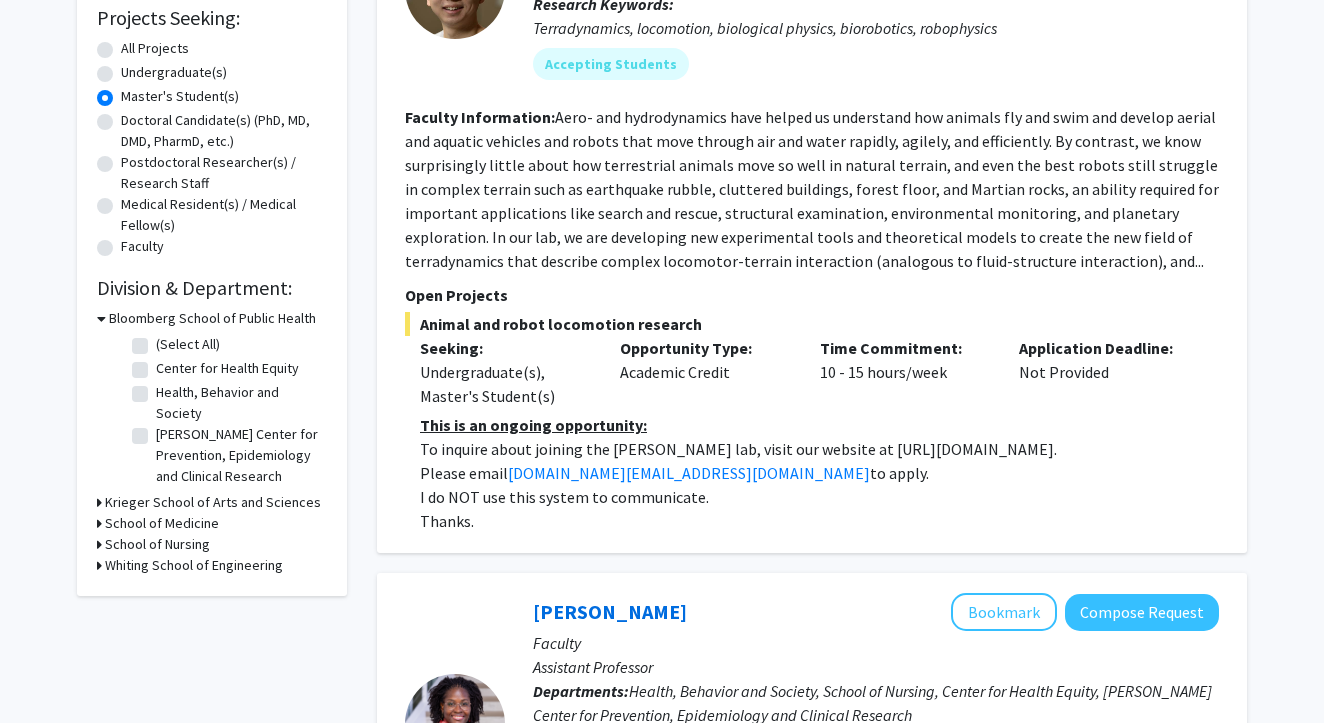 click on "Whiting School of Engineering" at bounding box center (194, 565) 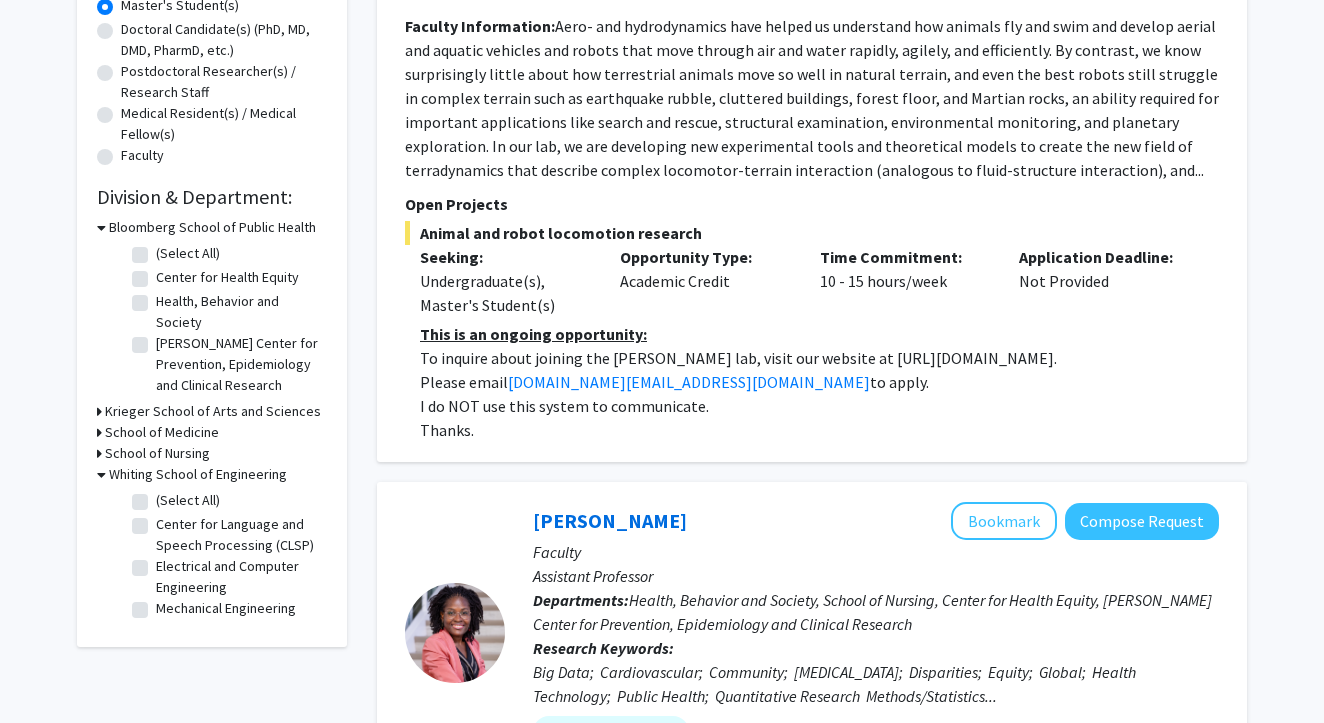 scroll, scrollTop: 439, scrollLeft: 0, axis: vertical 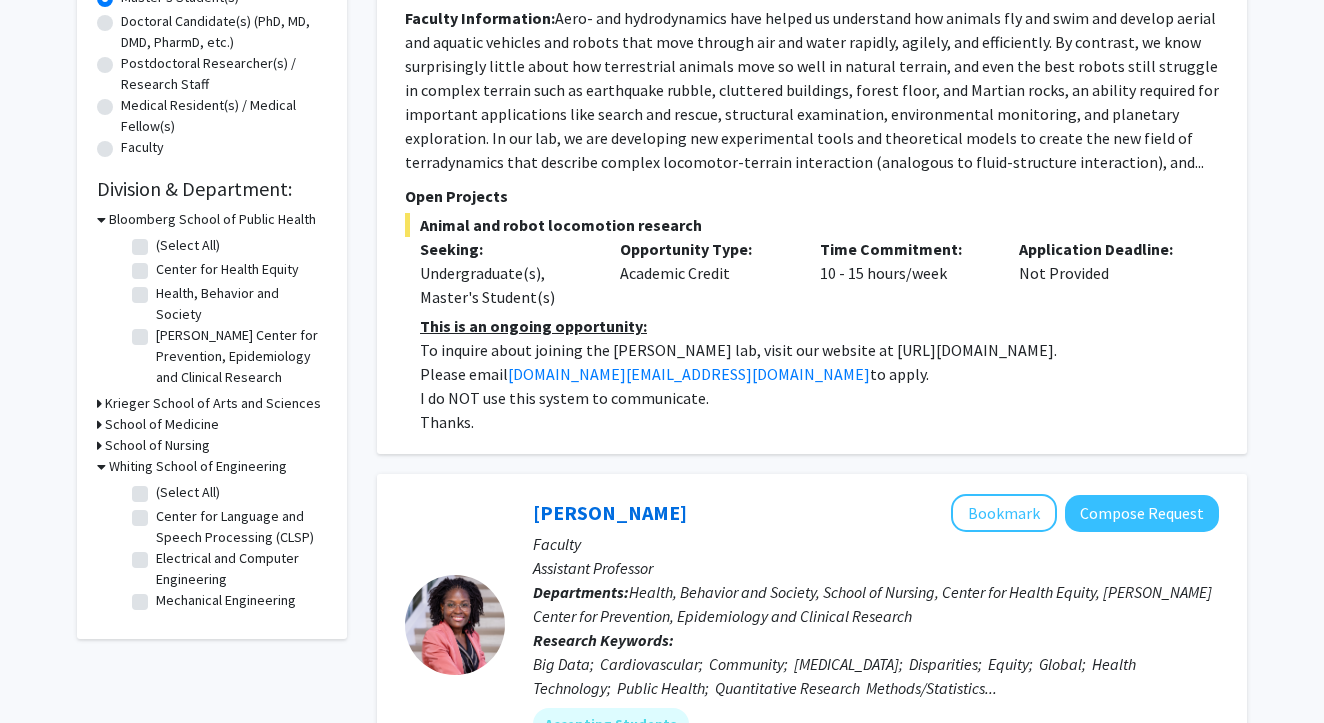 click on "Refine By Collaboration Status: Collaboration Status  All Faculty/Staff    Collaboration Status  Faculty/Staff accepting students    Collaboration Status  Faculty/Staff with posted projects    Collaboration Status  Faculty/Staff with posted remote projects    Projects Seeking: Projects Seeking Level  All Projects    Projects Seeking Level  Undergraduate(s)    Projects Seeking Level  Master's Student(s)    Projects Seeking Level  Doctoral Candidate(s) (PhD, MD, DMD, PharmD, etc.)    Projects Seeking Level  Postdoctoral Researcher(s) / Research Staff    Projects Seeking Level  Medical Resident(s) / Medical Fellow(s)    Projects Seeking Level  Faculty    Division & Department:      Bloomberg School of Public Health  (Select All)  (Select All)  Center for Health Equity  Center for Health Equity  Health, Behavior and Society  Health, Behavior and Society  [PERSON_NAME] Center for Prevention, Epidemiology and Clinical Research  [PERSON_NAME] Center for Prevention, Epidemiology and Clinical Research" 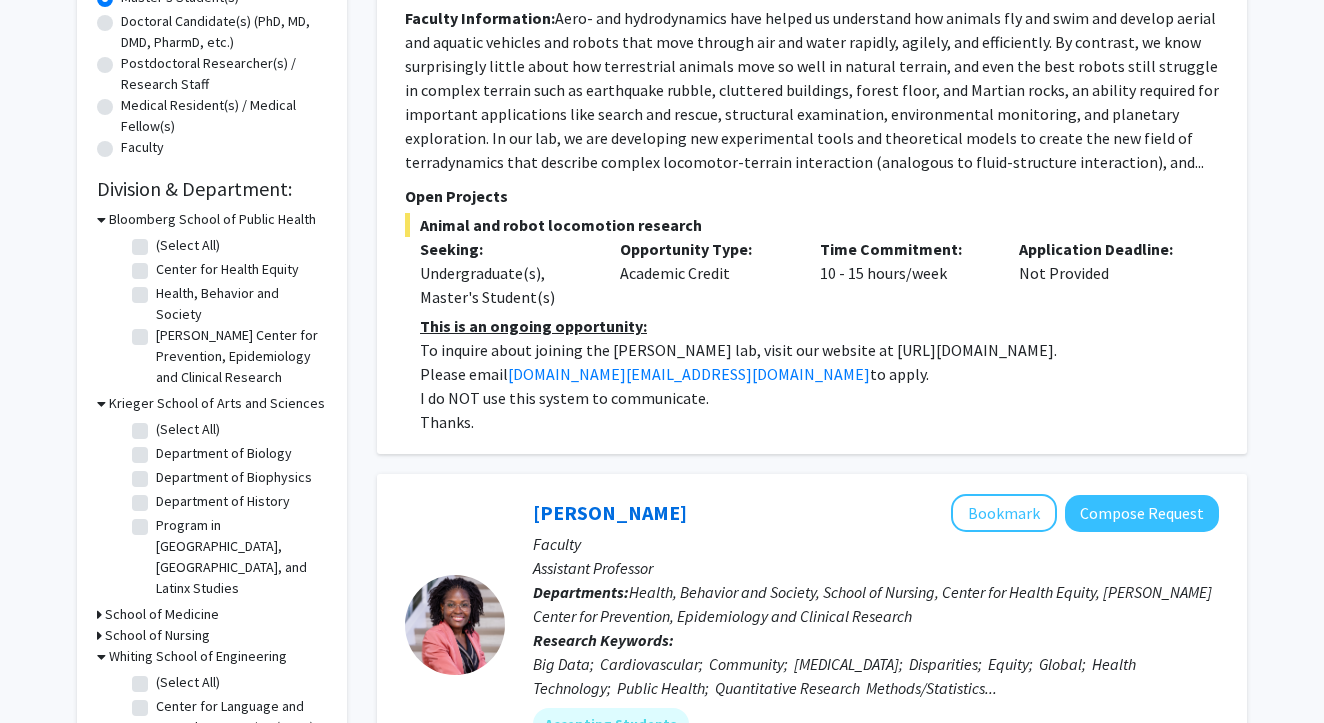 click on "Krieger School of Arts and Sciences" 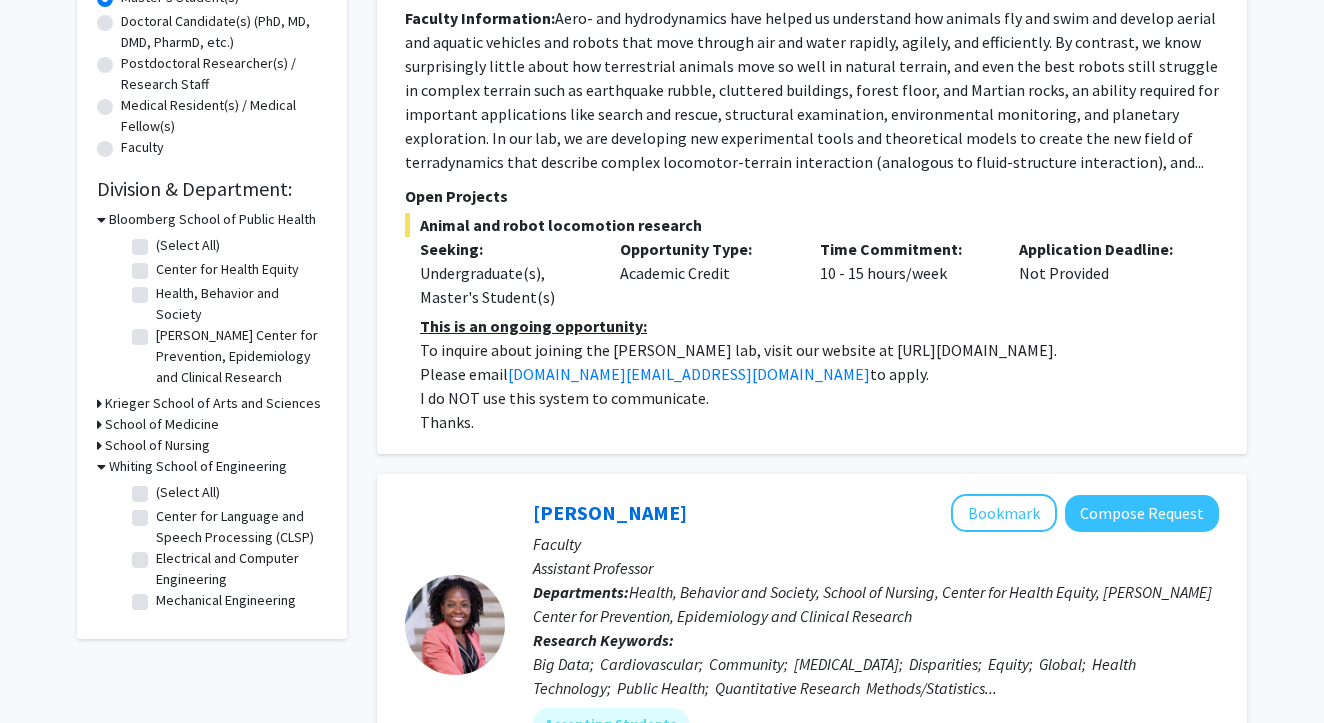 click 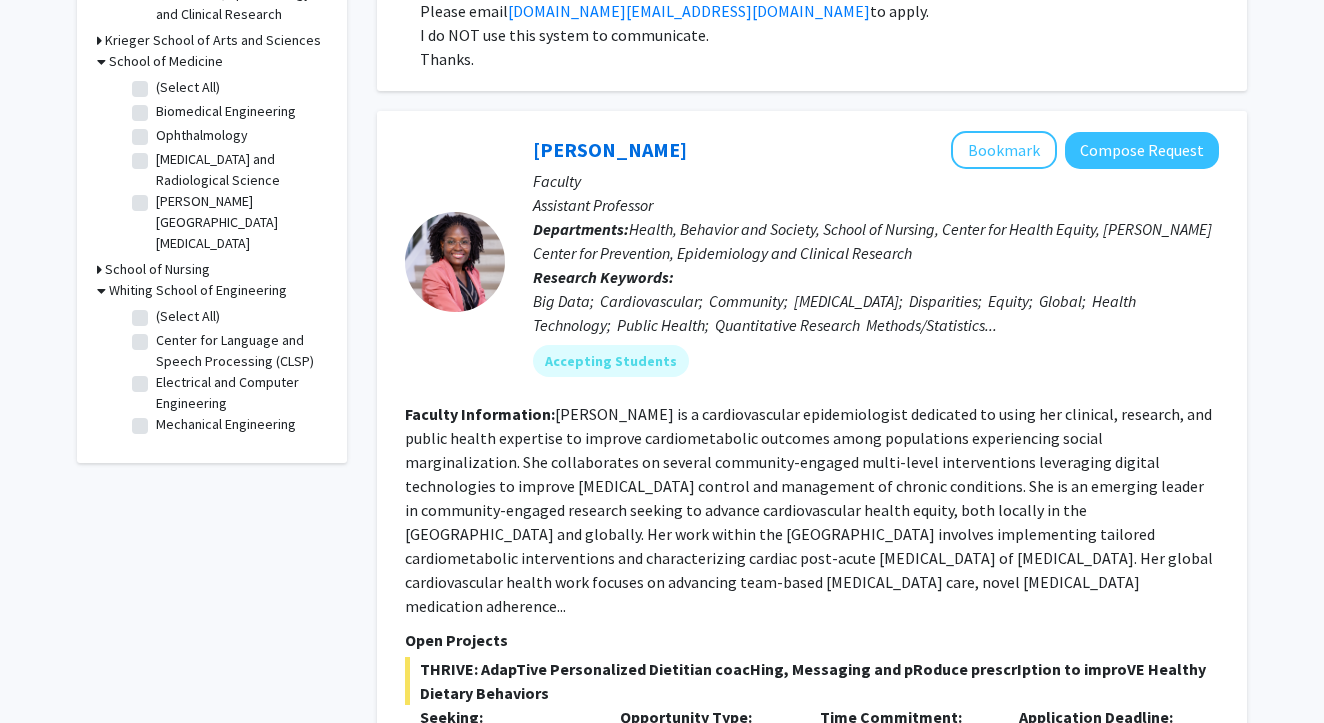 scroll, scrollTop: 797, scrollLeft: 0, axis: vertical 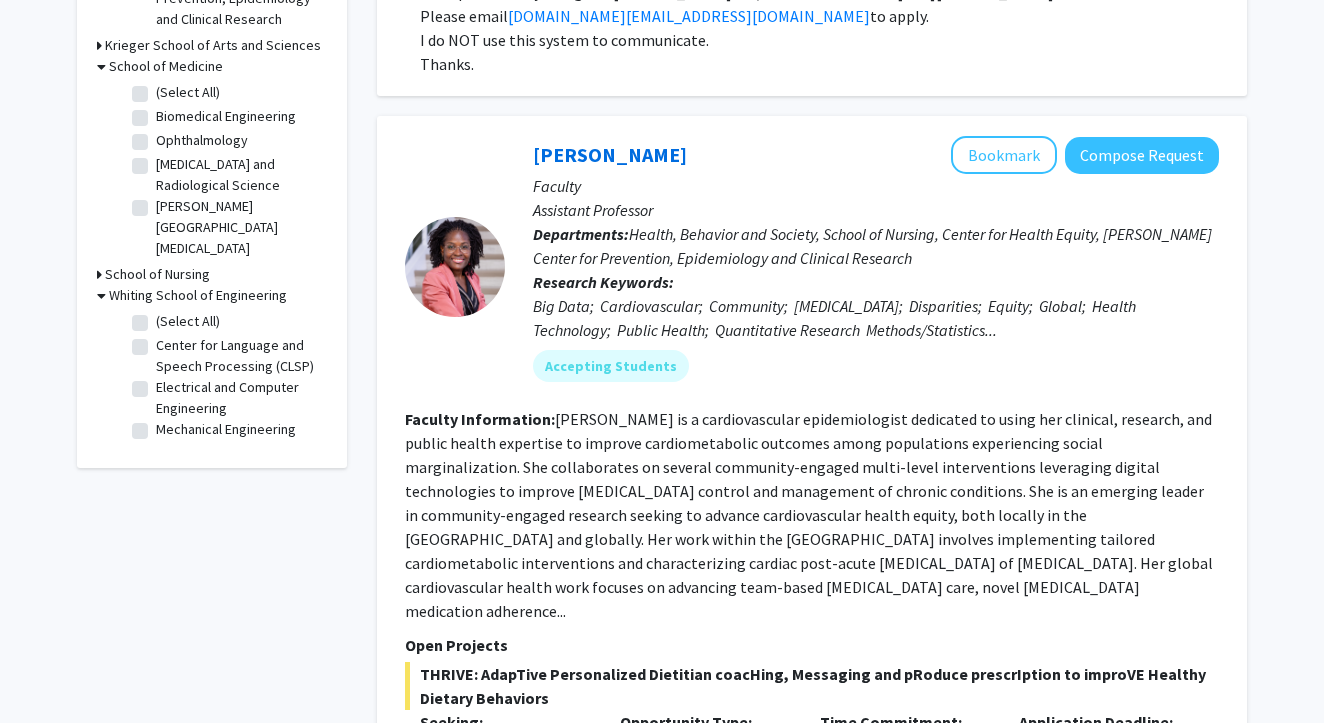 click on "Electrical and Computer Engineering  Electrical and Computer Engineering" 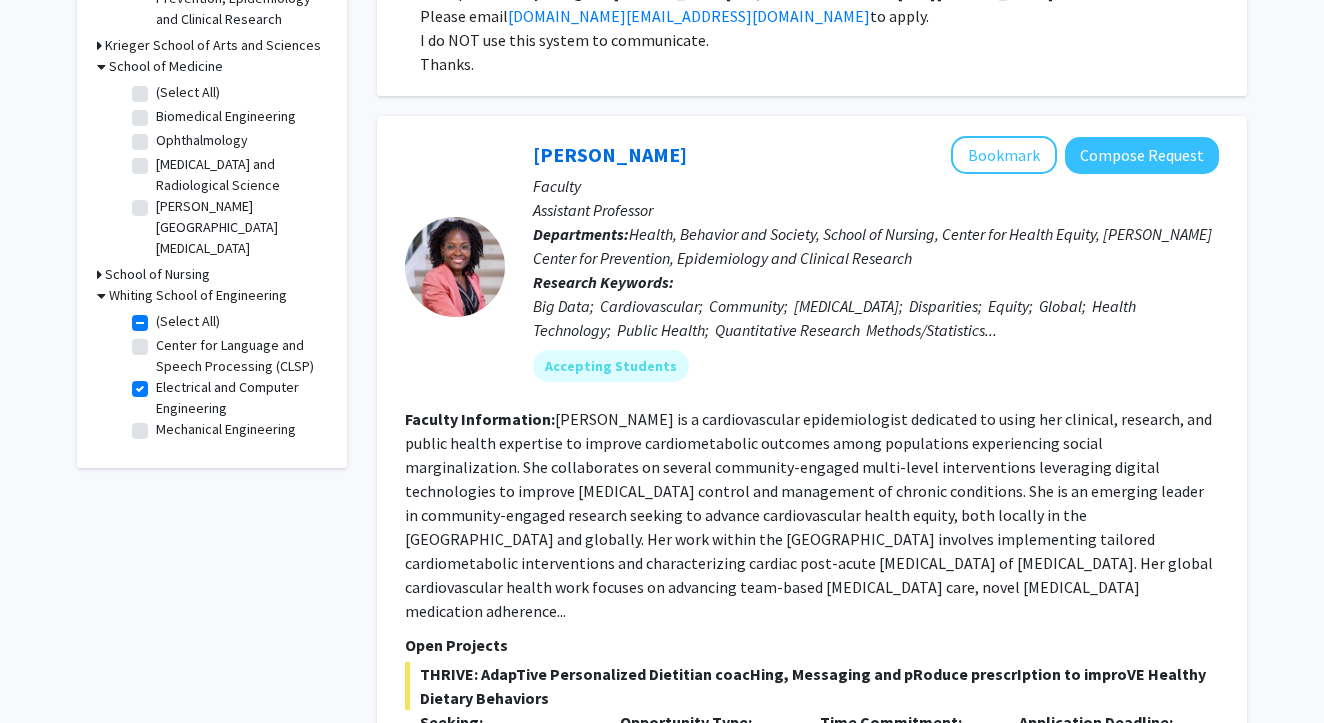 checkbox on "true" 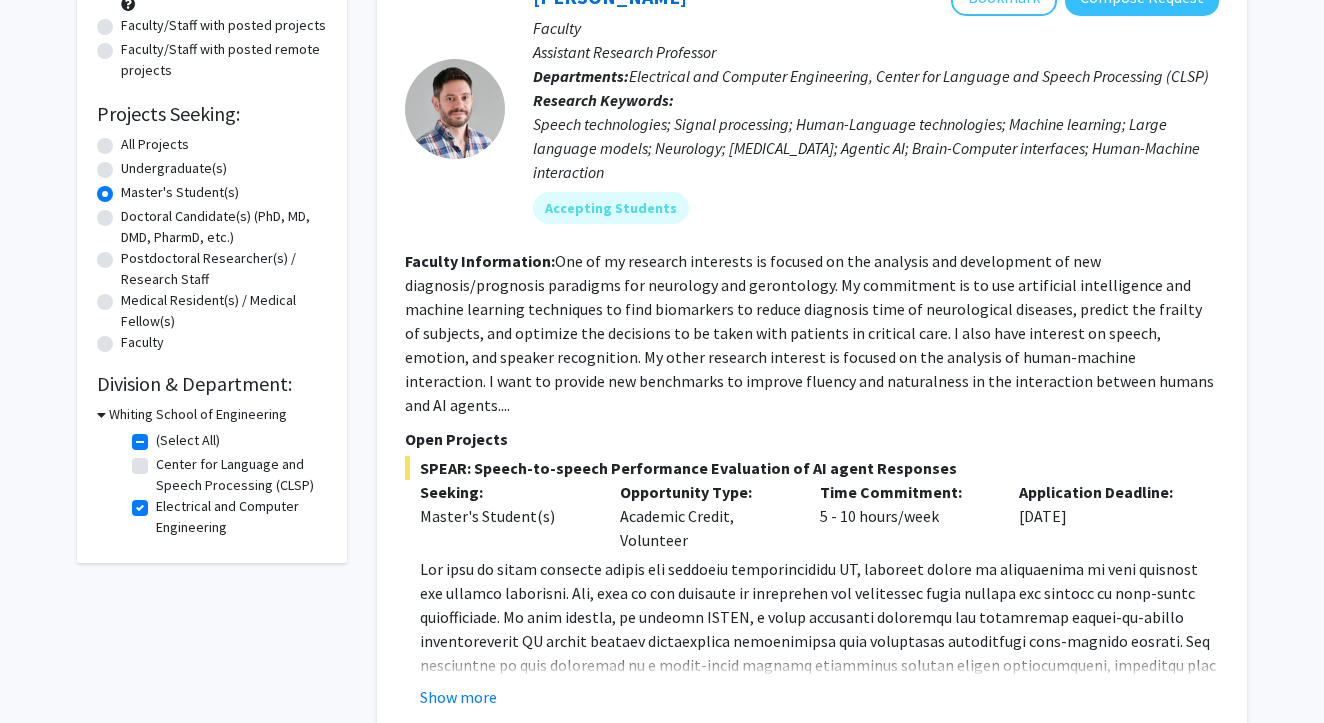 scroll, scrollTop: 261, scrollLeft: 0, axis: vertical 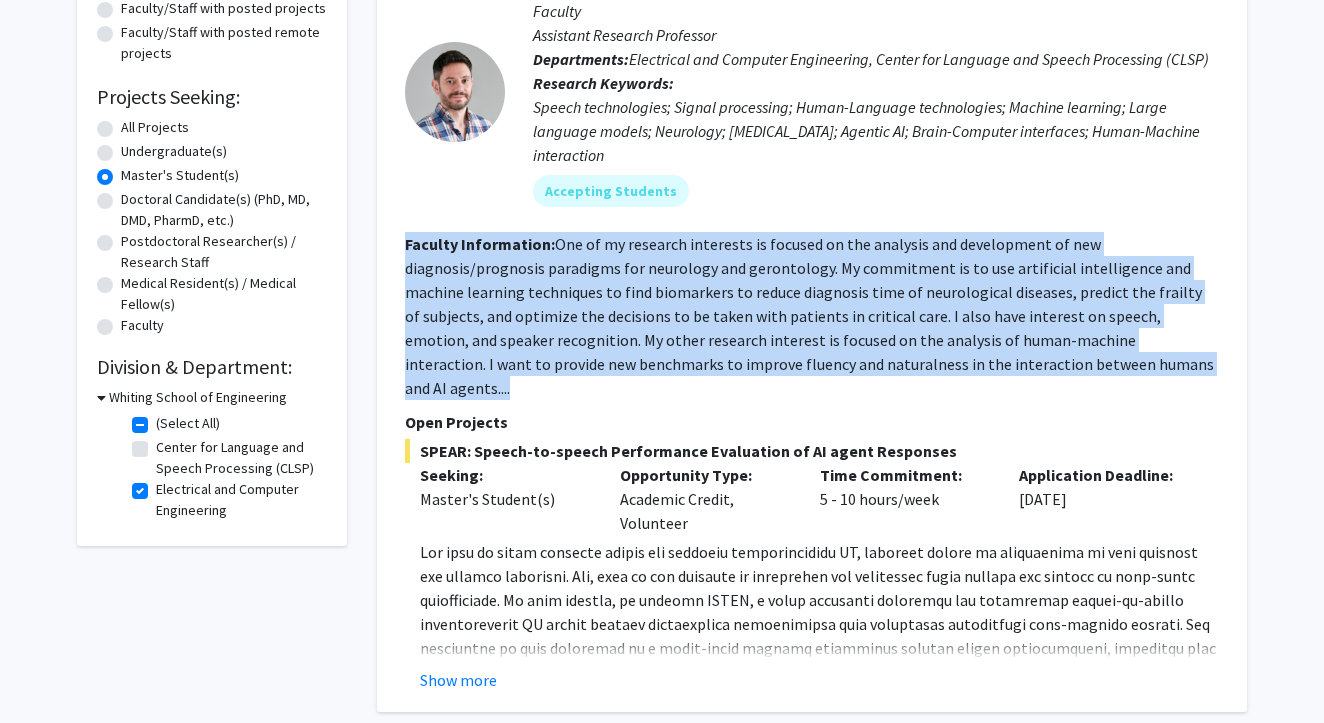 drag, startPoint x: 405, startPoint y: 247, endPoint x: 518, endPoint y: 383, distance: 176.81912 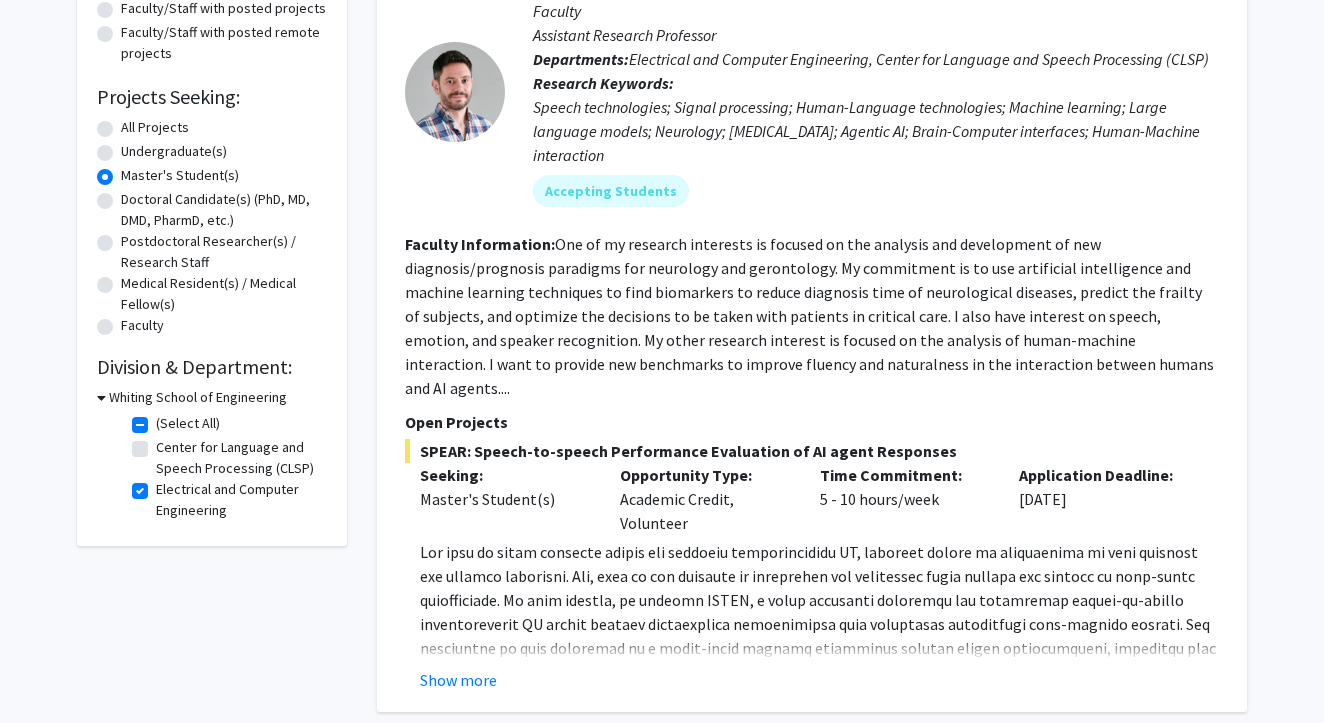 click on "Refine By Collaboration Status: Collaboration Status  All Faculty/Staff    Collaboration Status  Faculty/Staff accepting students    Collaboration Status  Faculty/Staff with posted projects    Collaboration Status  Faculty/Staff with posted remote projects    Projects Seeking: Projects Seeking Level  All Projects    Projects Seeking Level  Undergraduate(s)    Projects Seeking Level  Master's Student(s)    Projects Seeking Level  Doctoral Candidate(s) (PhD, MD, DMD, PharmD, etc.)    Projects Seeking Level  Postdoctoral Researcher(s) / Research Staff    Projects Seeking Level  Medical Resident(s) / Medical Fellow(s)    Projects Seeking Level  Faculty    Division & Department:      [PERSON_NAME] School of Engineering  (Select All)  (Select All)  Center for Language and Speech Processing (CLSP)  Center for Language and Speech Processing (CLSP)  Electrical and Computer Engineering  Electrical and Computer Engineering" 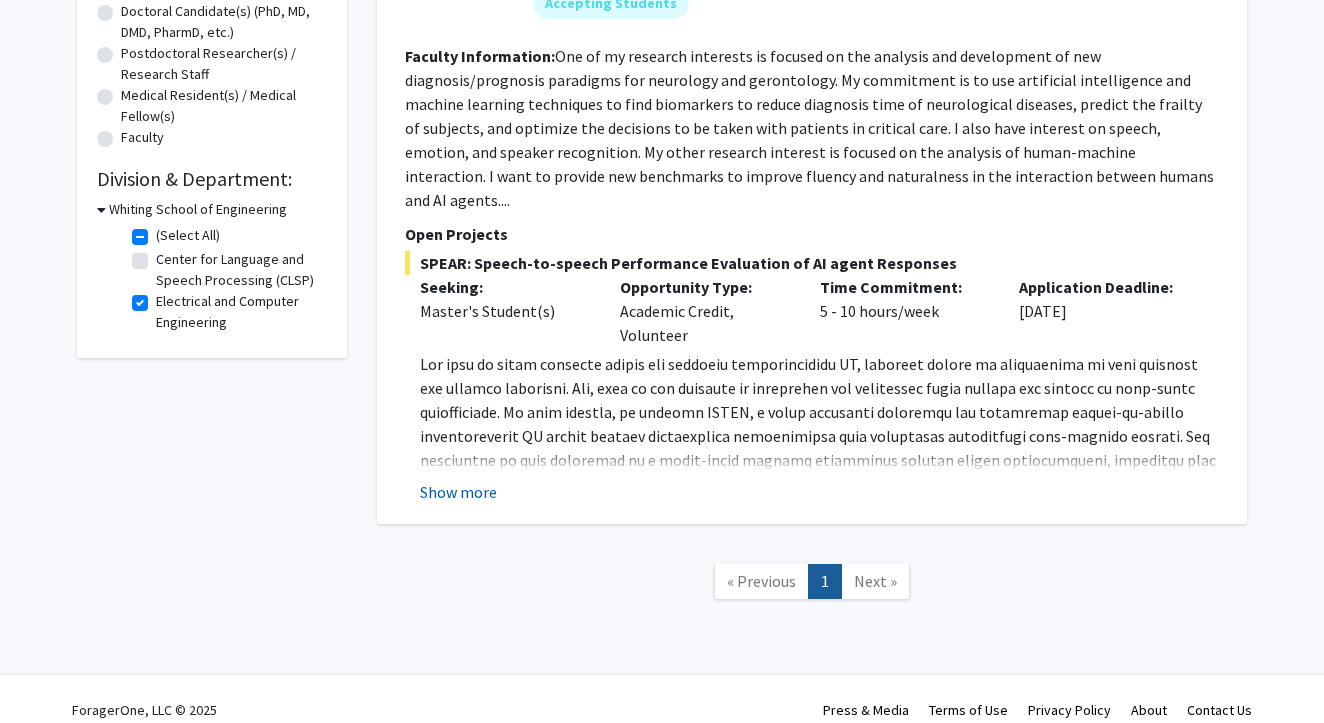 click on "Show more" 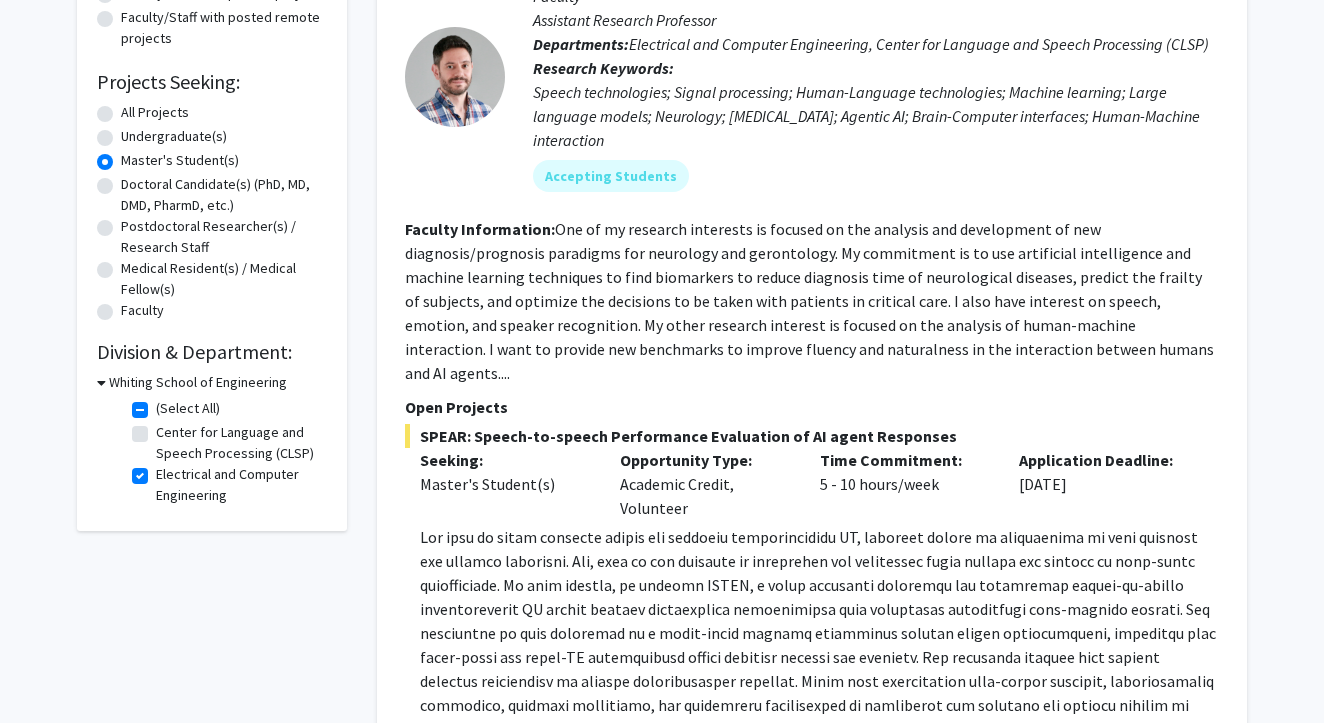 scroll, scrollTop: 193, scrollLeft: 0, axis: vertical 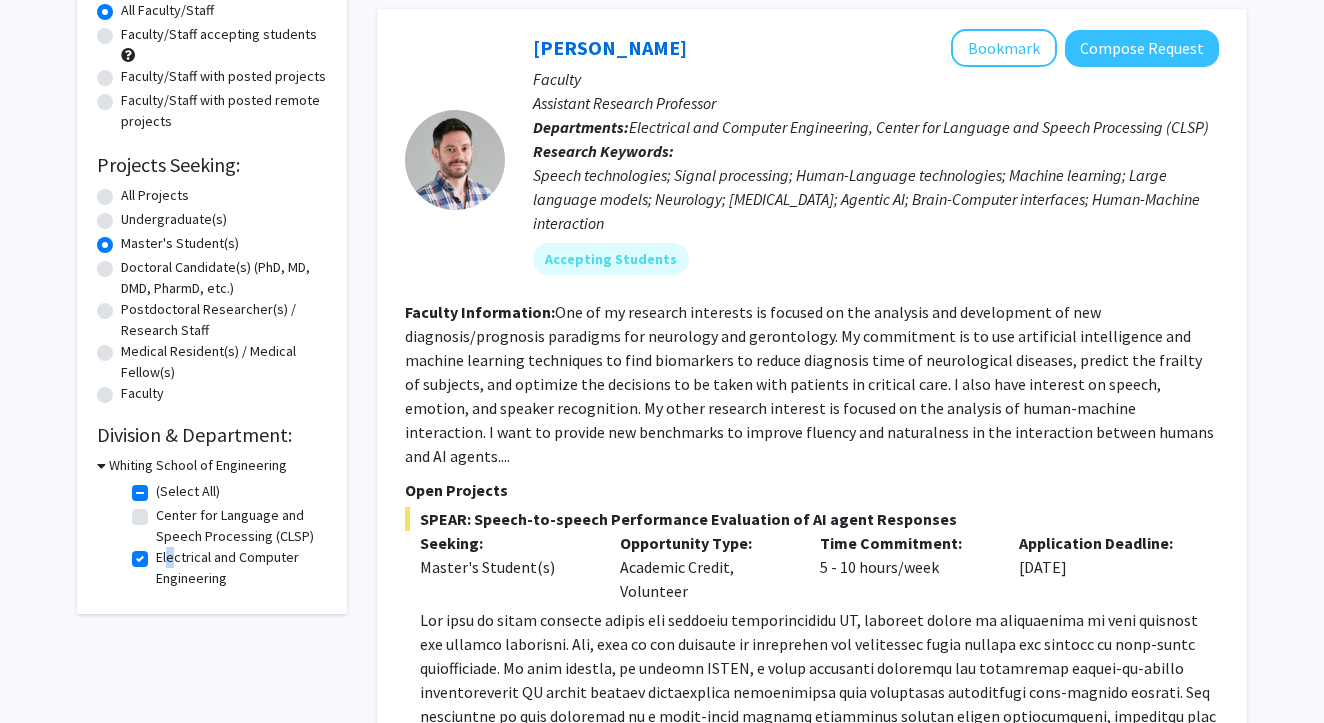 click on "Electrical and Computer Engineering" 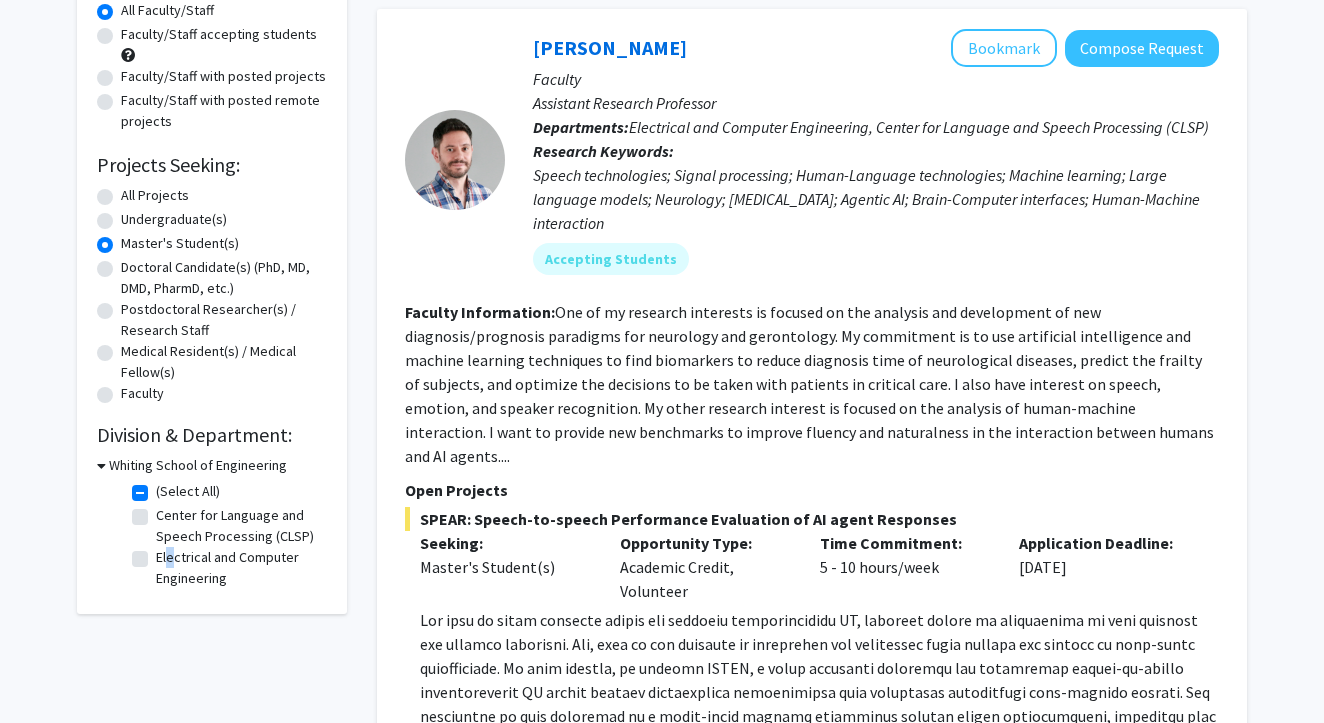 checkbox on "false" 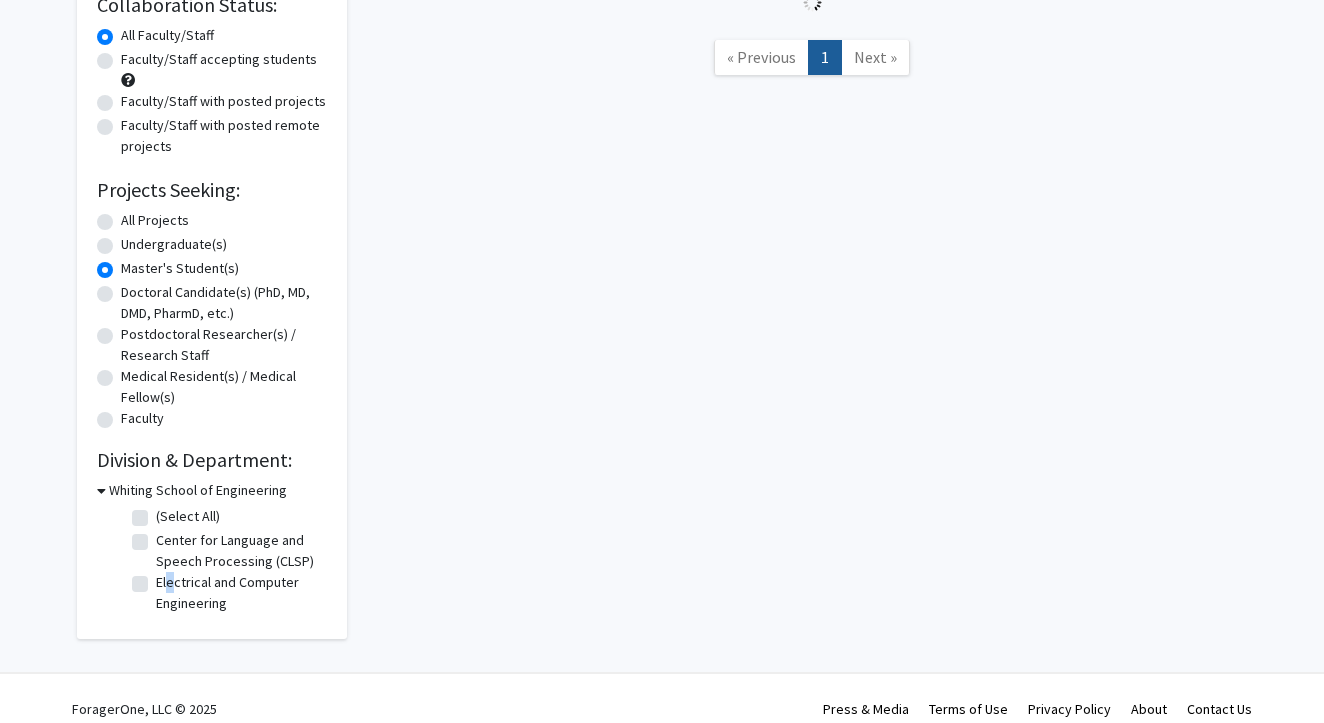 scroll, scrollTop: 192, scrollLeft: 0, axis: vertical 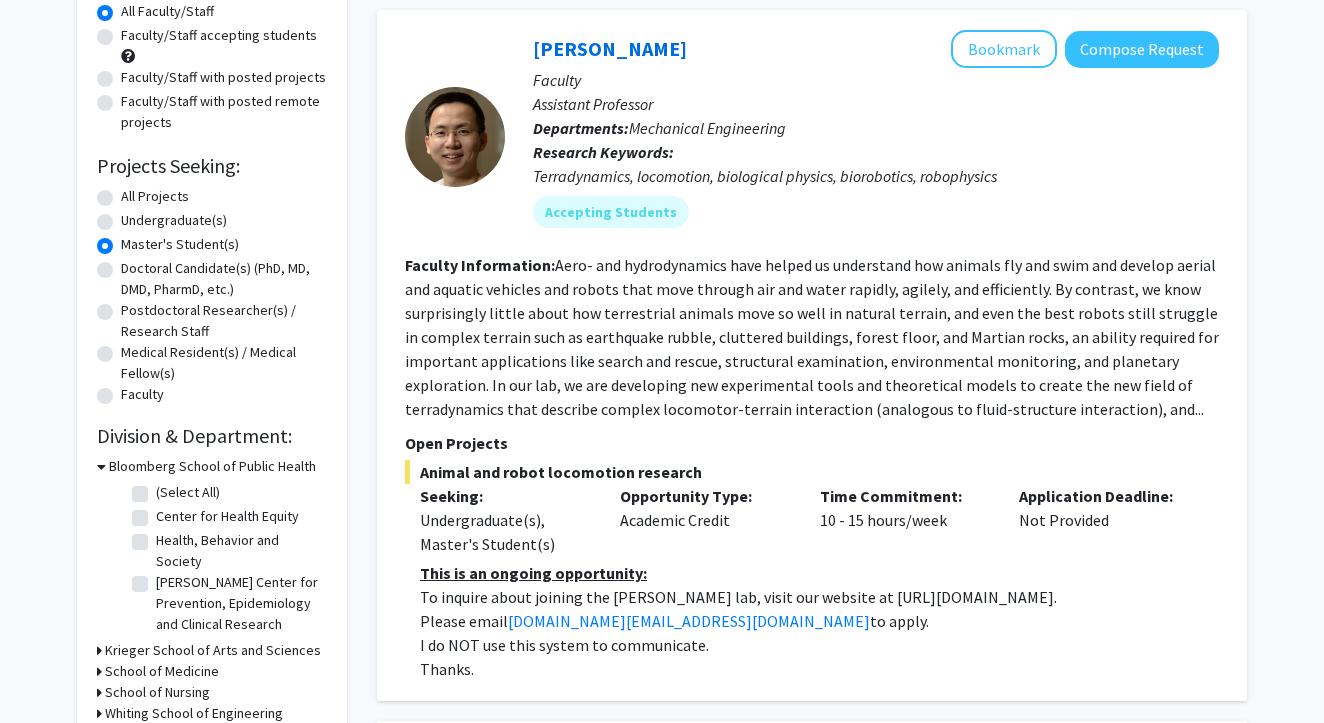 click on "(Select All)" 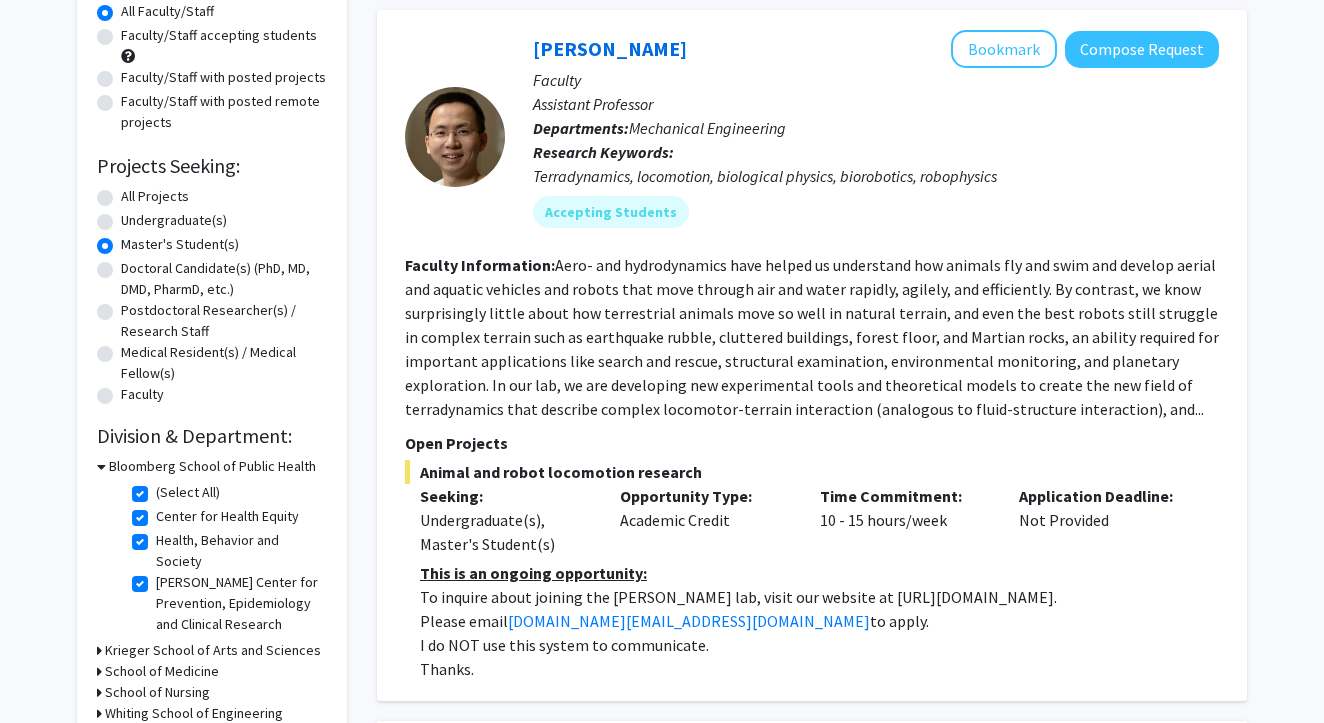 checkbox on "true" 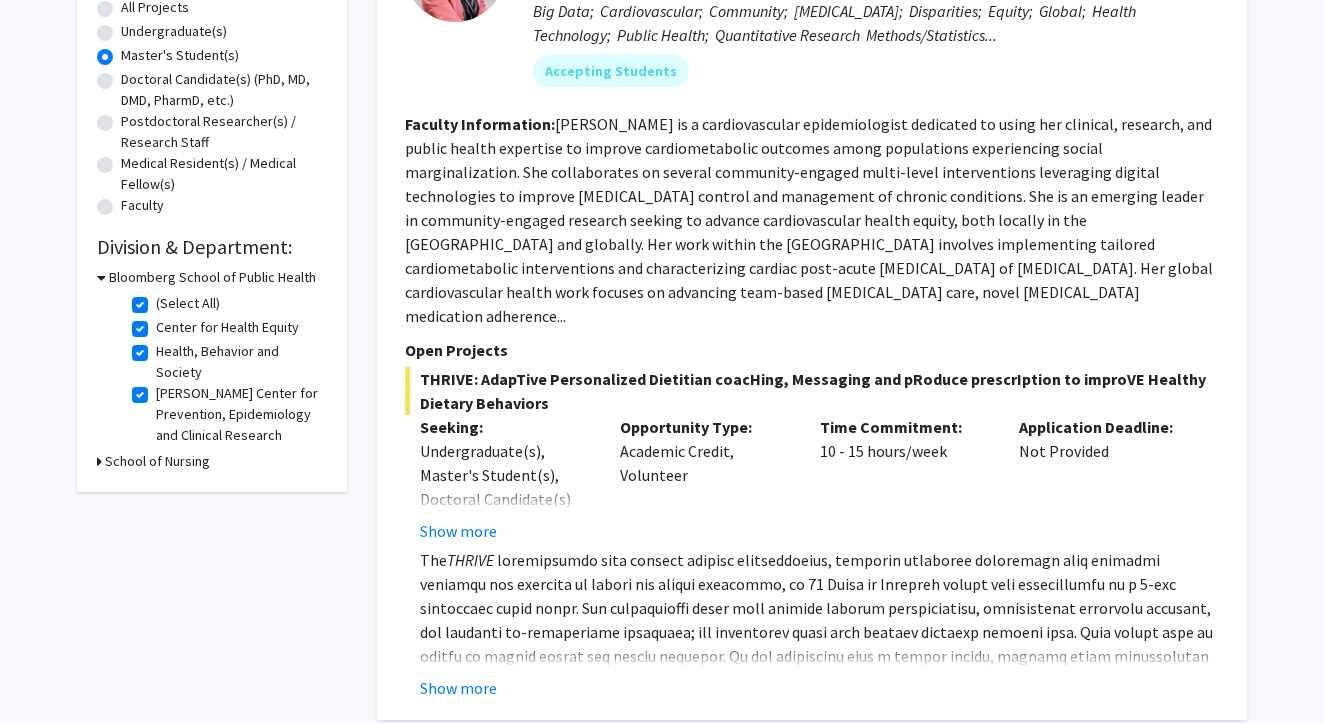 scroll, scrollTop: 395, scrollLeft: 0, axis: vertical 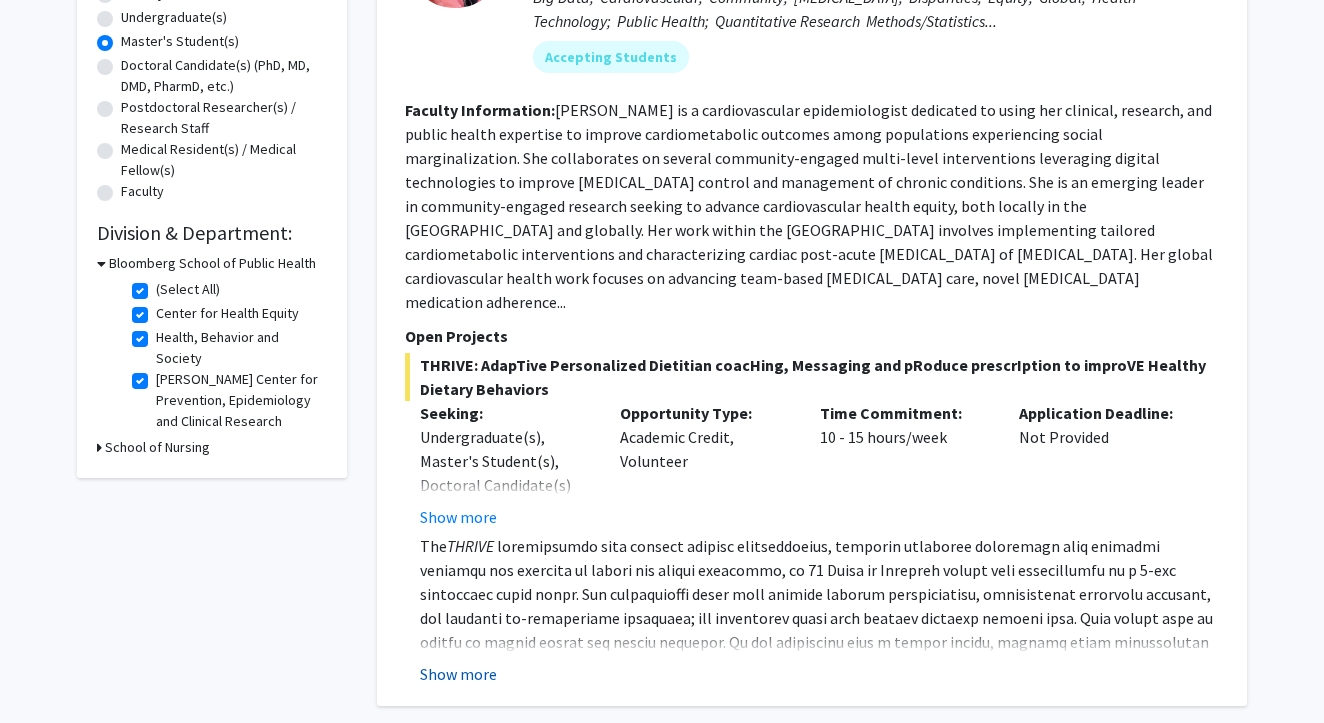 click on "Show more" 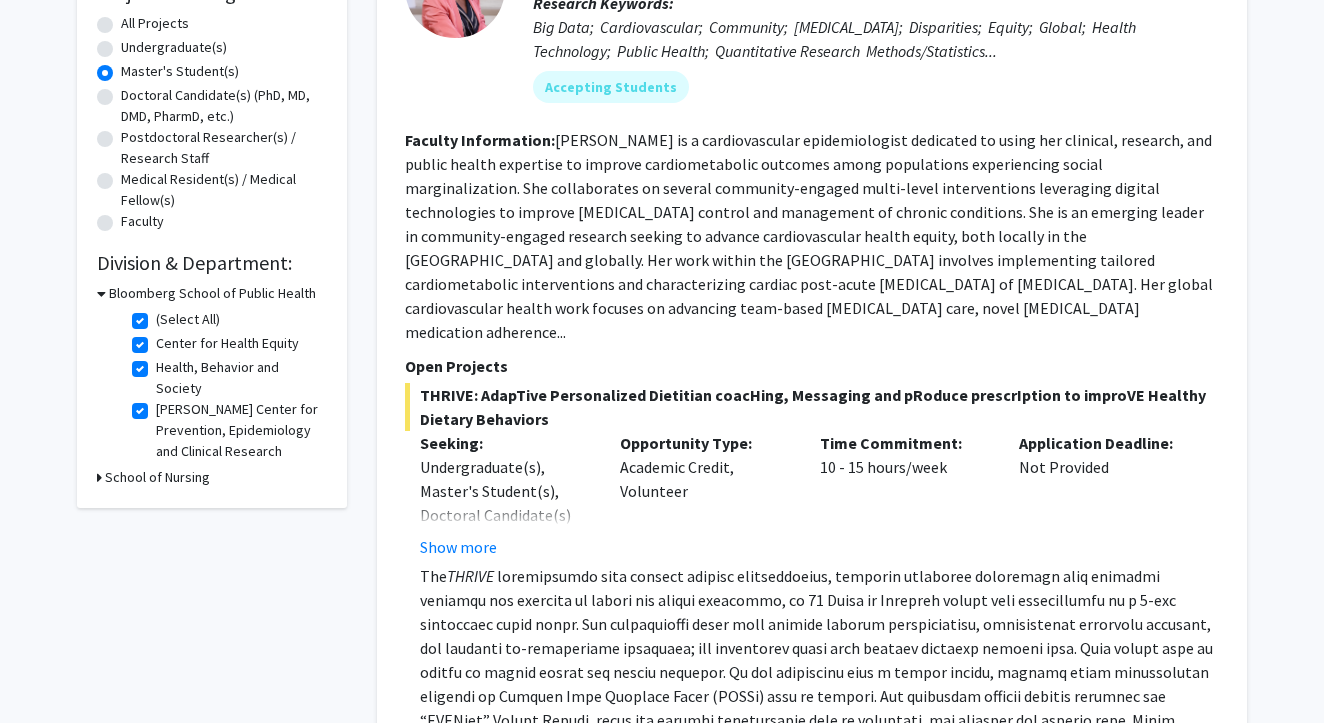 scroll, scrollTop: 268, scrollLeft: 0, axis: vertical 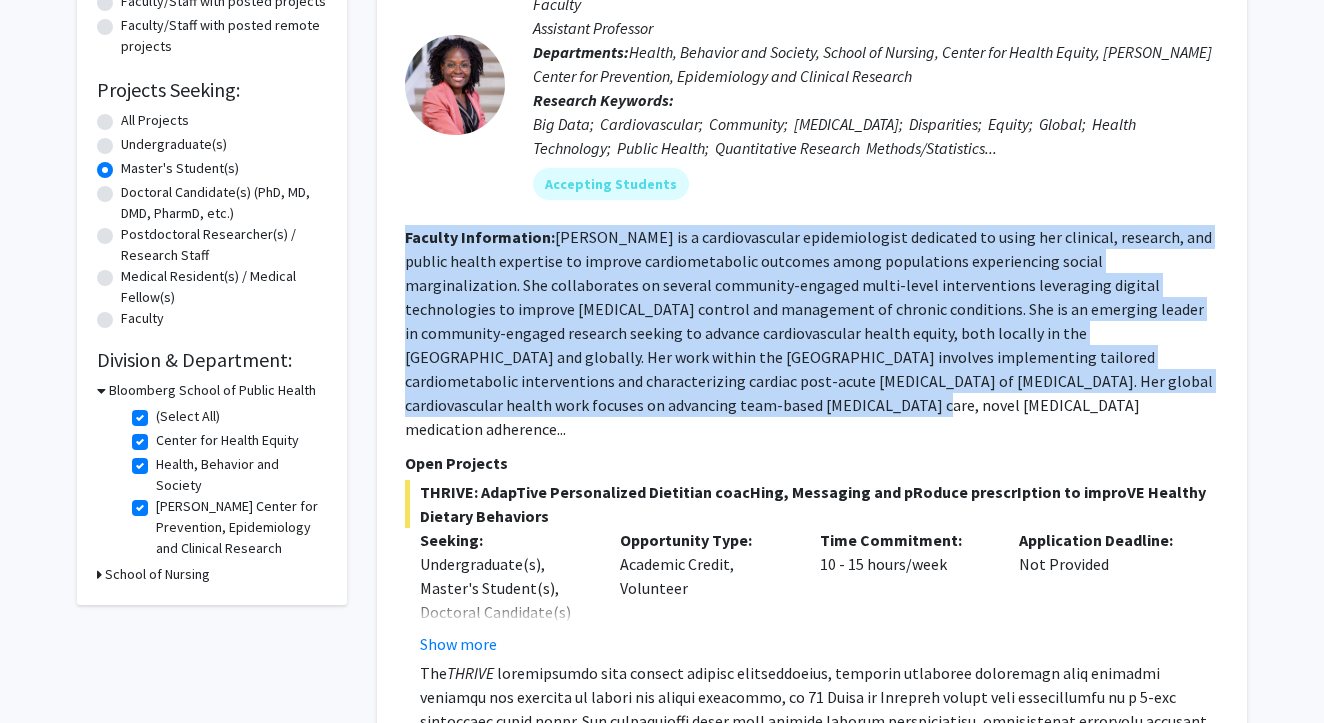 drag, startPoint x: 418, startPoint y: 254, endPoint x: 518, endPoint y: 422, distance: 195.5096 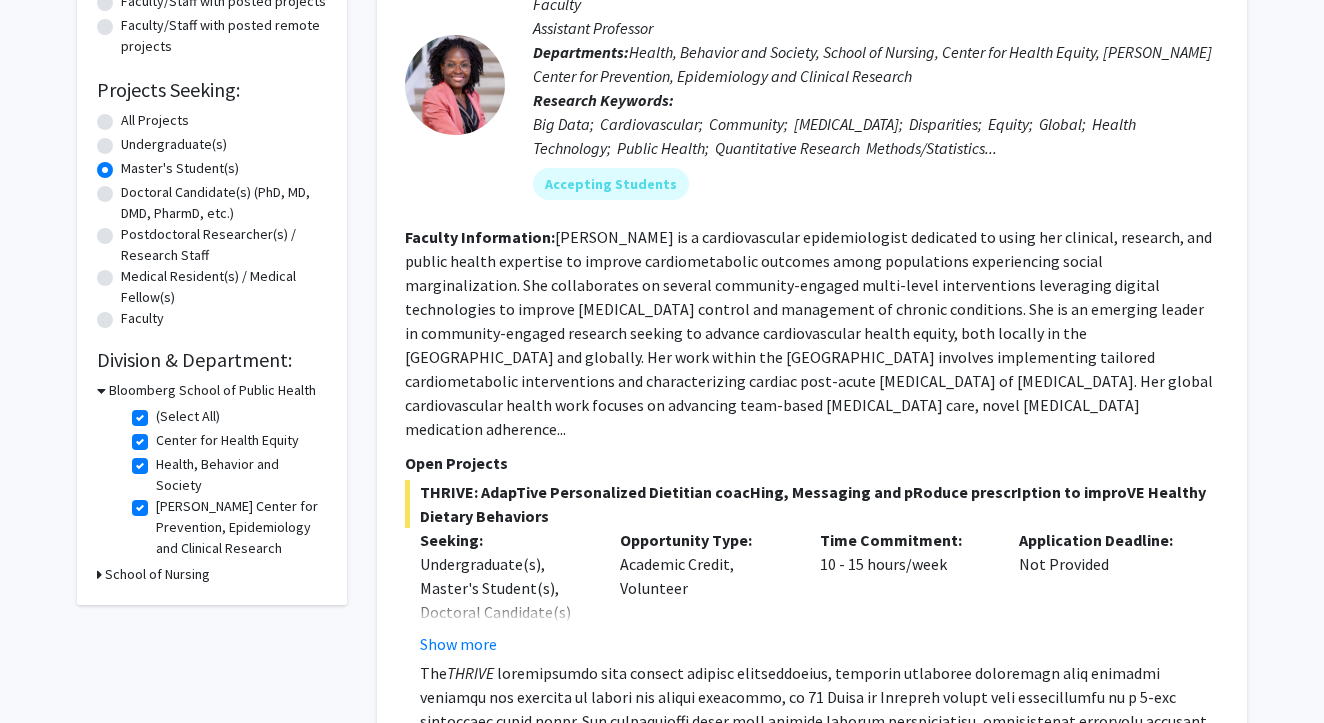 click on "Refine By Collaboration Status: Collaboration Status  All Faculty/Staff    Collaboration Status  Faculty/Staff accepting students    Collaboration Status  Faculty/Staff with posted projects    Collaboration Status  Faculty/Staff with posted remote projects    Projects Seeking: Projects Seeking Level  All Projects    Projects Seeking Level  Undergraduate(s)    Projects Seeking Level  Master's Student(s)    Projects Seeking Level  Doctoral Candidate(s) (PhD, MD, DMD, PharmD, etc.)    Projects Seeking Level  Postdoctoral Researcher(s) / Research Staff    Projects Seeking Level  Medical Resident(s) / Medical Fellow(s)    Projects Seeking Level  Faculty    Division & Department:      Bloomberg School of Public Health  (Select All)  (Select All)  Center for Health Equity  Center for Health Equity  Health, Behavior and Society  Health, Behavior and Society  [PERSON_NAME] Center for Prevention, Epidemiology and Clinical Research  [PERSON_NAME] Center for Prevention, Epidemiology and Clinical Research" 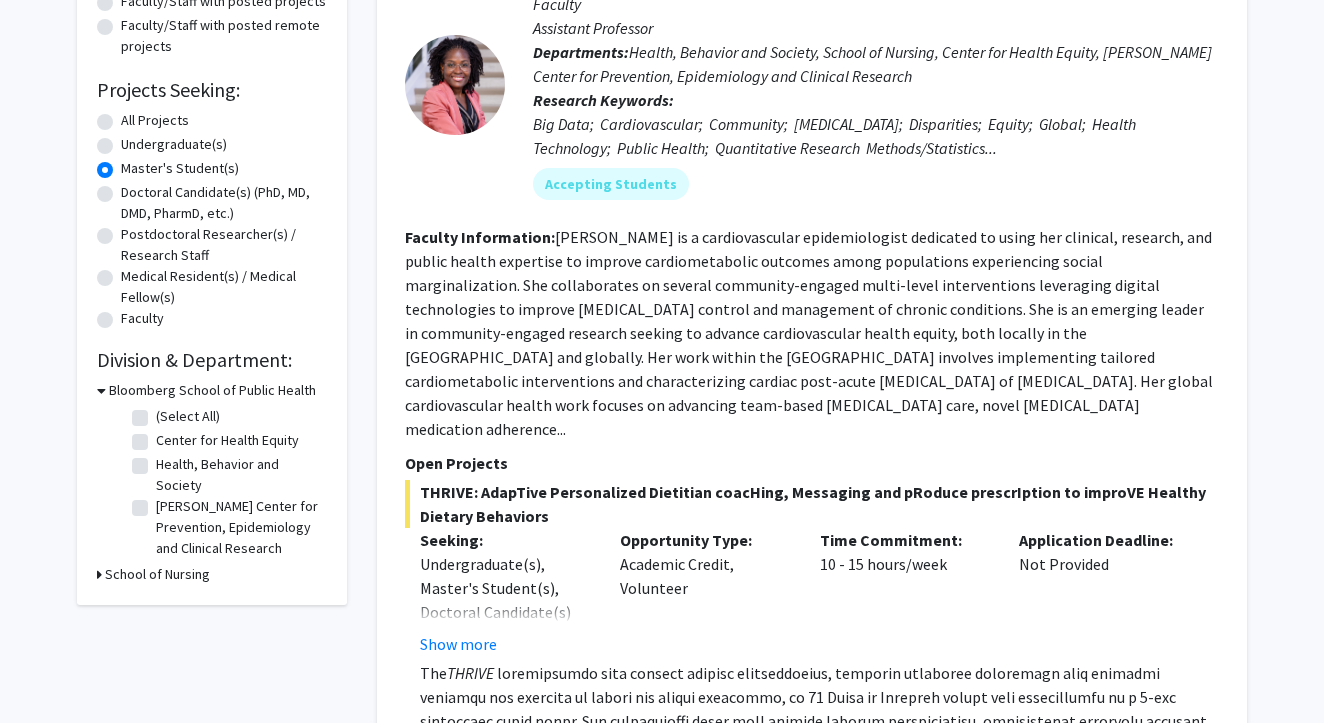 checkbox on "false" 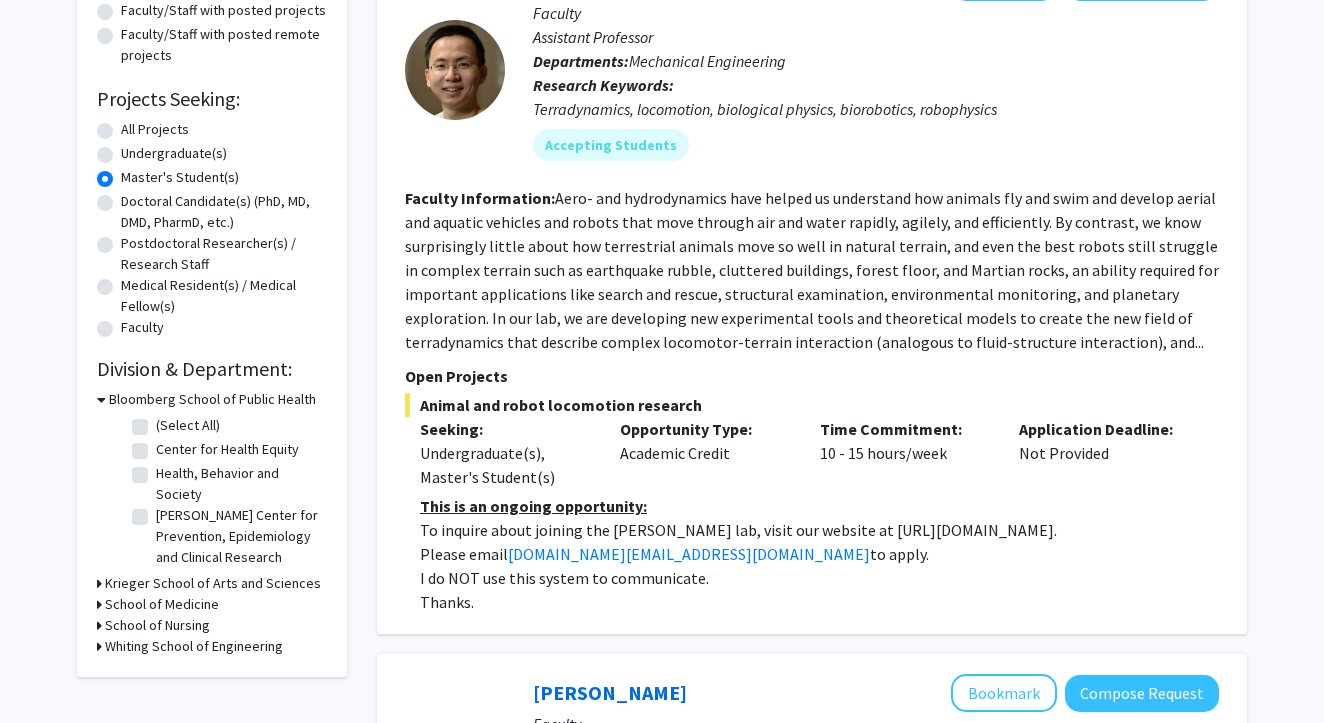 scroll, scrollTop: 285, scrollLeft: 0, axis: vertical 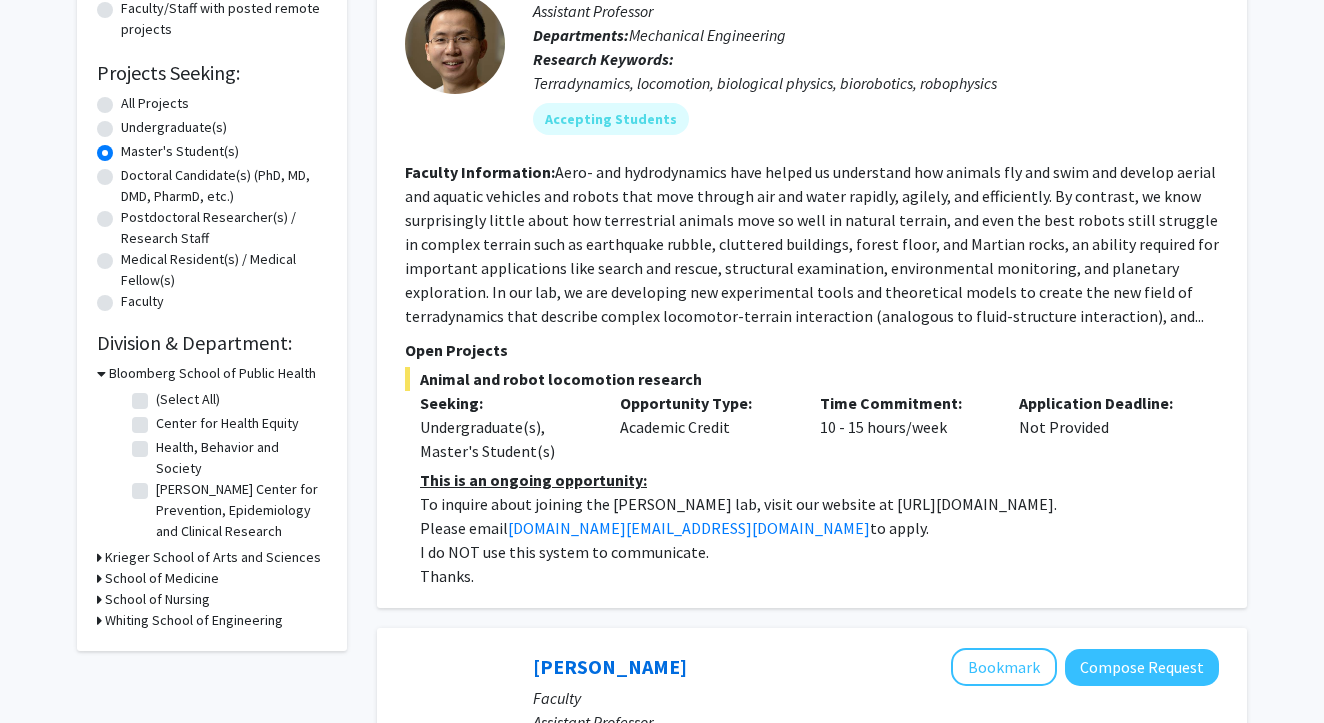 click 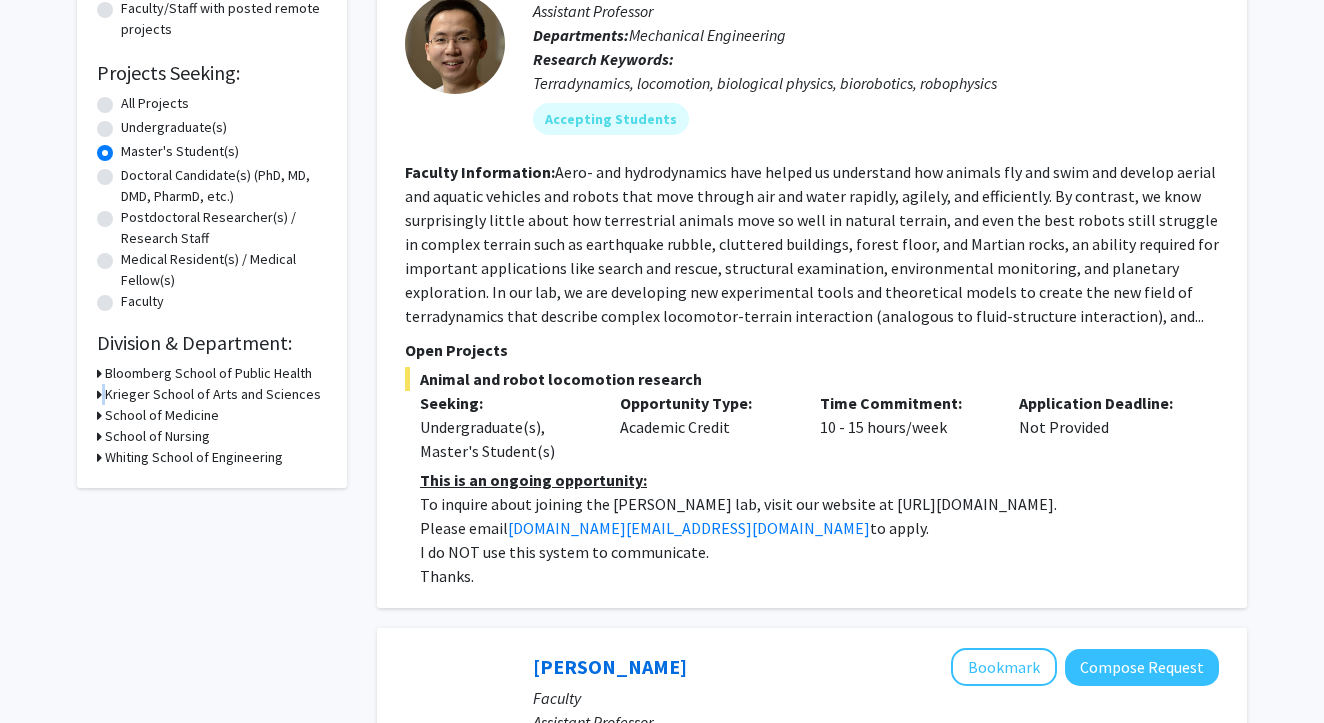 click on "Krieger School of Arts and Sciences" 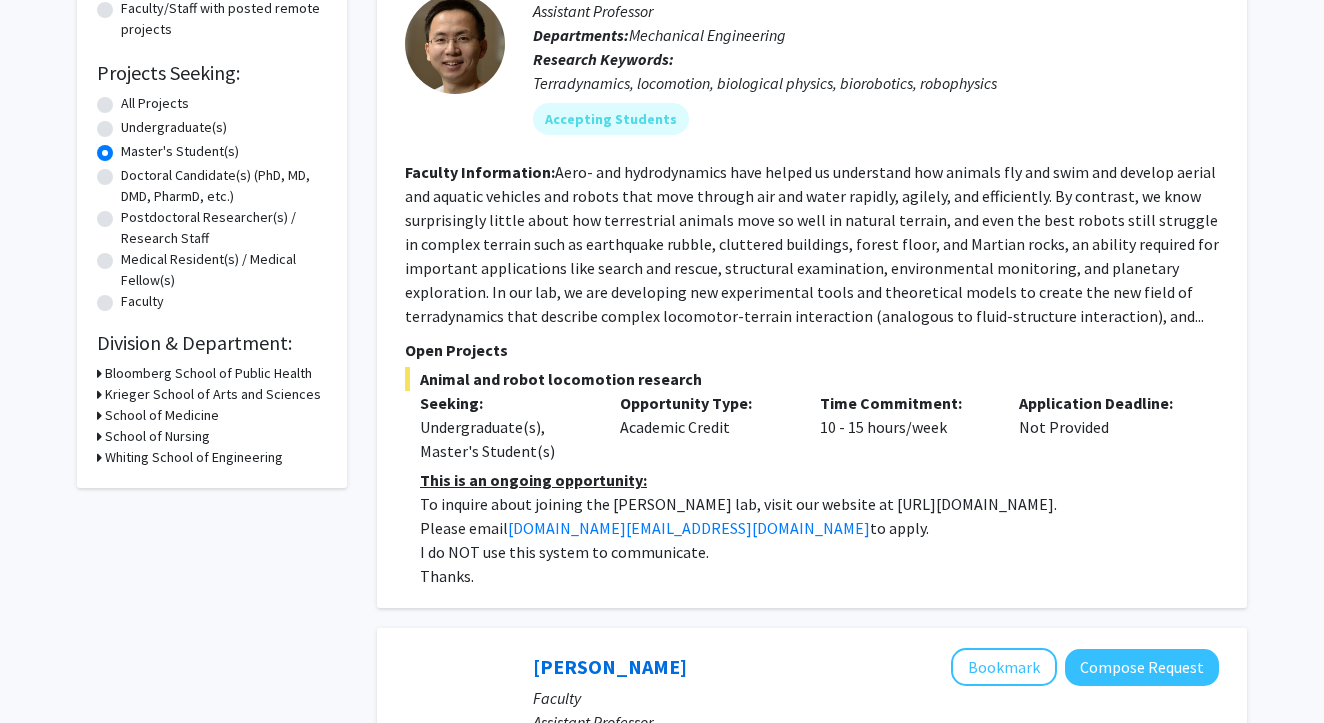 click 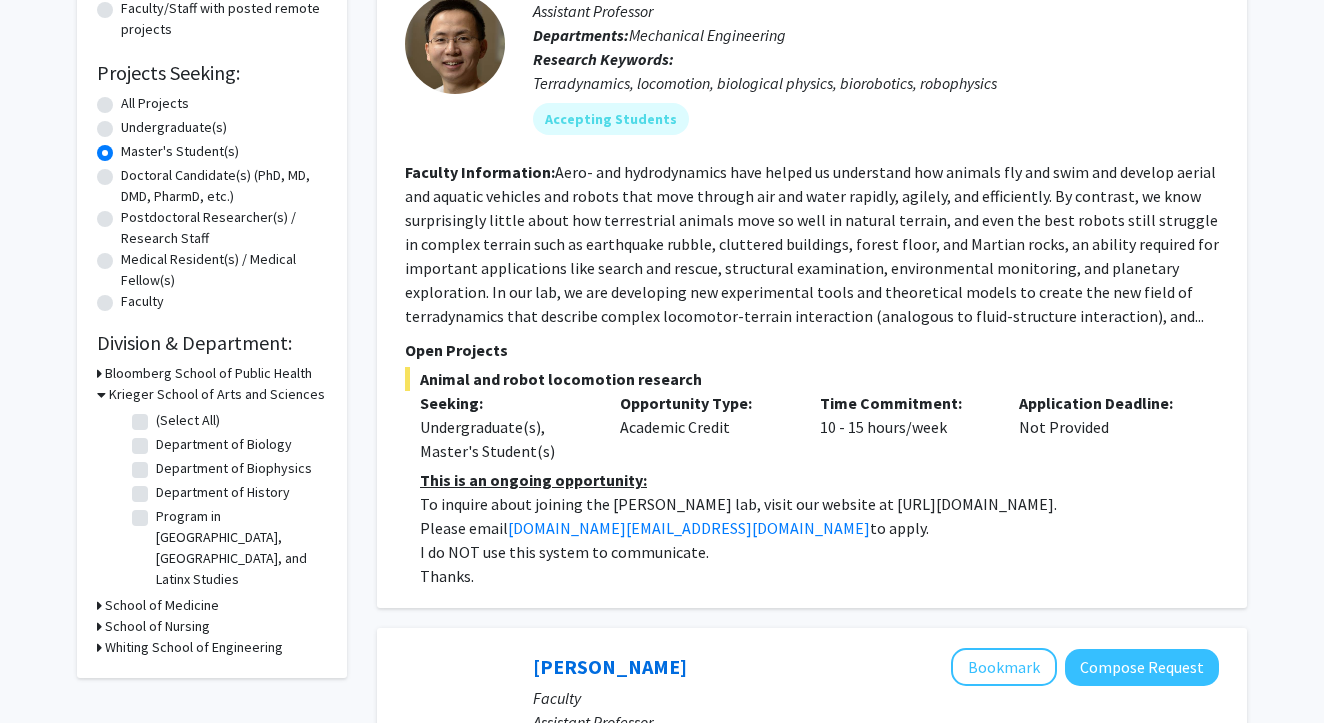 click 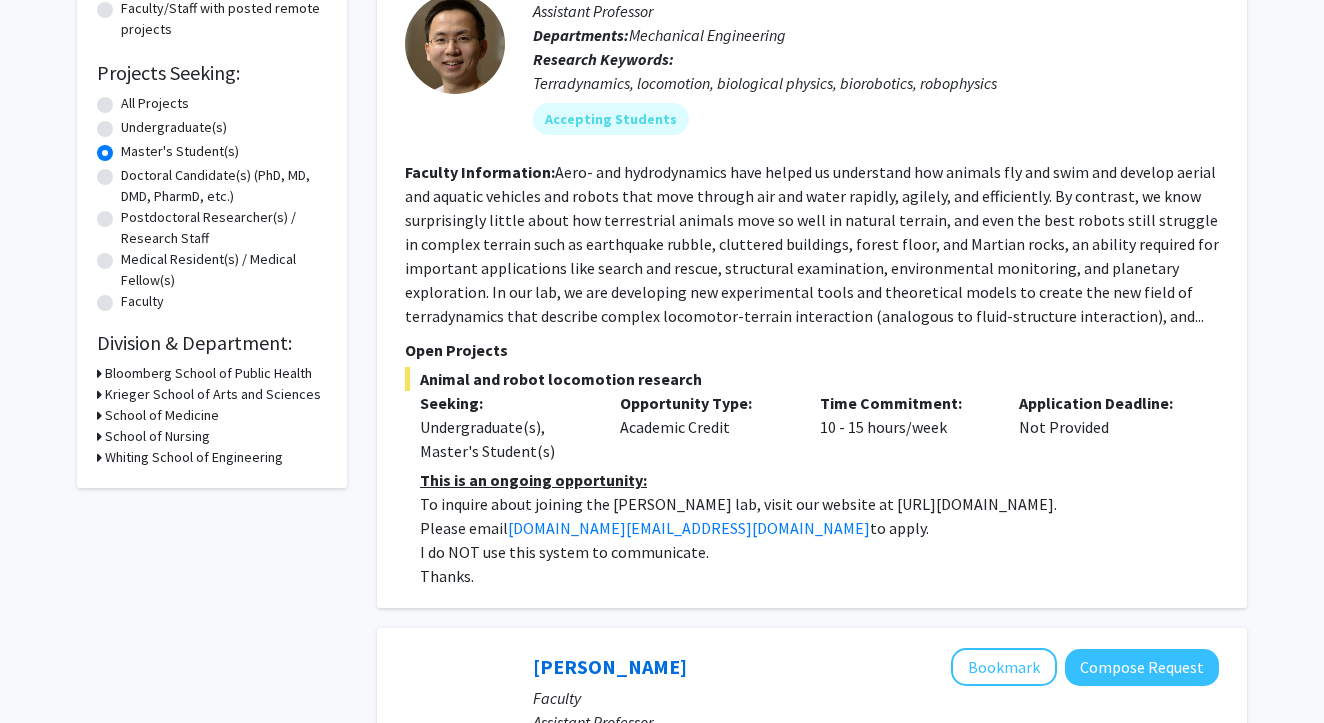 click 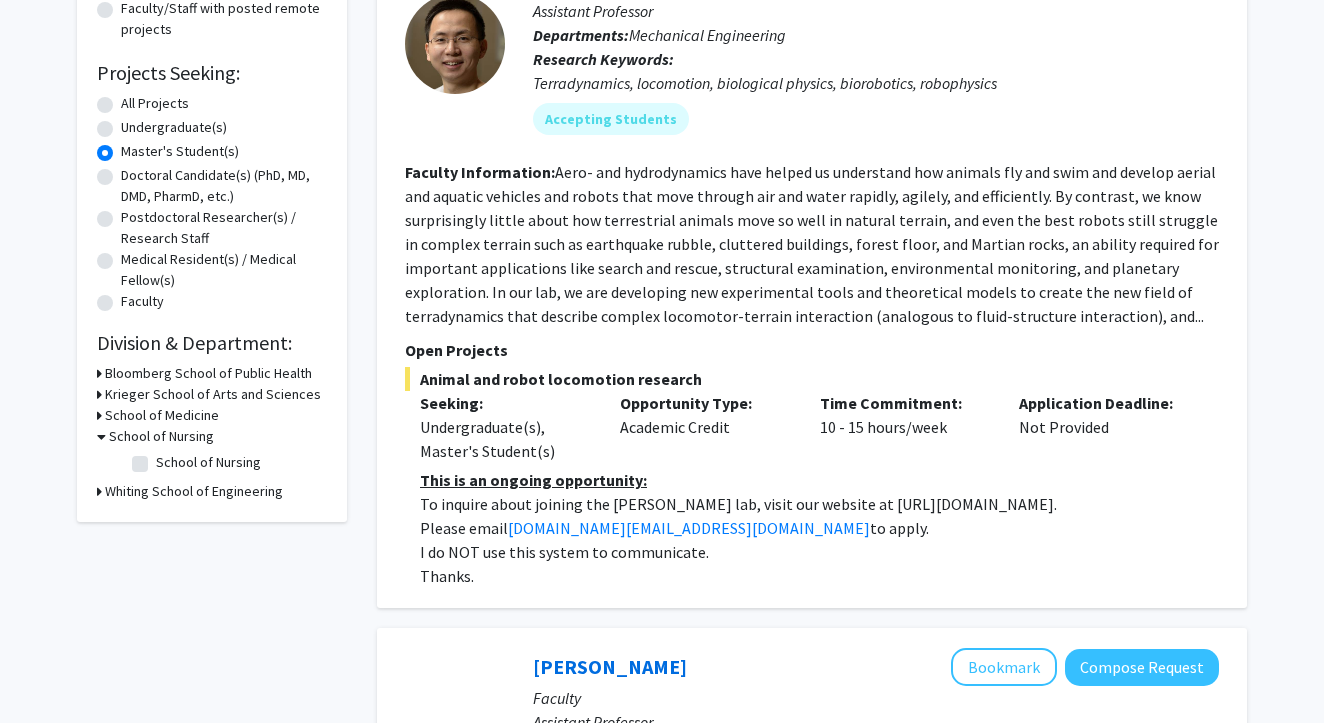 click 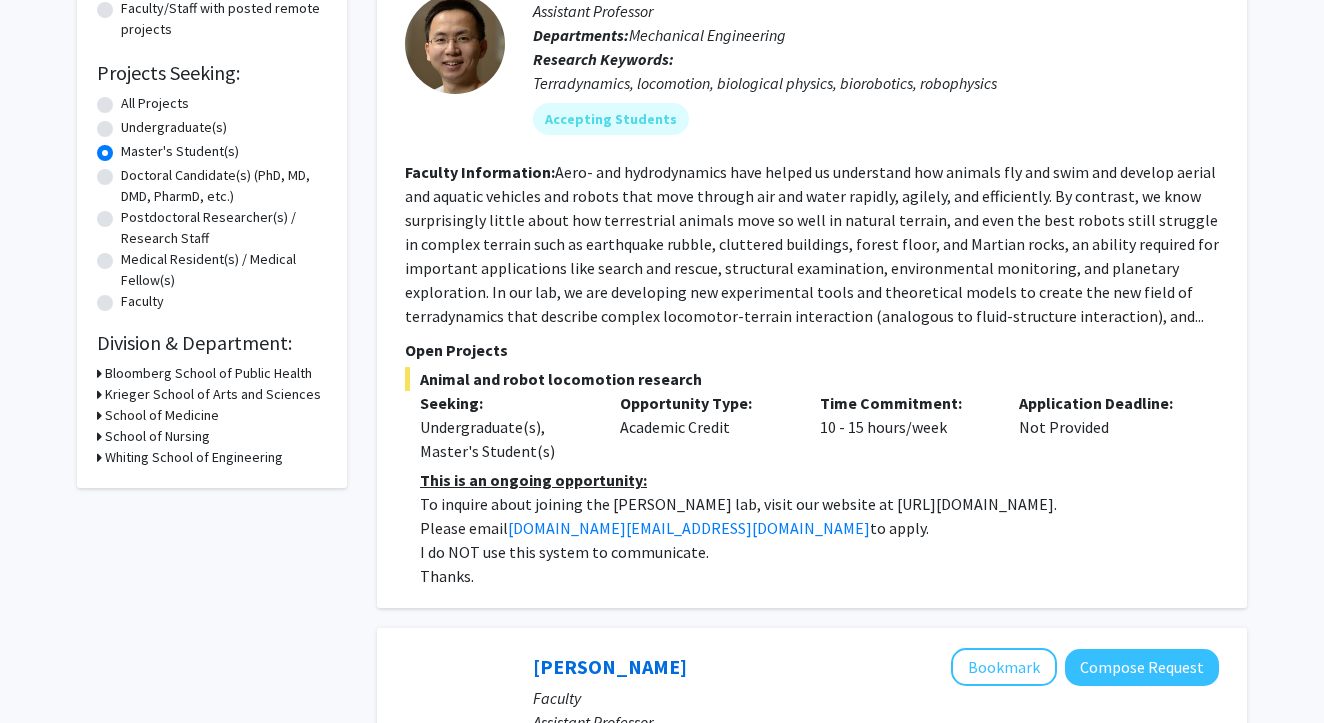 click 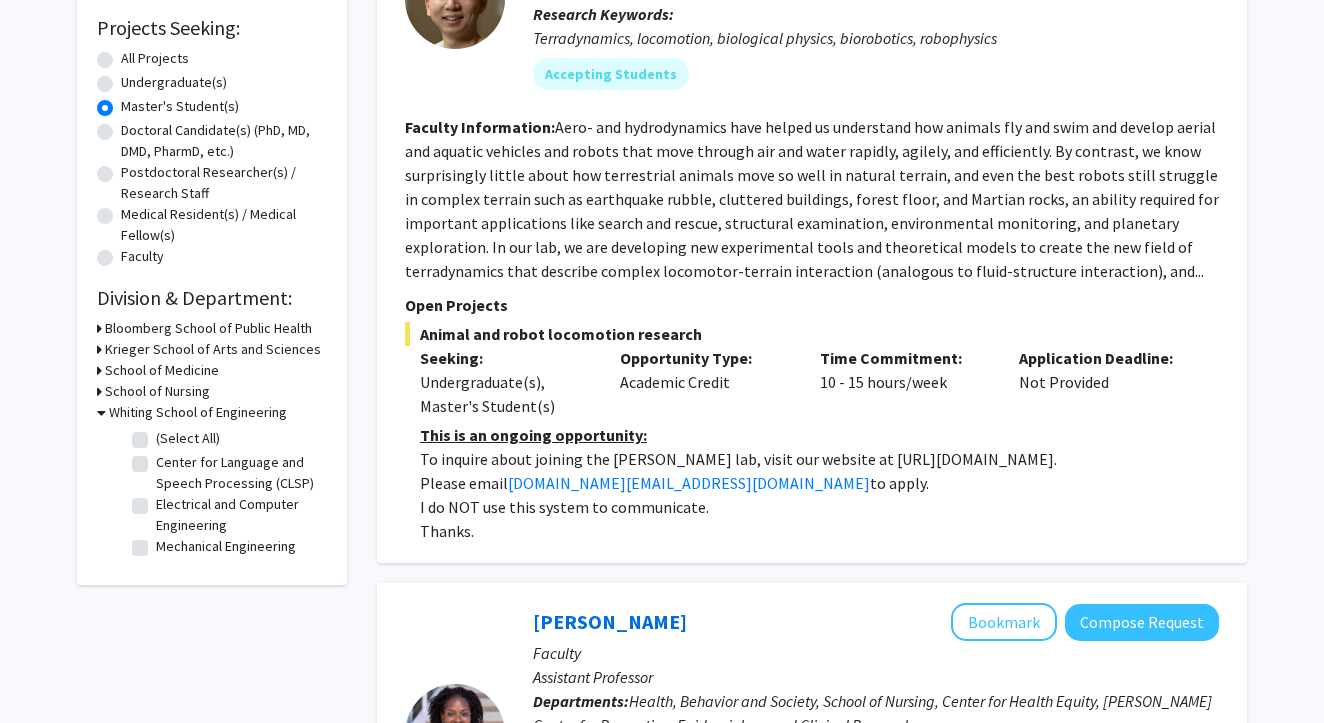 scroll, scrollTop: 358, scrollLeft: 0, axis: vertical 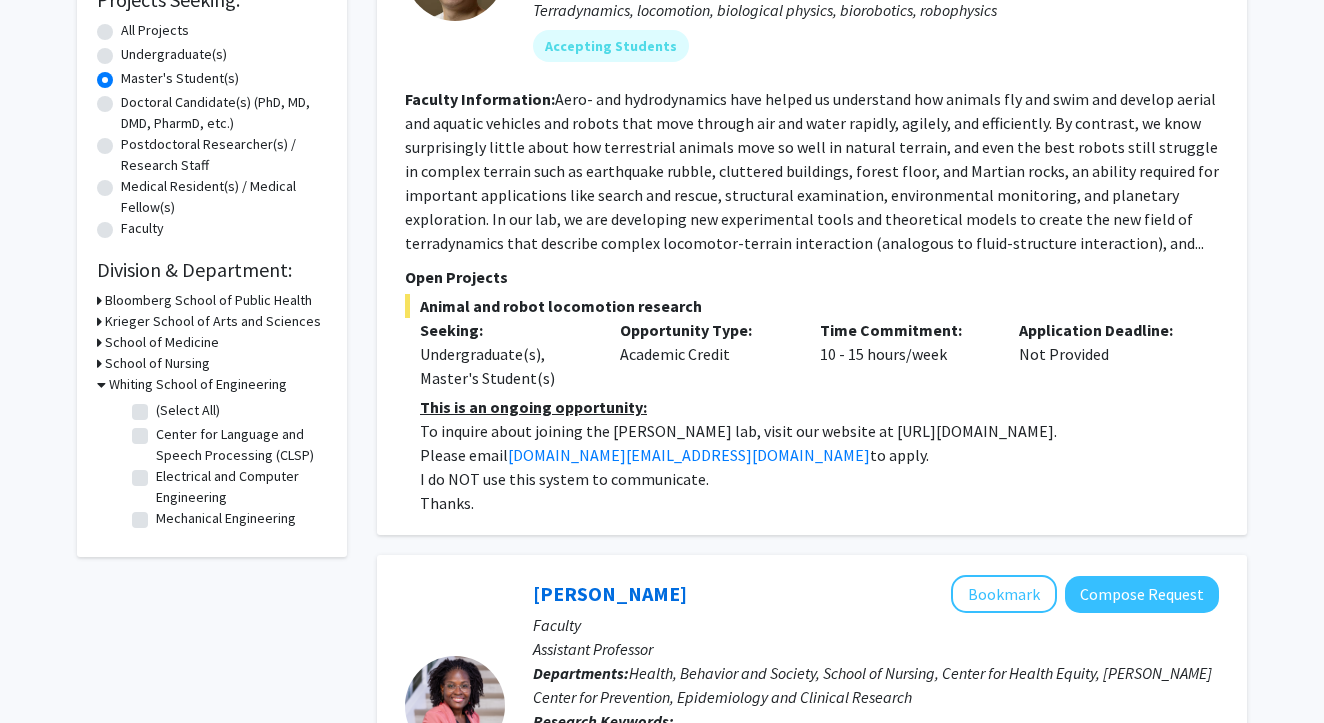 click on "(Select All)" 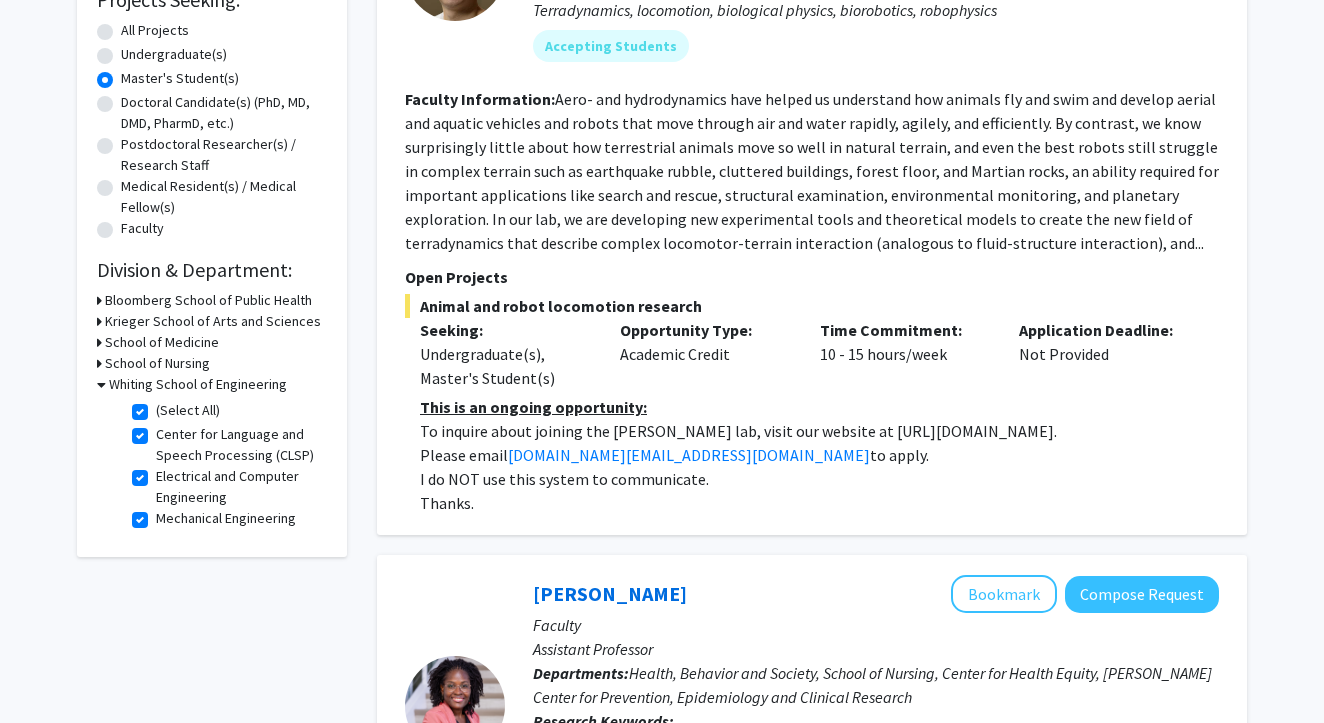 checkbox on "true" 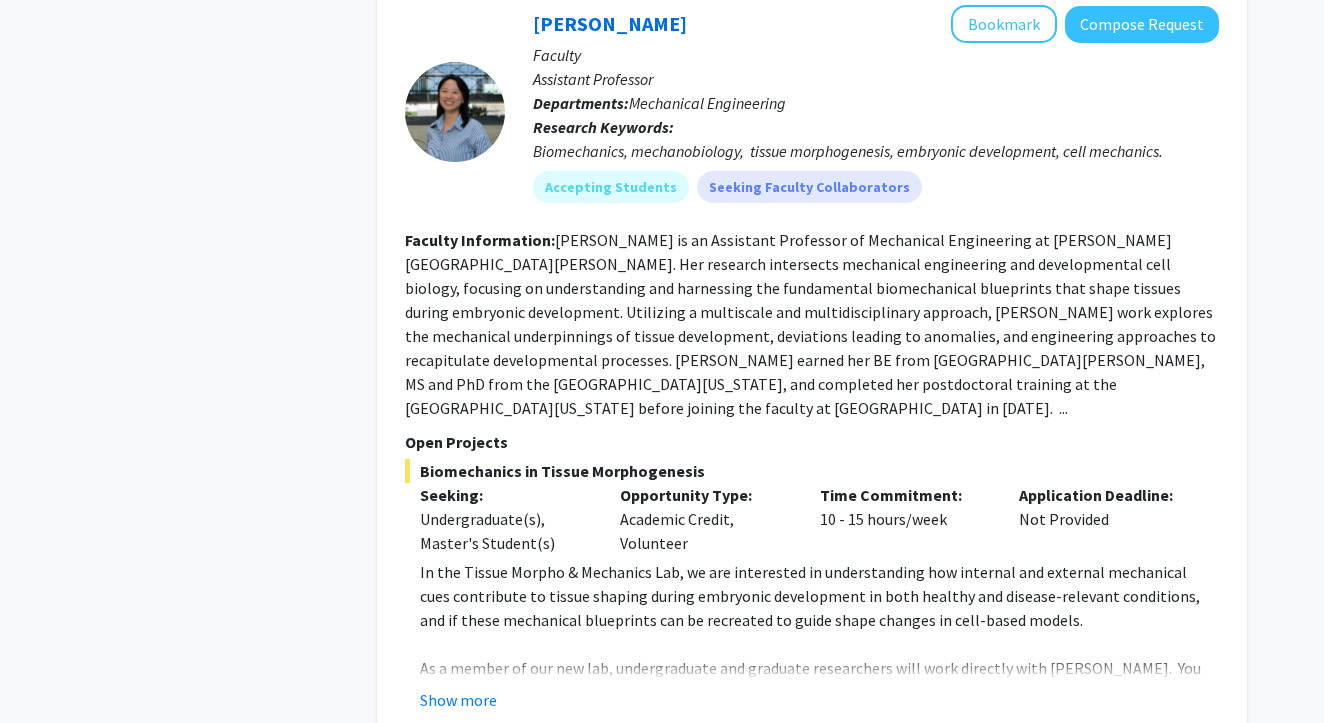 scroll, scrollTop: 1021, scrollLeft: 0, axis: vertical 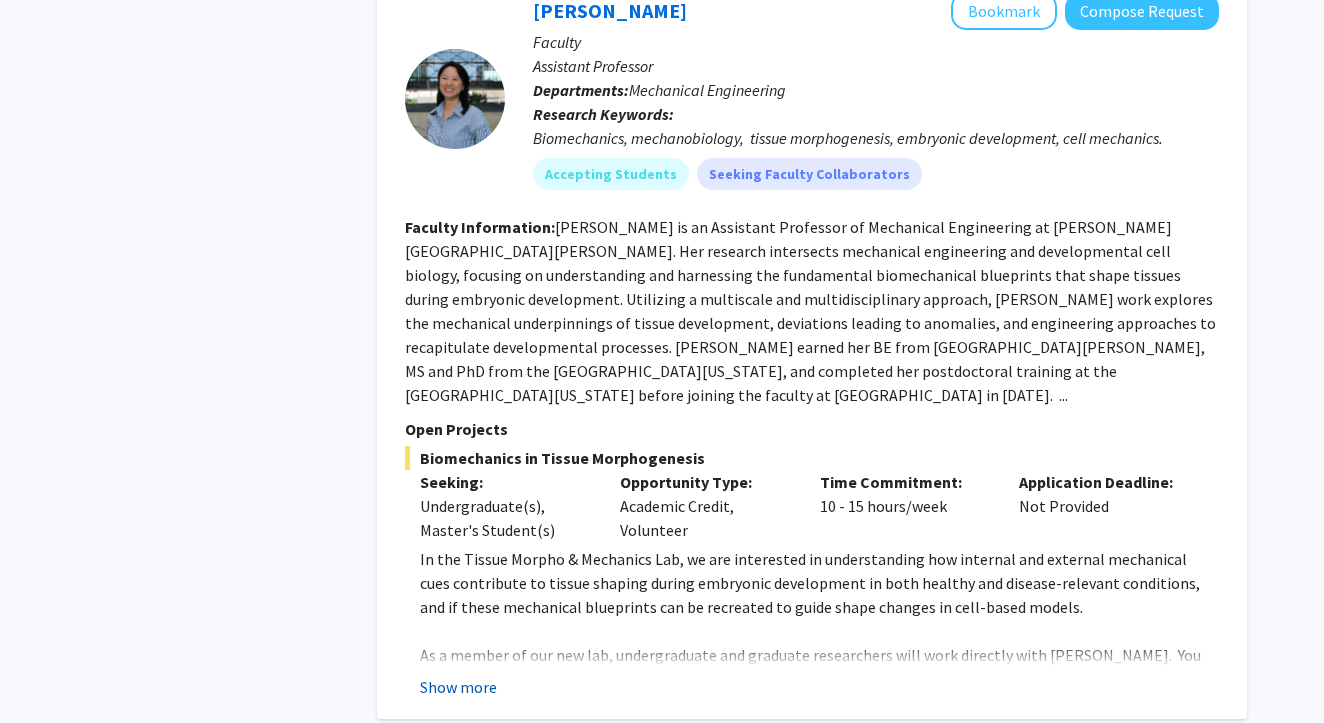 click on "Show more" 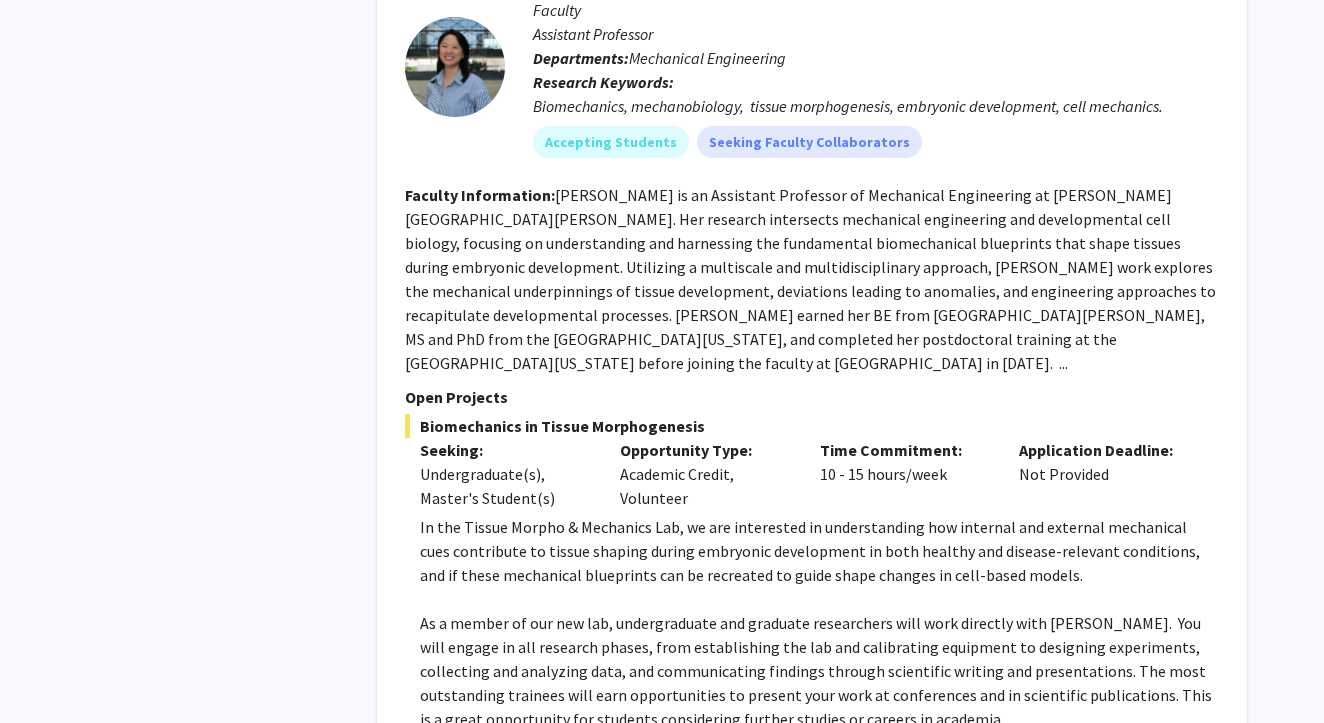 scroll, scrollTop: 1056, scrollLeft: 0, axis: vertical 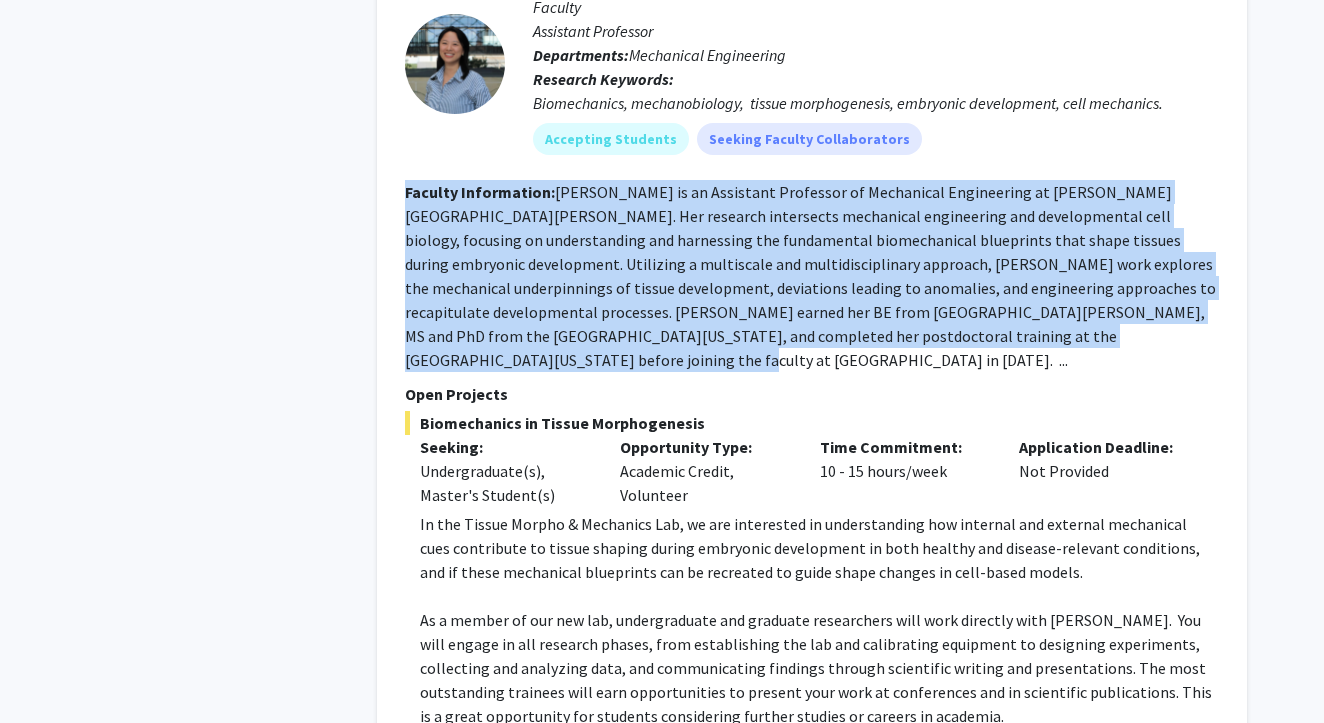 drag, startPoint x: 404, startPoint y: 174, endPoint x: 553, endPoint y: 330, distance: 215.72437 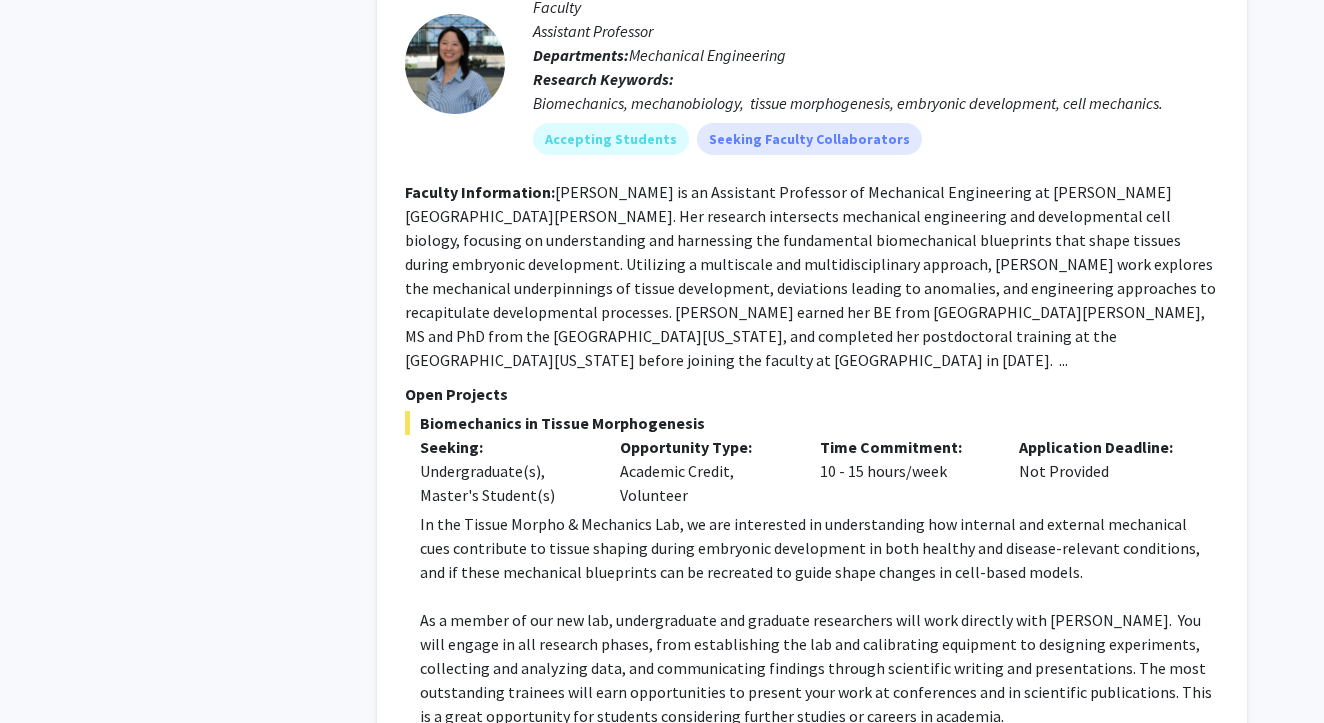 click on "Refine By Collaboration Status: Collaboration Status  All Faculty/Staff    Collaboration Status  Faculty/Staff accepting students    Collaboration Status  Faculty/Staff with posted projects    Collaboration Status  Faculty/Staff with posted remote projects    Projects Seeking: Projects Seeking Level  All Projects    Projects Seeking Level  Undergraduate(s)    Projects Seeking Level  Master's Student(s)    Projects Seeking Level  Doctoral Candidate(s) (PhD, MD, DMD, PharmD, etc.)    Projects Seeking Level  Postdoctoral Researcher(s) / Research Staff    Projects Seeking Level  Medical Resident(s) / Medical Fellow(s)    Projects Seeking Level  Faculty    Division & Department:      School of Medicine       [PERSON_NAME] School of Engineering  (Select All)  (Select All)  Center for Language and Speech Processing (CLSP)  Center for Language and Speech Processing (CLSP)  Electrical and Computer Engineering  Electrical and Computer Engineering  Mechanical Engineering  Mechanical Engineering" 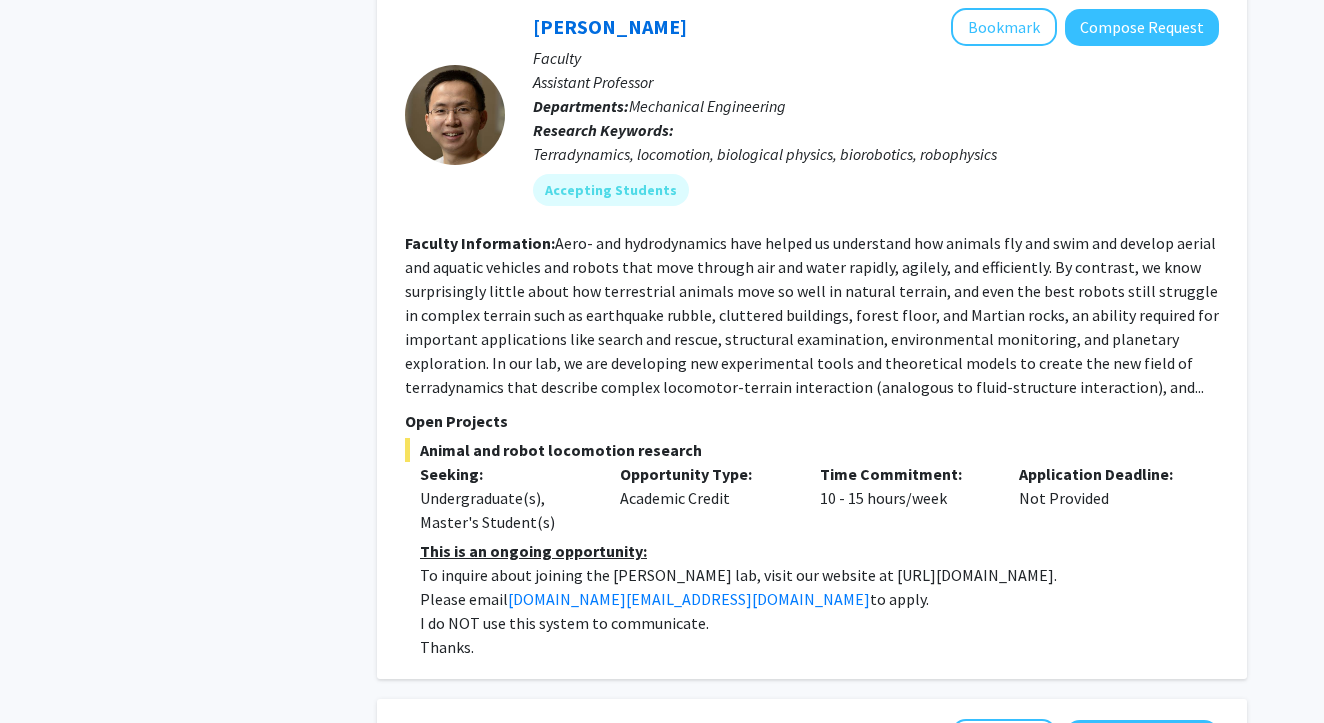scroll, scrollTop: 2393, scrollLeft: 0, axis: vertical 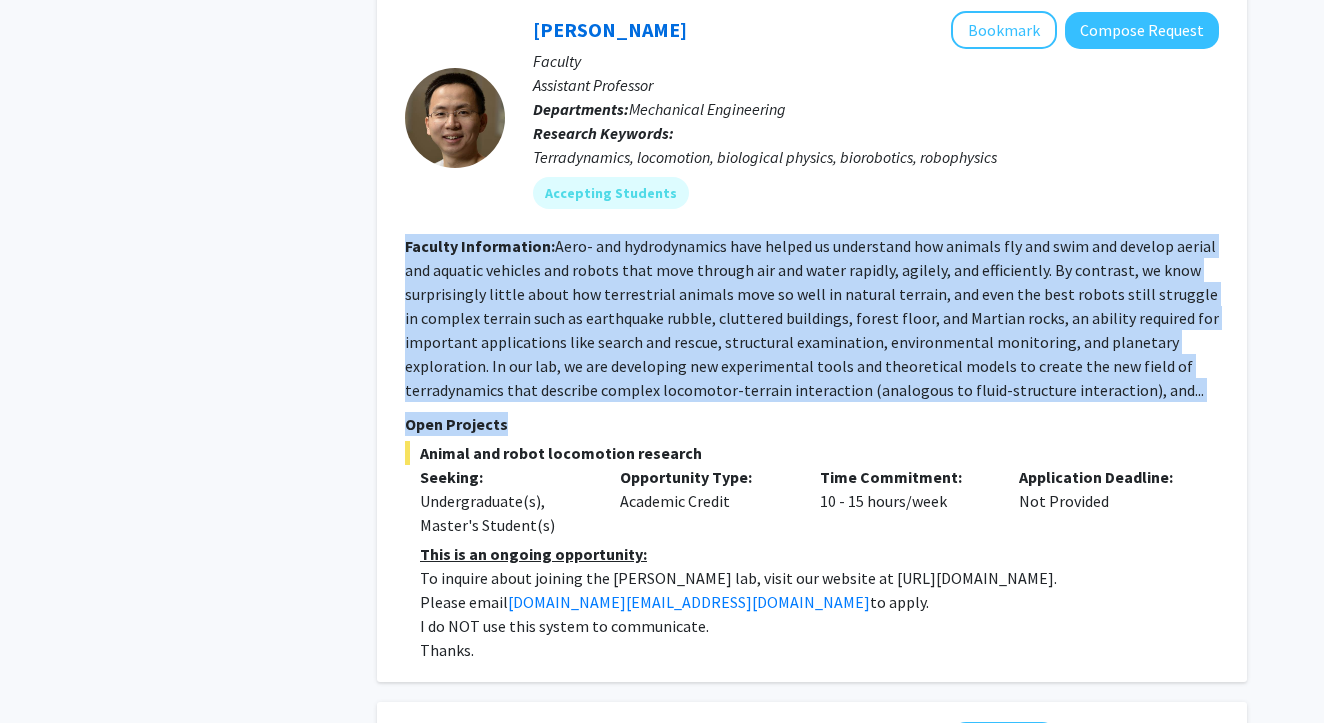 drag, startPoint x: 406, startPoint y: 196, endPoint x: 537, endPoint y: 367, distance: 215.41124 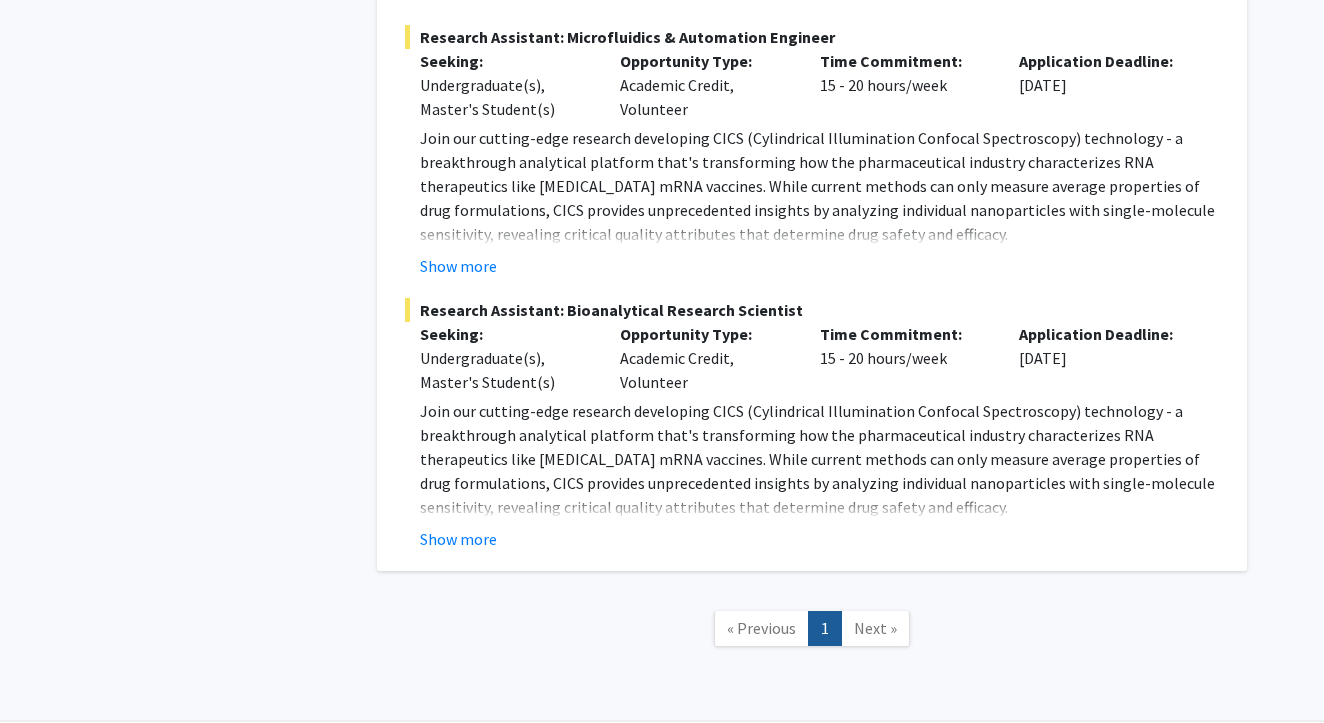 scroll, scrollTop: 4784, scrollLeft: 0, axis: vertical 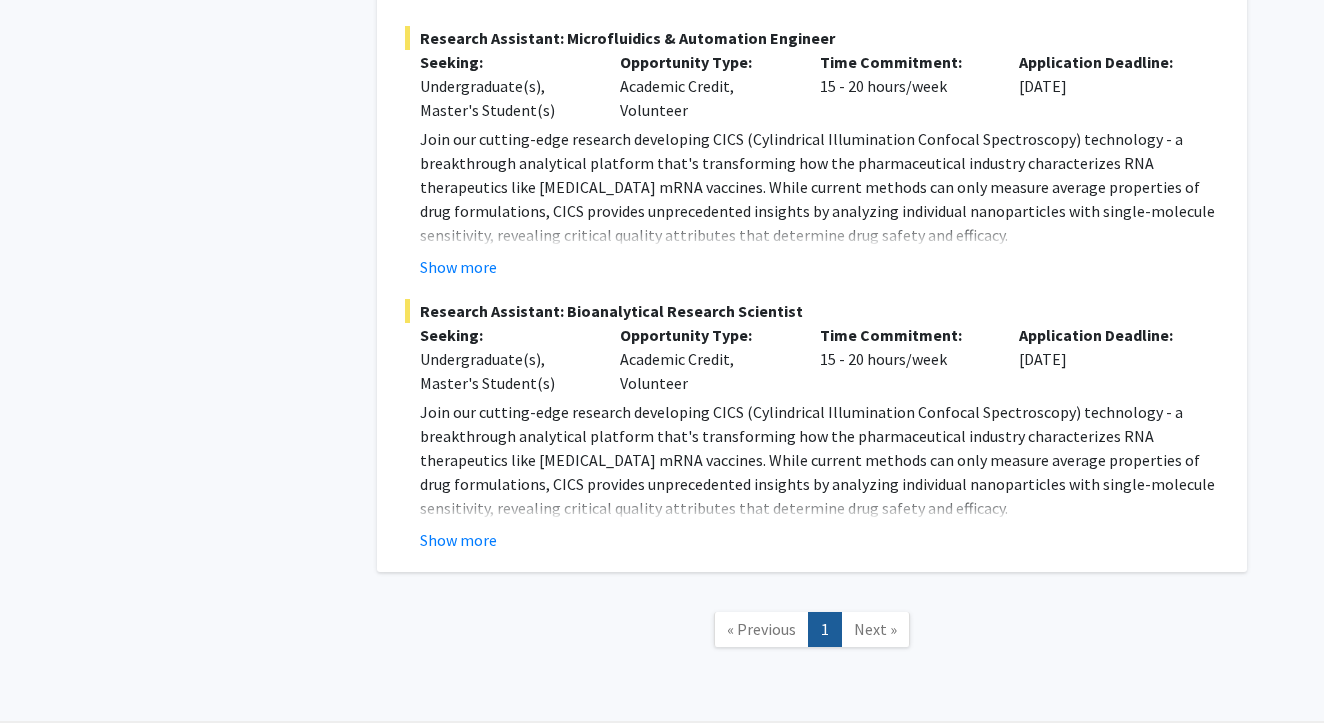 click on "Next »" 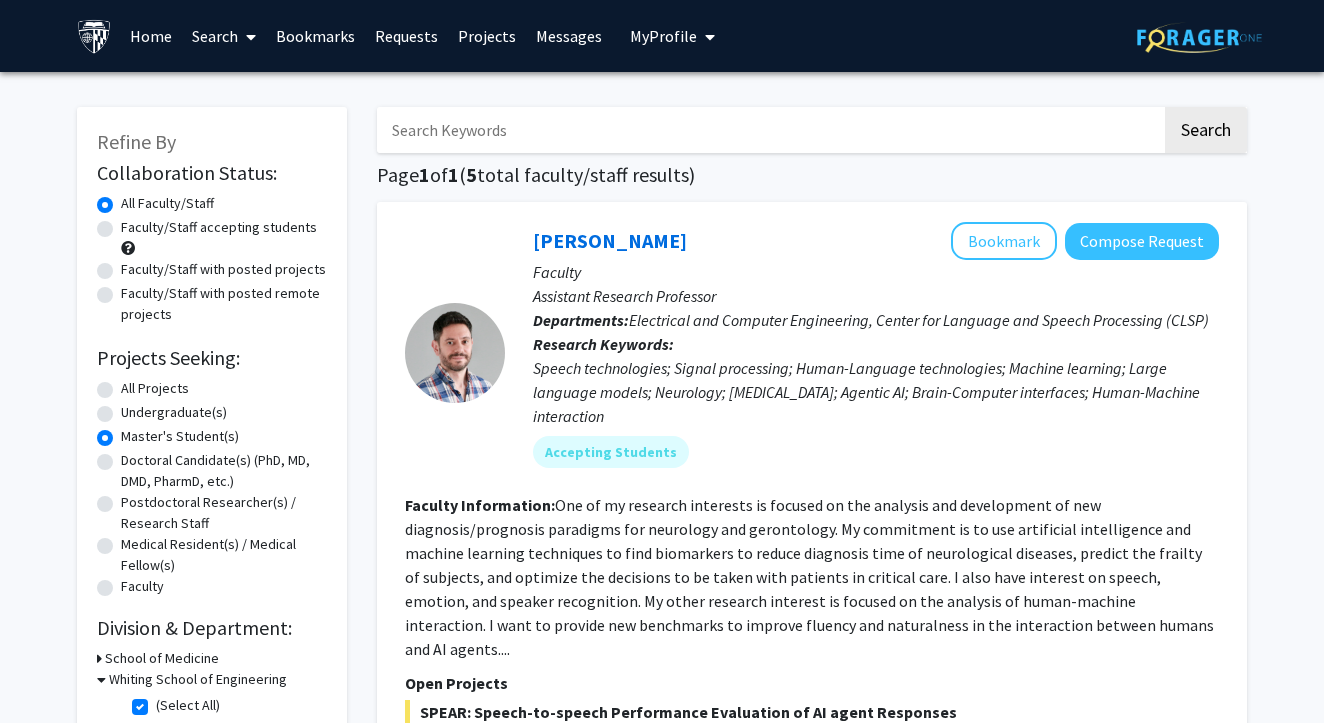 scroll, scrollTop: 0, scrollLeft: 0, axis: both 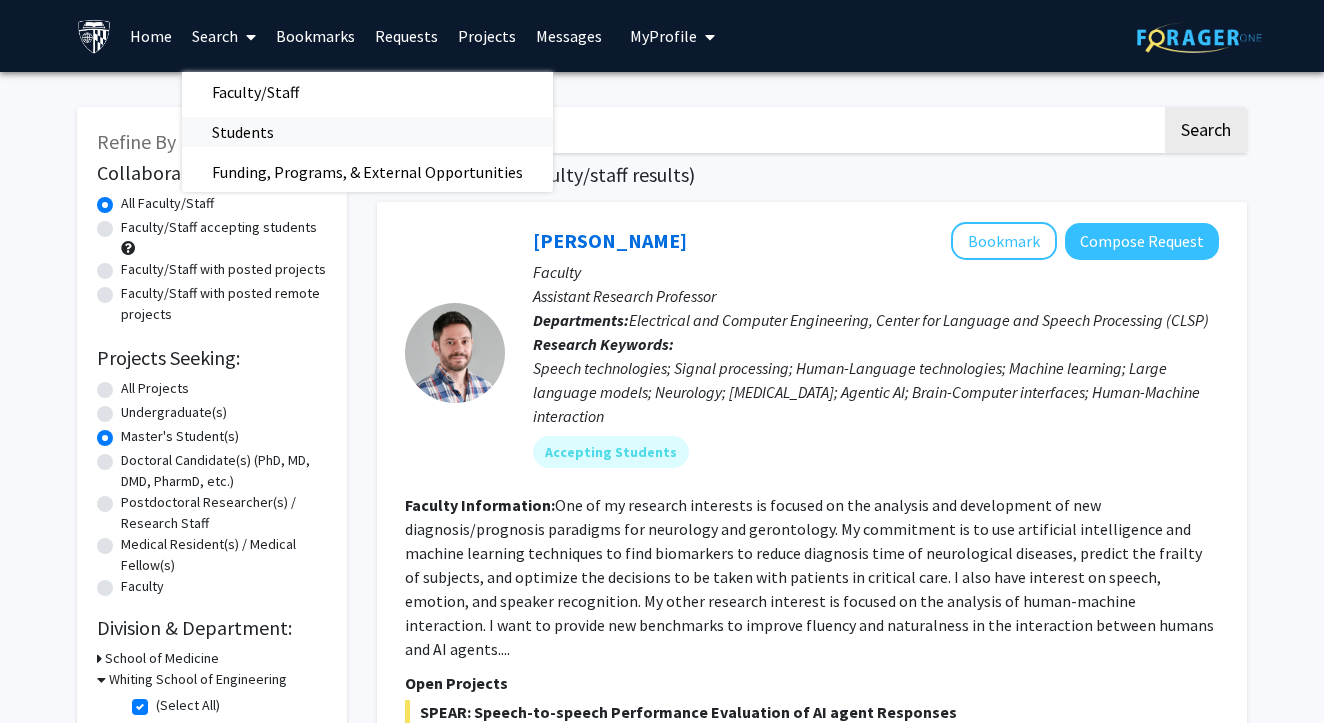 click on "Students" at bounding box center [243, 132] 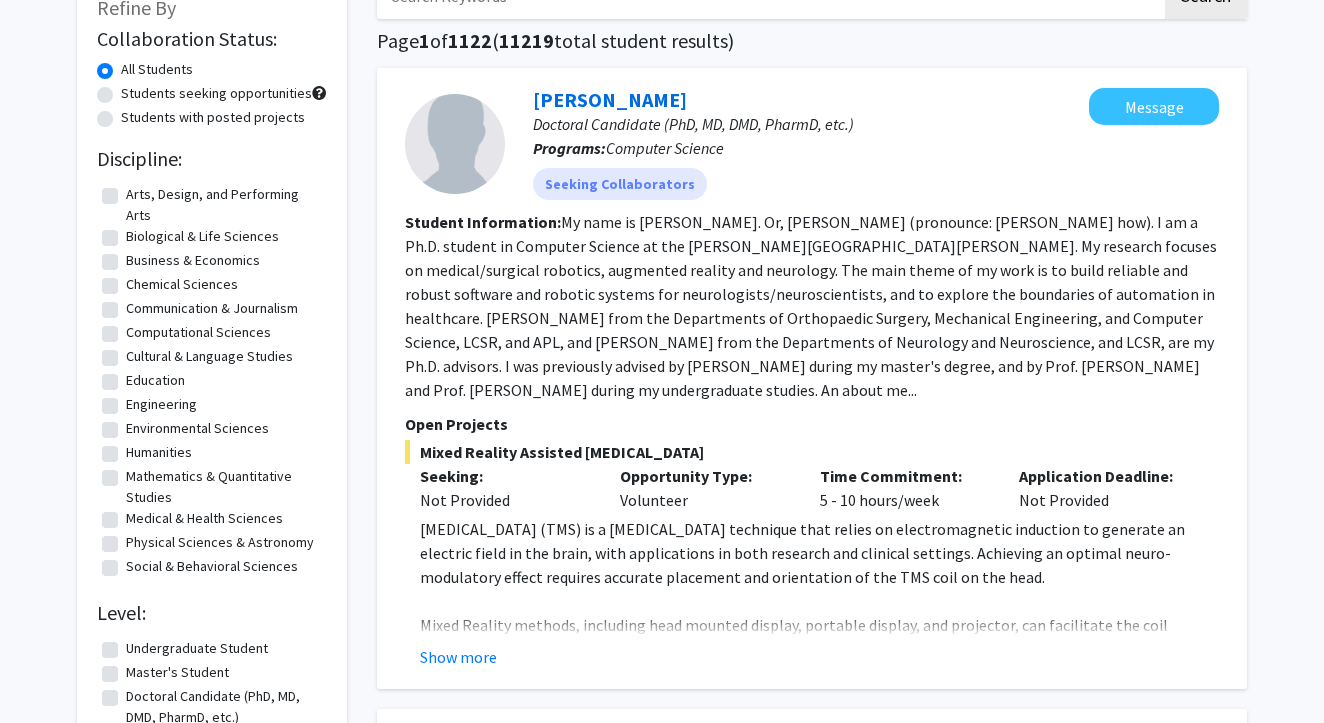 scroll, scrollTop: 138, scrollLeft: 0, axis: vertical 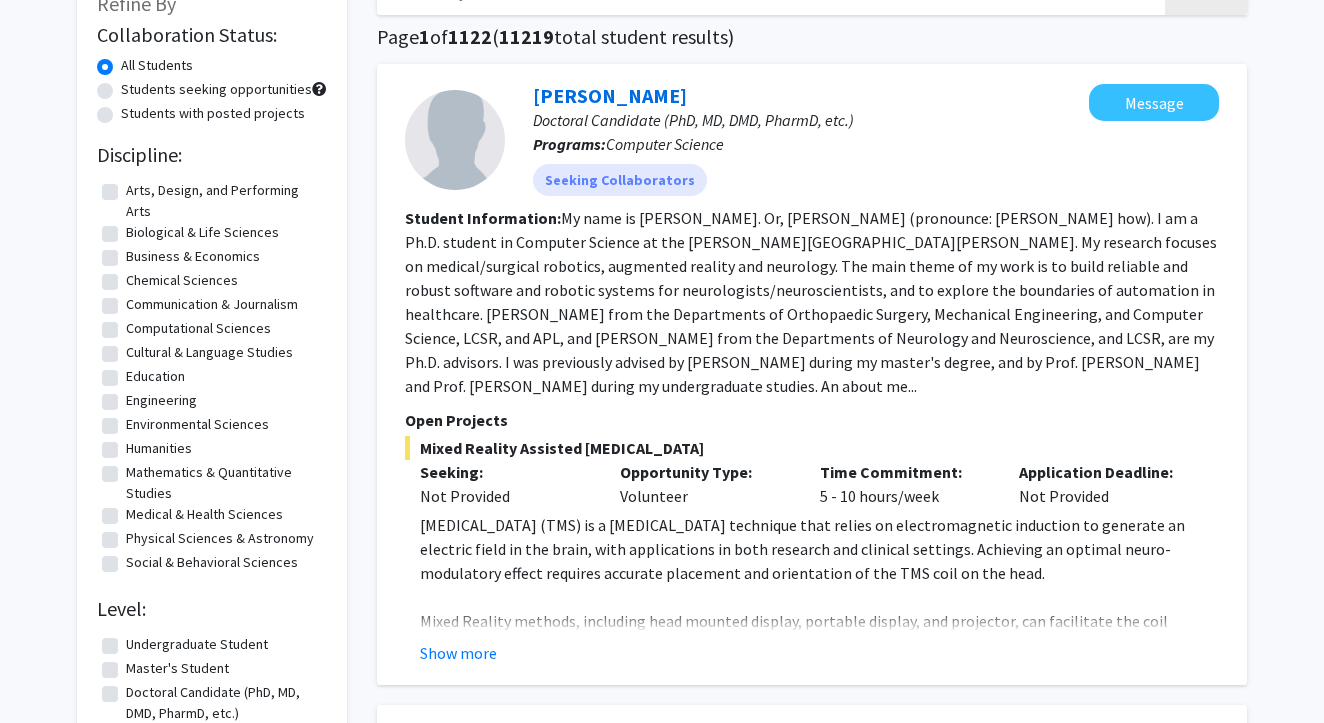 click on "Mathematics & Quantitative Studies" 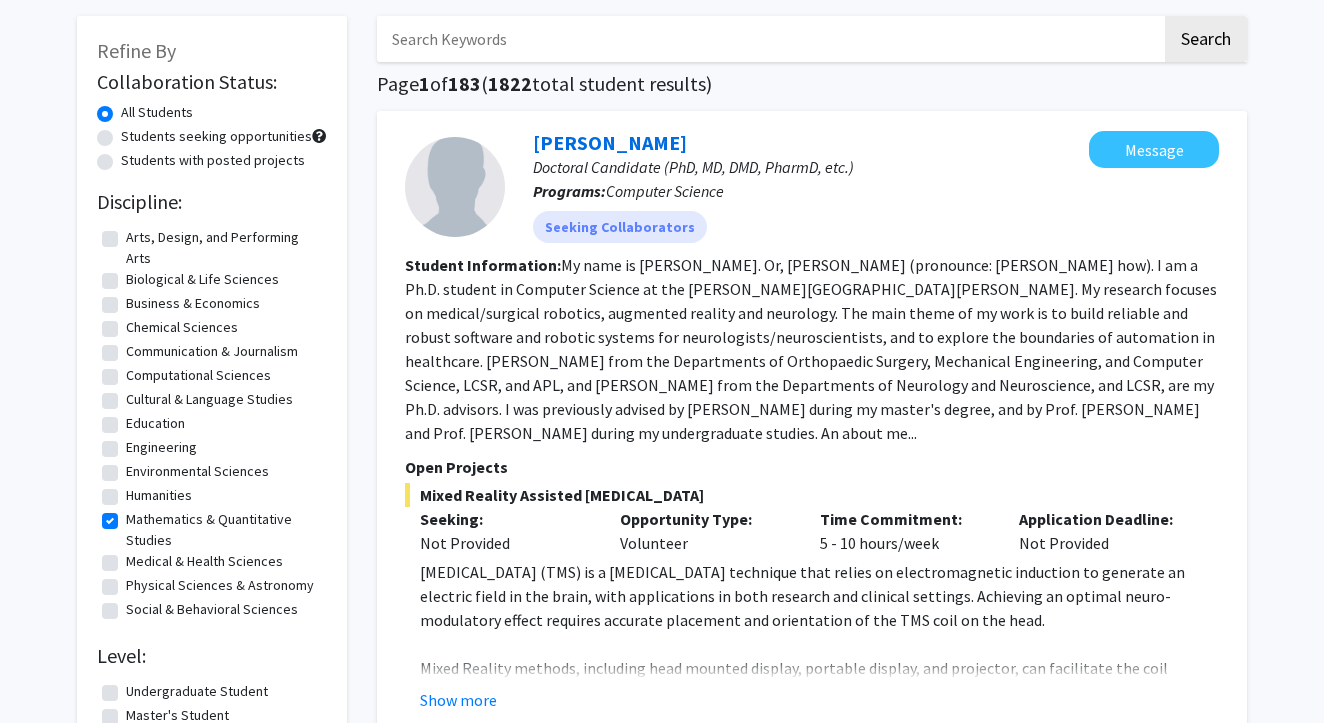 scroll, scrollTop: 95, scrollLeft: 0, axis: vertical 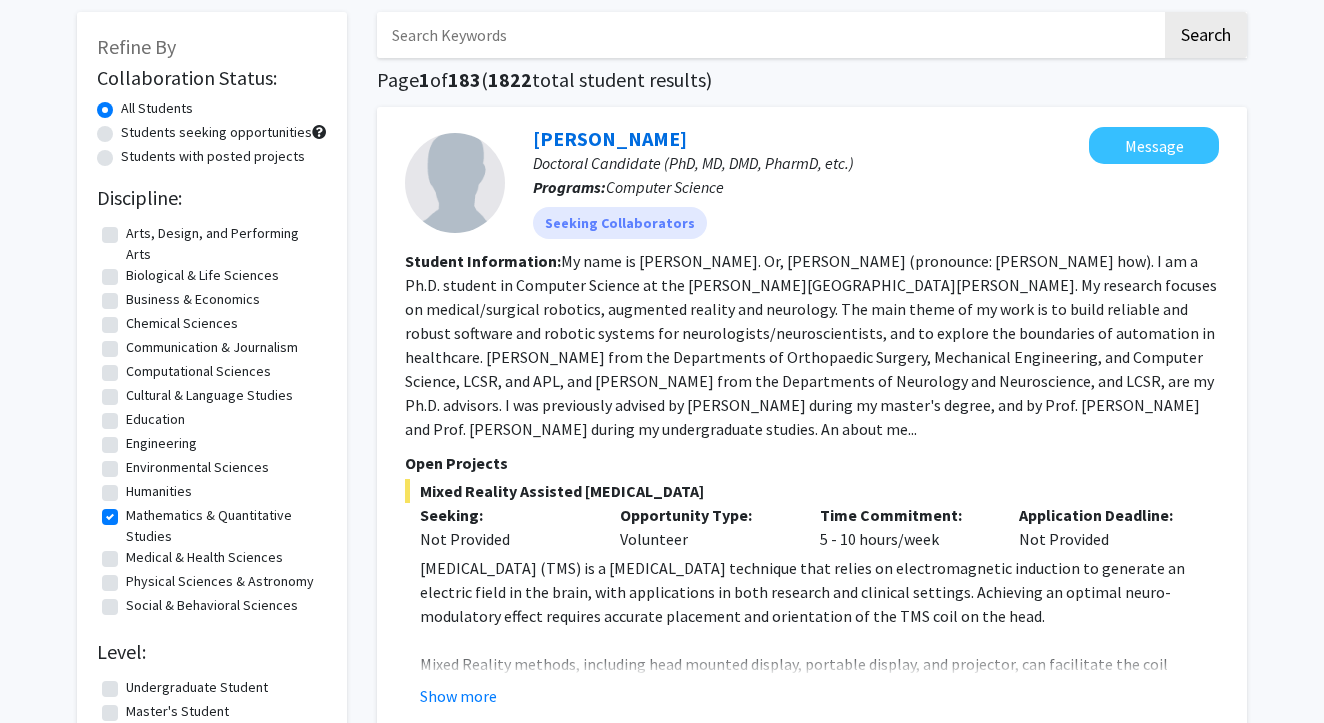 click on "[PERSON_NAME]  Doctoral Candidate (PhD, MD, DMD, PharmD, etc.) Programs:  Computer Science Seeking Collaborators  Message  Student Information:  My name is [PERSON_NAME]. Or, [PERSON_NAME] (pronounce: [PERSON_NAME] how). I am a Ph.D. student in Computer Science at the [PERSON_NAME][GEOGRAPHIC_DATA][PERSON_NAME]. My research focuses on medical/surgical robotics, augmented reality and neurology.    The main theme of my work is to build reliable and robust software and robotic systems for neurologists/neuroscientists, and to explore the boundaries of automation in healthcare.
[PERSON_NAME] from the Departments of Orthopaedic Surgery, Mechanical Engineering, and Computer Science, LCSR, and APL, and [PERSON_NAME] from the Departments of Neurology and Neuroscience, and LCSR, are my Ph.D. advisors. I was previously advised by [PERSON_NAME] during my master's degree, and by Prof. [PERSON_NAME] and Prof. [PERSON_NAME] during my undergraduate studies.
An about me... Open Projects Seeking: Not Provided Opportunity Type:  Volunteer" 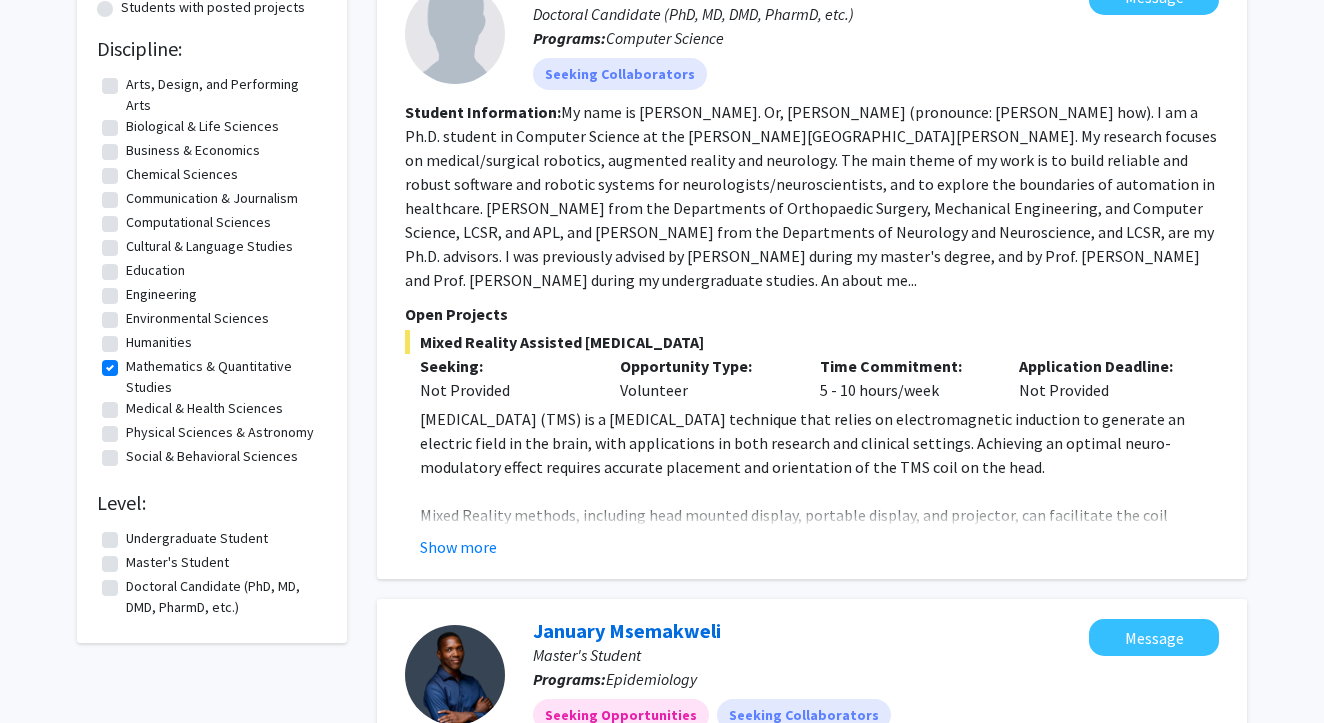 scroll, scrollTop: 249, scrollLeft: 0, axis: vertical 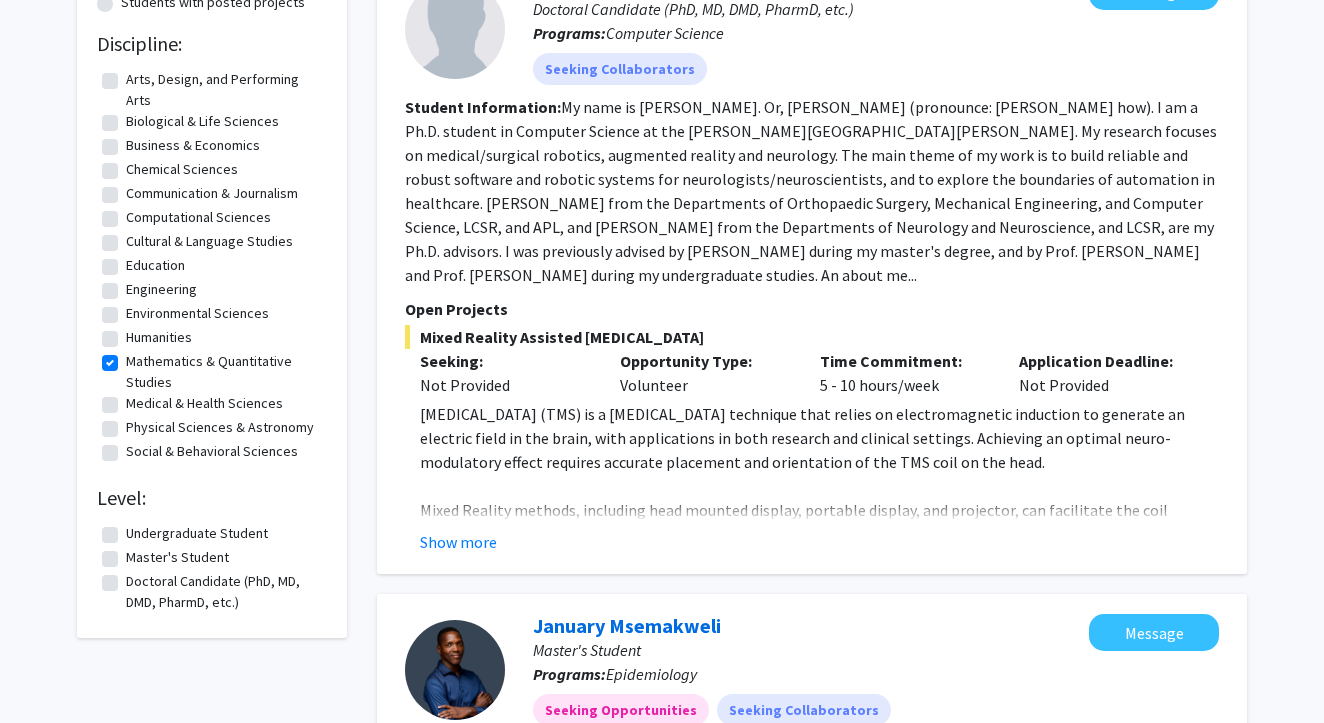 click on "Master's Student" 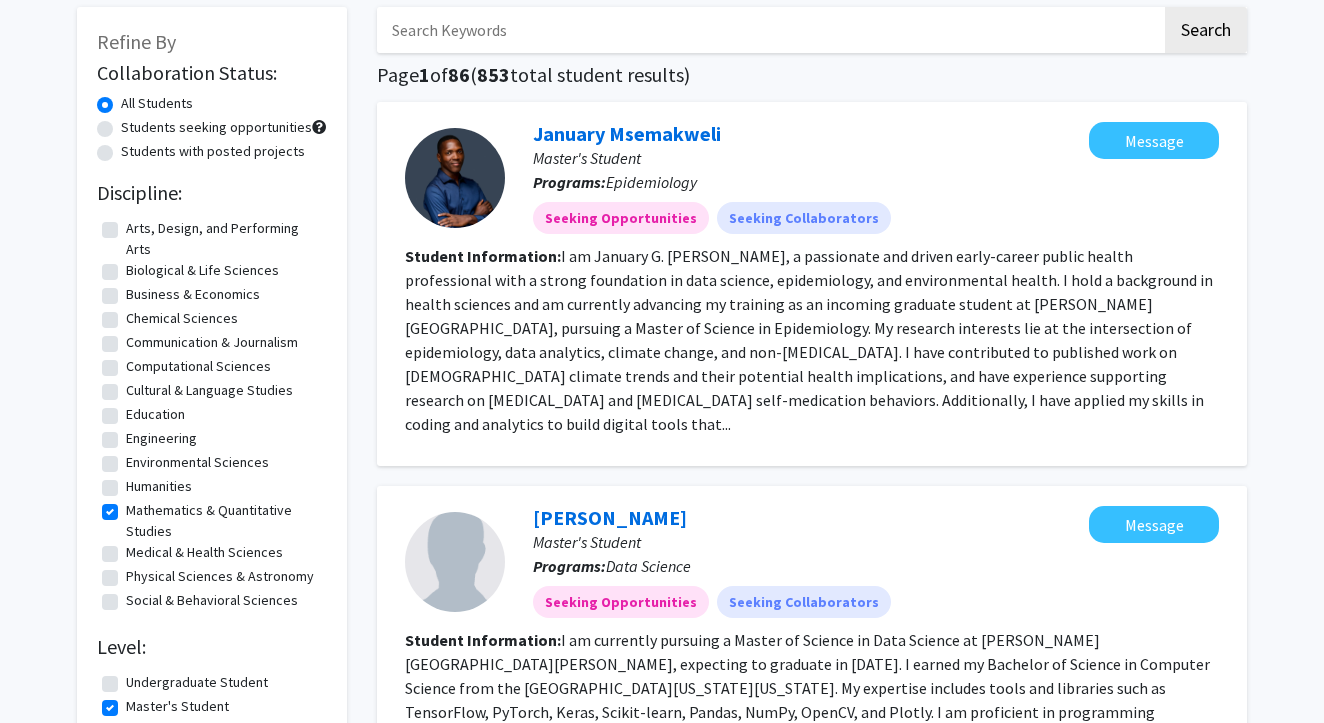 scroll, scrollTop: 96, scrollLeft: 0, axis: vertical 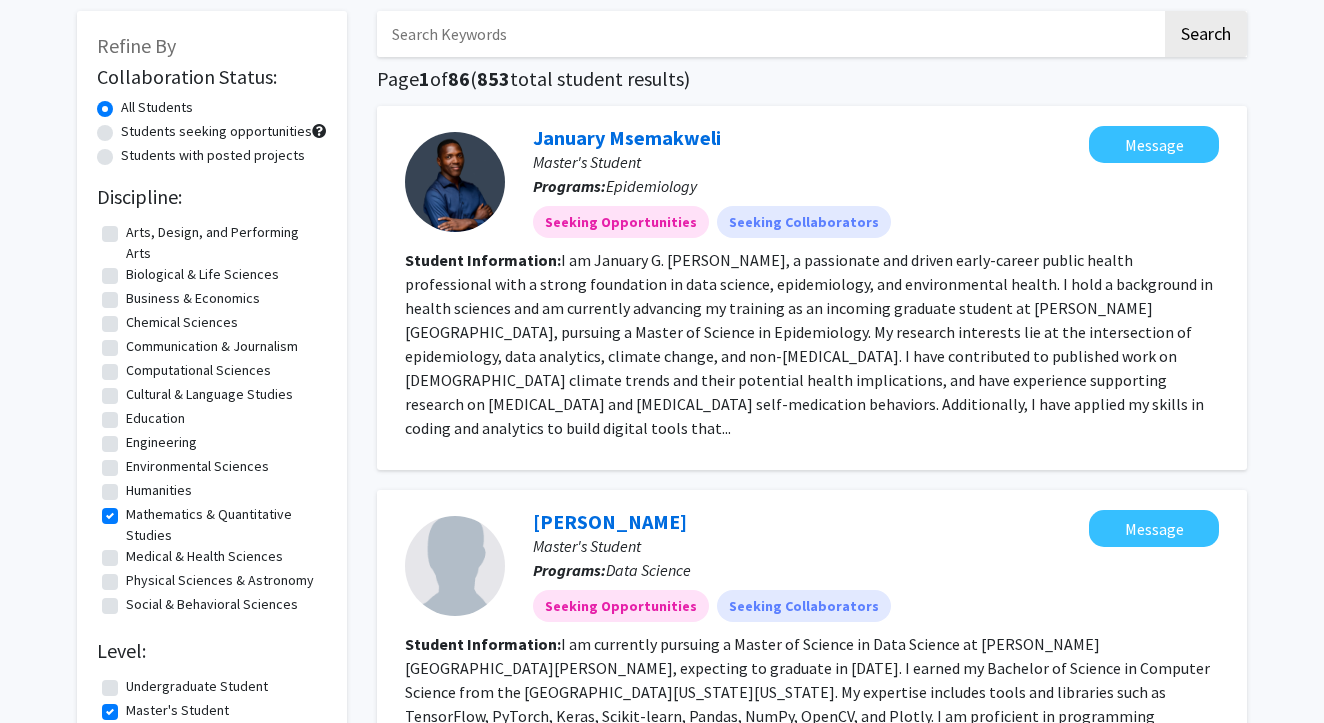 drag, startPoint x: 406, startPoint y: 269, endPoint x: 514, endPoint y: 423, distance: 188.09572 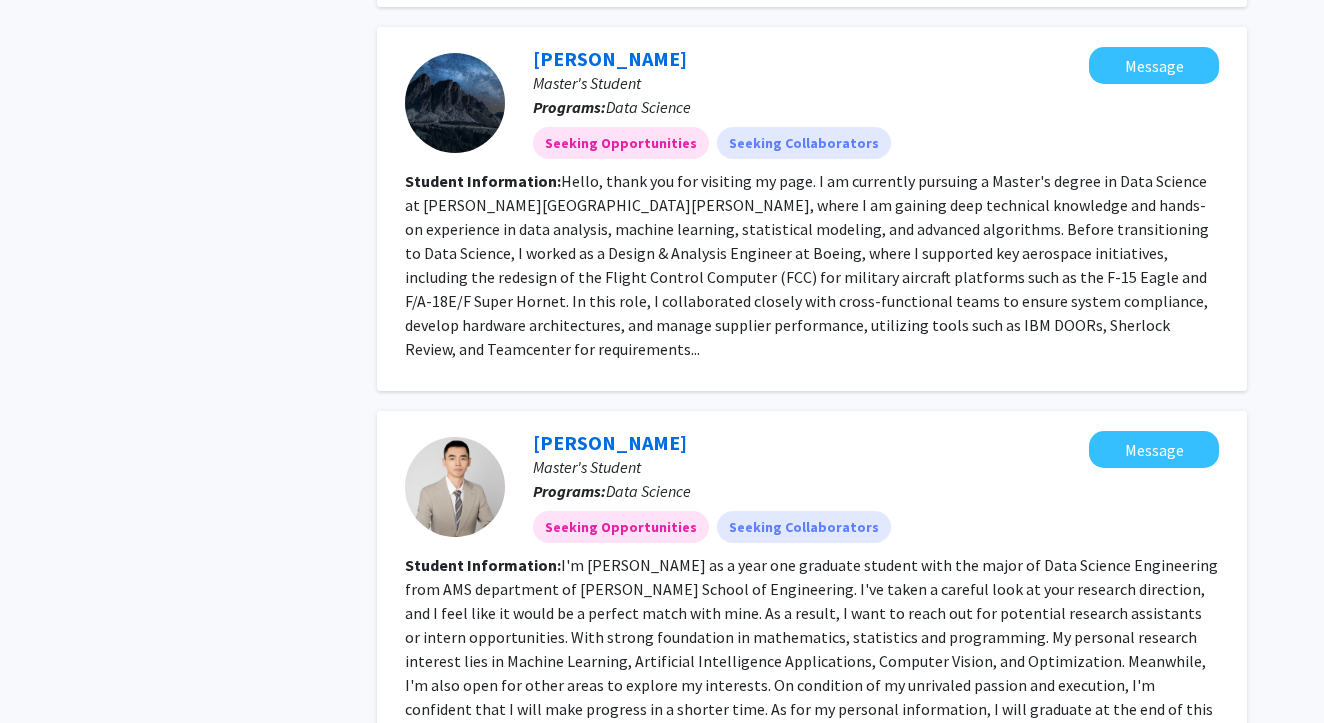 scroll, scrollTop: 1326, scrollLeft: 0, axis: vertical 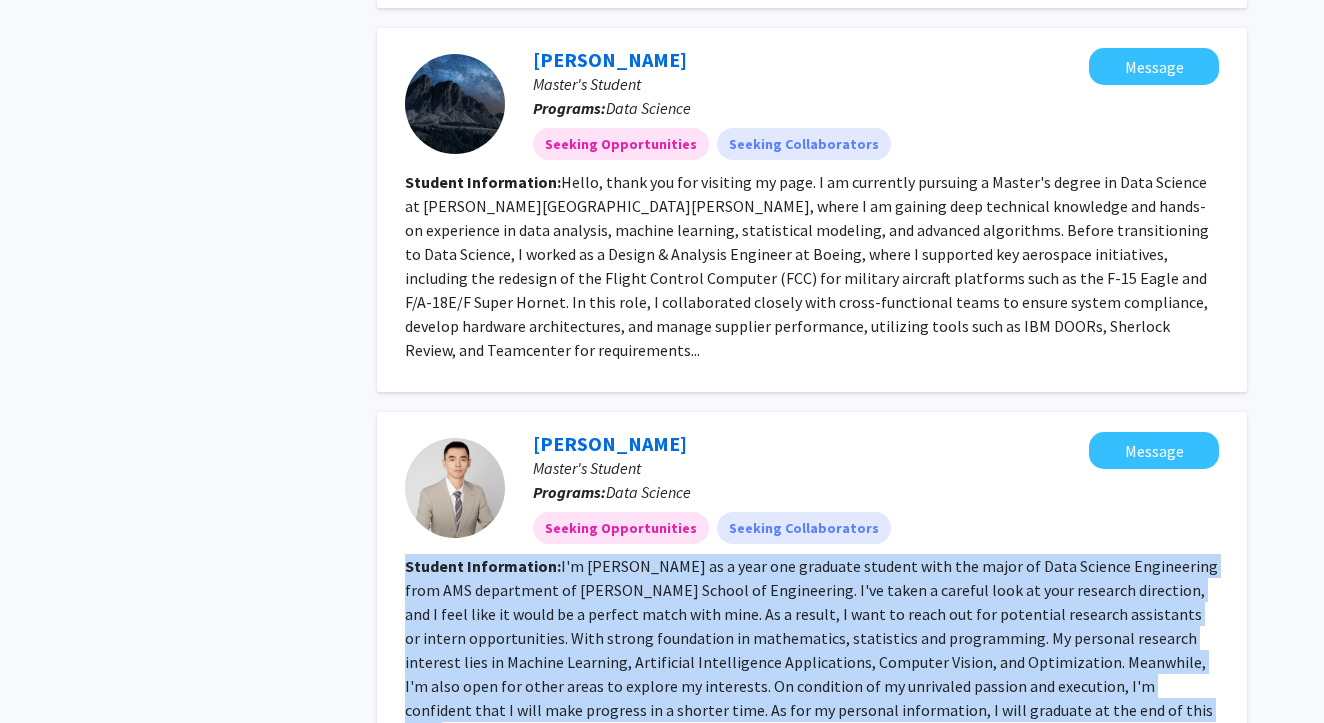 drag, startPoint x: 407, startPoint y: 497, endPoint x: 436, endPoint y: 679, distance: 184.29596 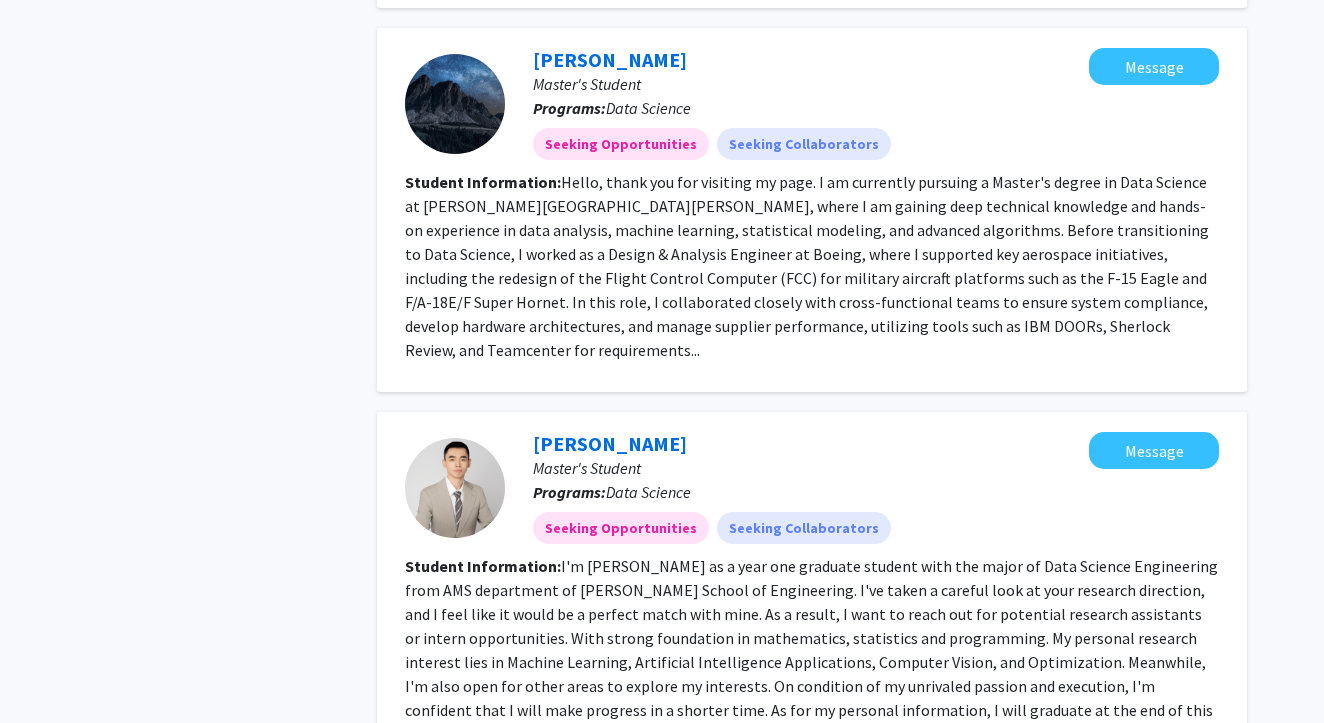 click on "[PERSON_NAME]  Master's Student Programs:  Data Science Seeking Opportunities Seeking Collaborators  Message  Student Information:  I'm [PERSON_NAME] as a year one graduate student with the major of Data Science Engineering from AMS department of [PERSON_NAME] School of Engineering. I've taken a careful look at your research direction, and I feel like it would be a perfect match with mine. As a result, I want to reach out for potential research assistants or intern opportunities.
With strong foundation in mathematics, statistics and programming. My personal research interest lies in Machine Learning, Artificial Intelligence Applications, Computer Vision, and Optimization. Meanwhile, I'm also open for other areas to explore my interests. On condition of my unrivaled passion and execution, I'm confident that I will make progress in a shorter time.
As for my personal information, I will graduate at the end of this semester, and I..." 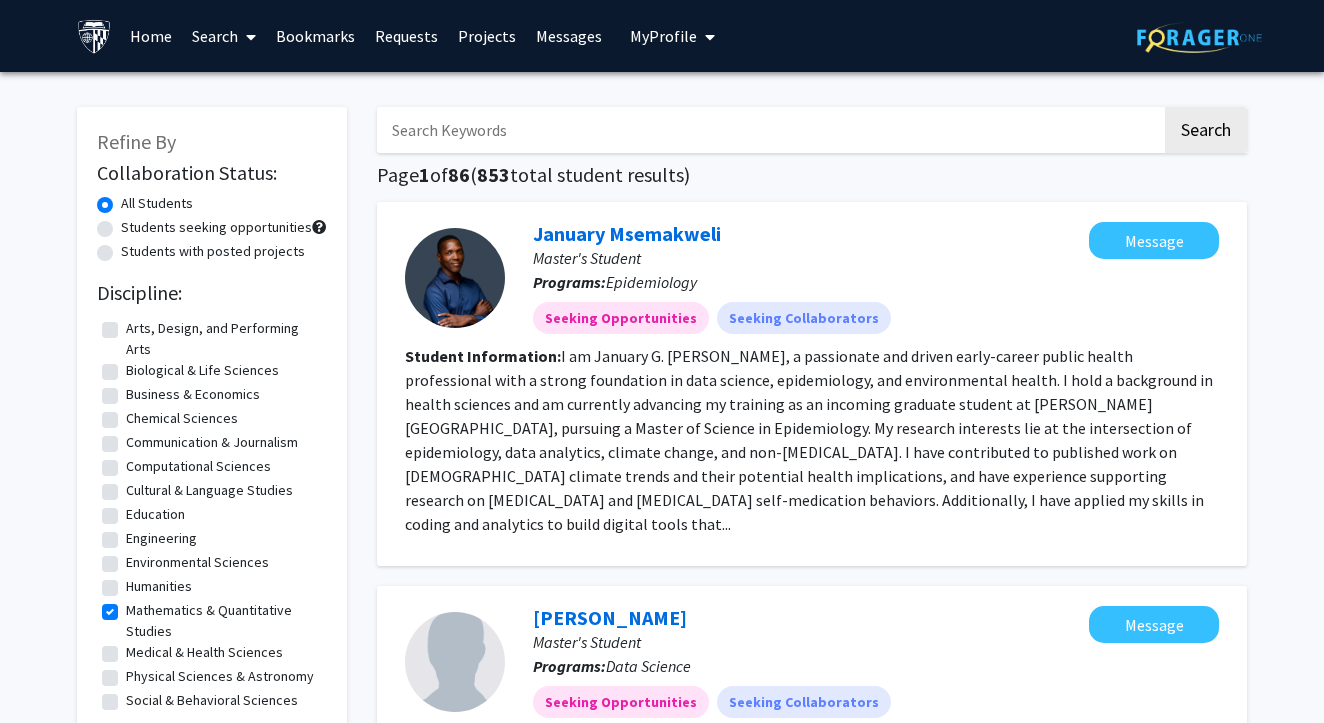 scroll, scrollTop: 0, scrollLeft: 0, axis: both 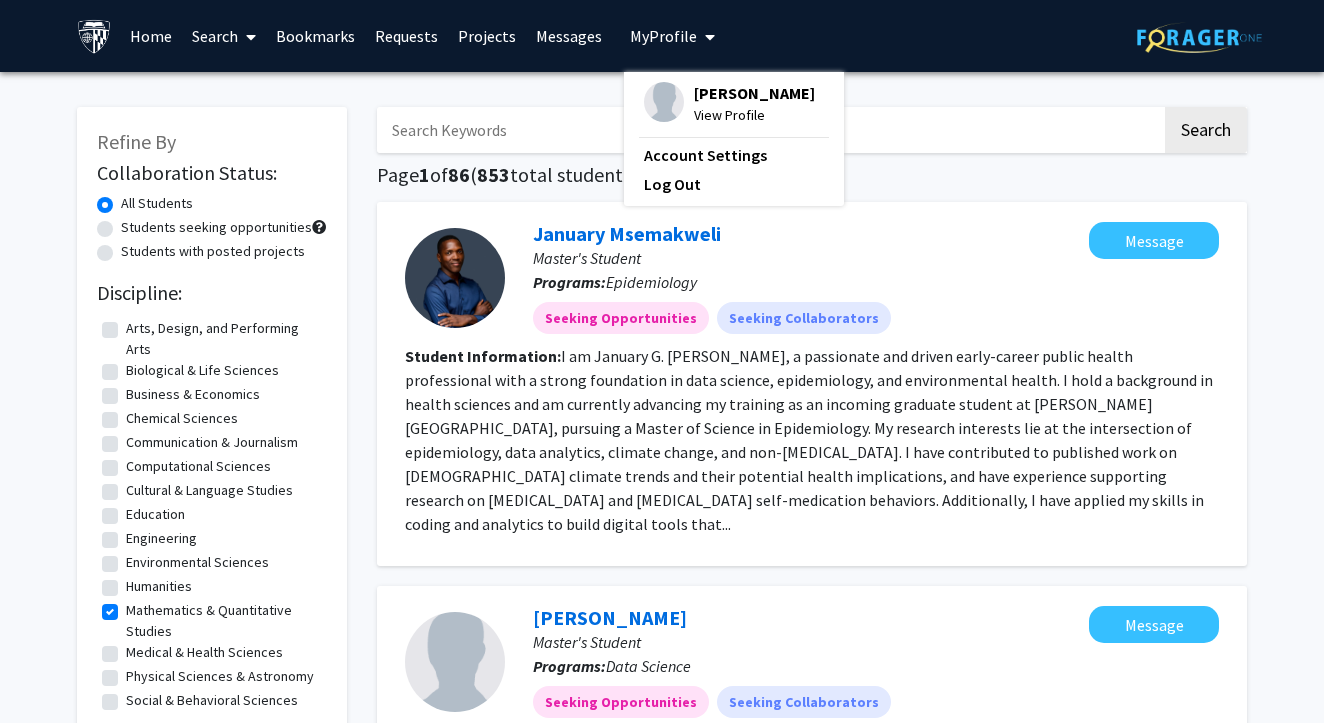 click on "Messages" at bounding box center [569, 36] 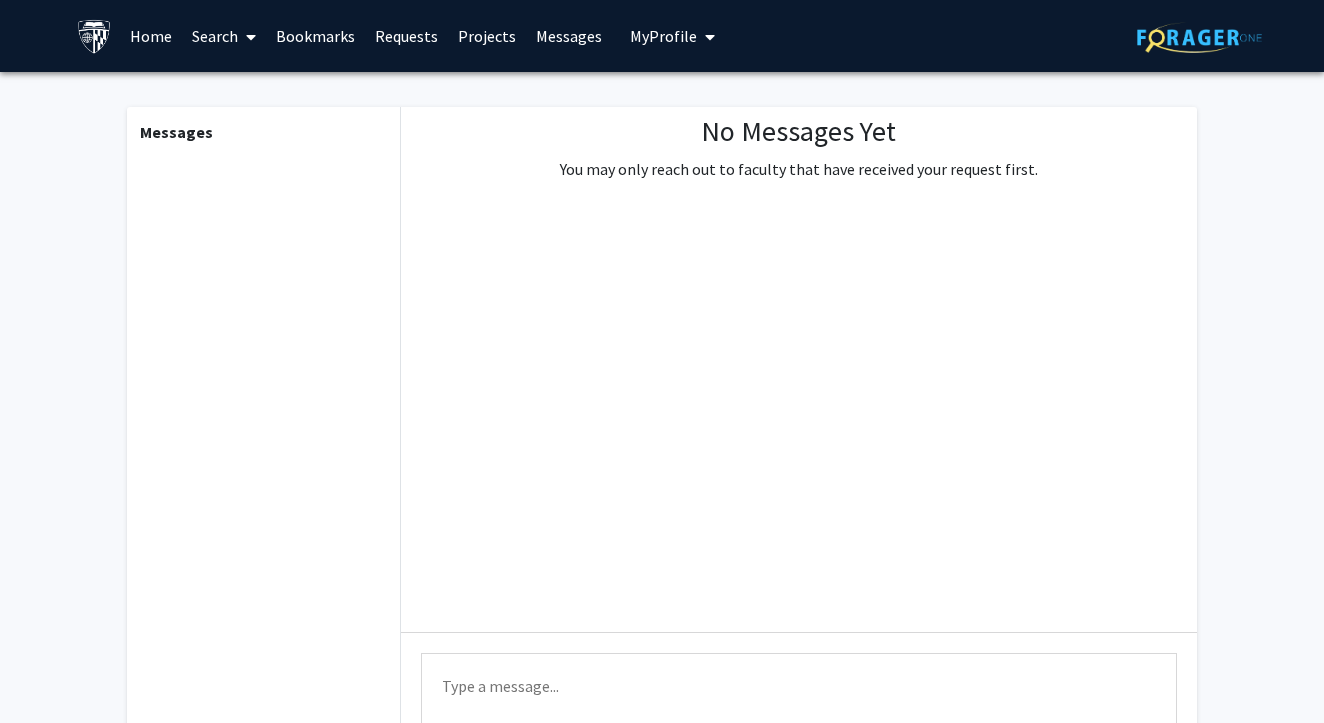 click on "Projects" at bounding box center (487, 36) 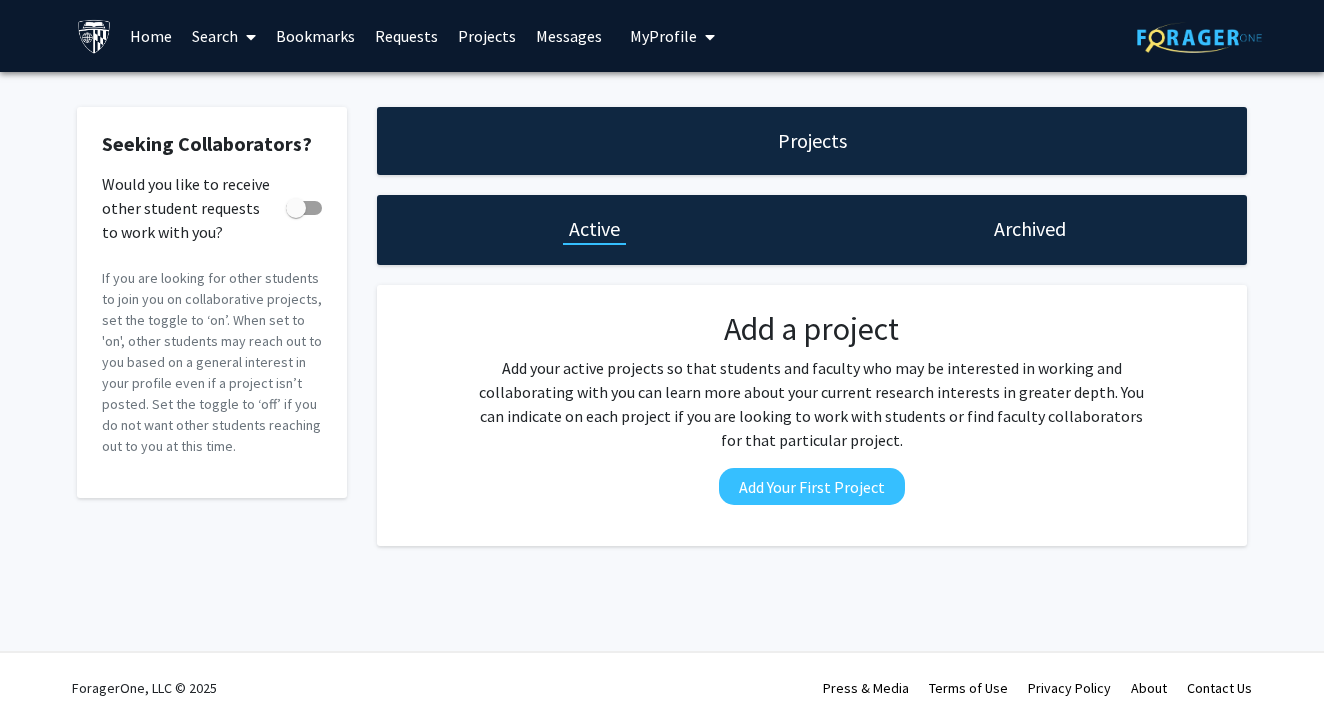 click on "Bookmarks" at bounding box center [315, 36] 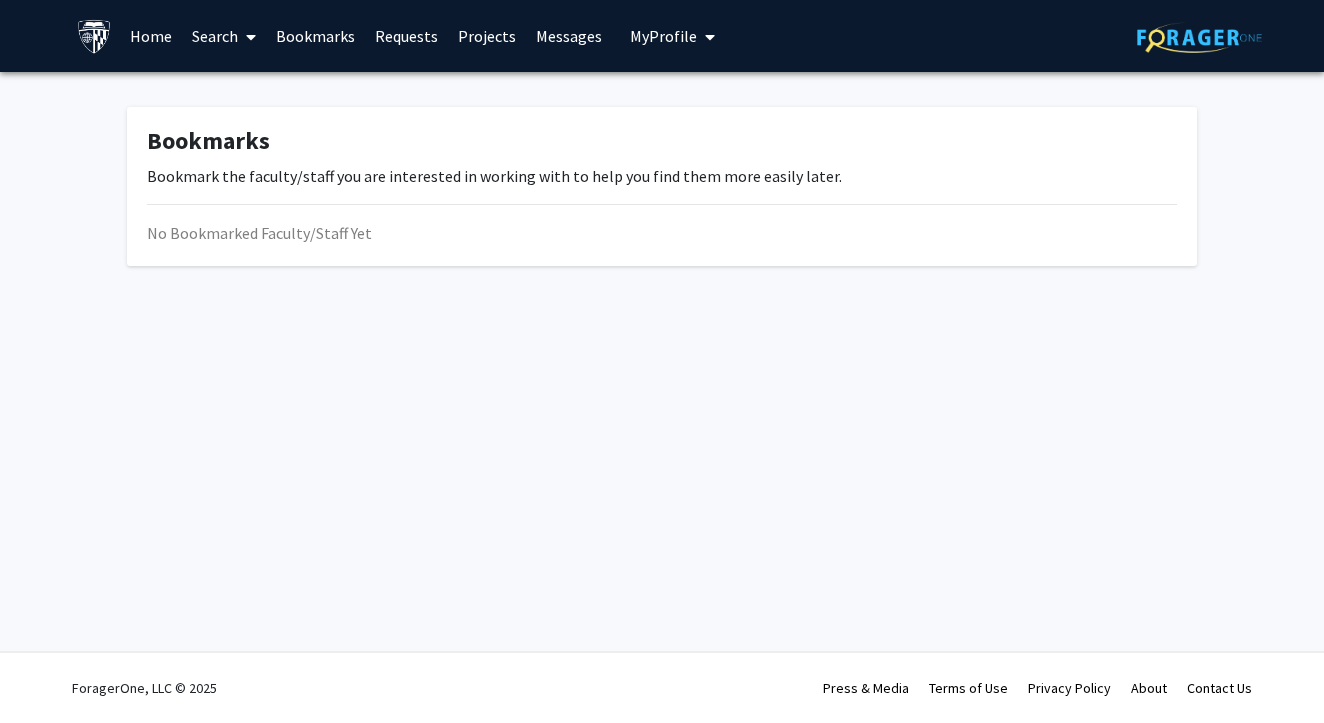 click at bounding box center (251, 37) 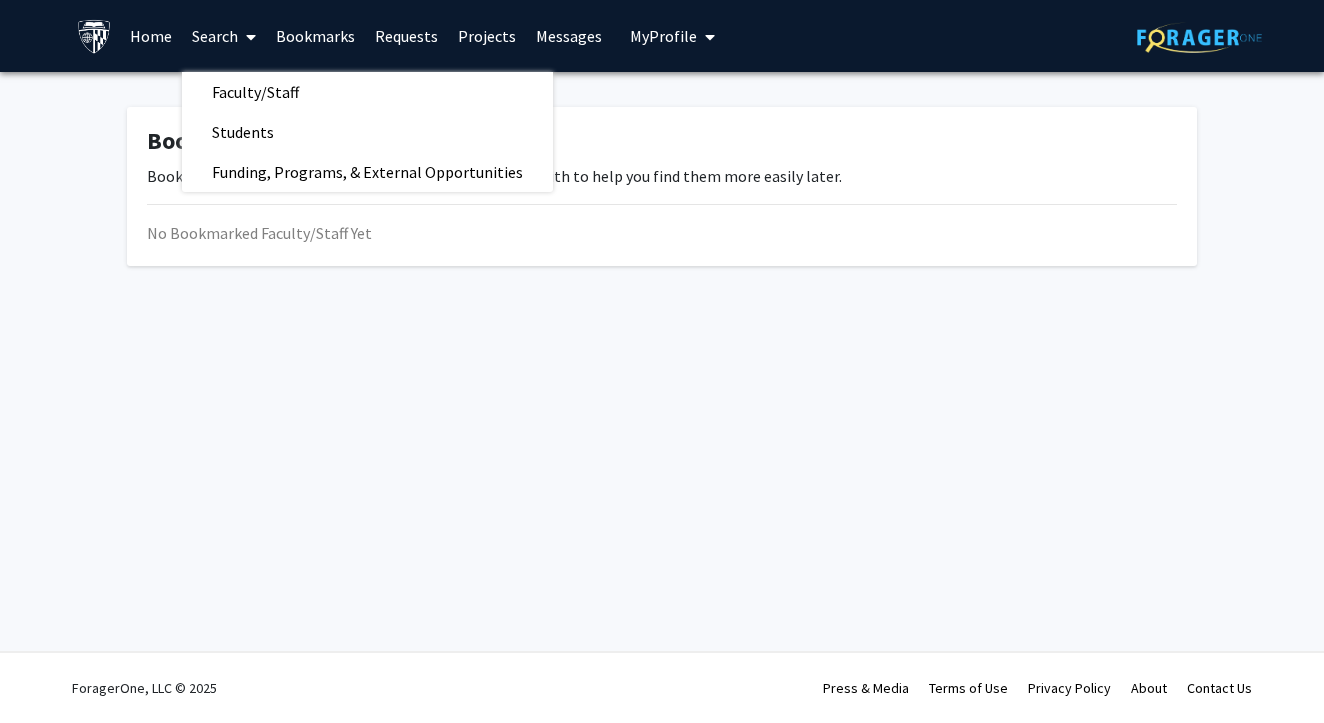 click on "Home" at bounding box center [151, 36] 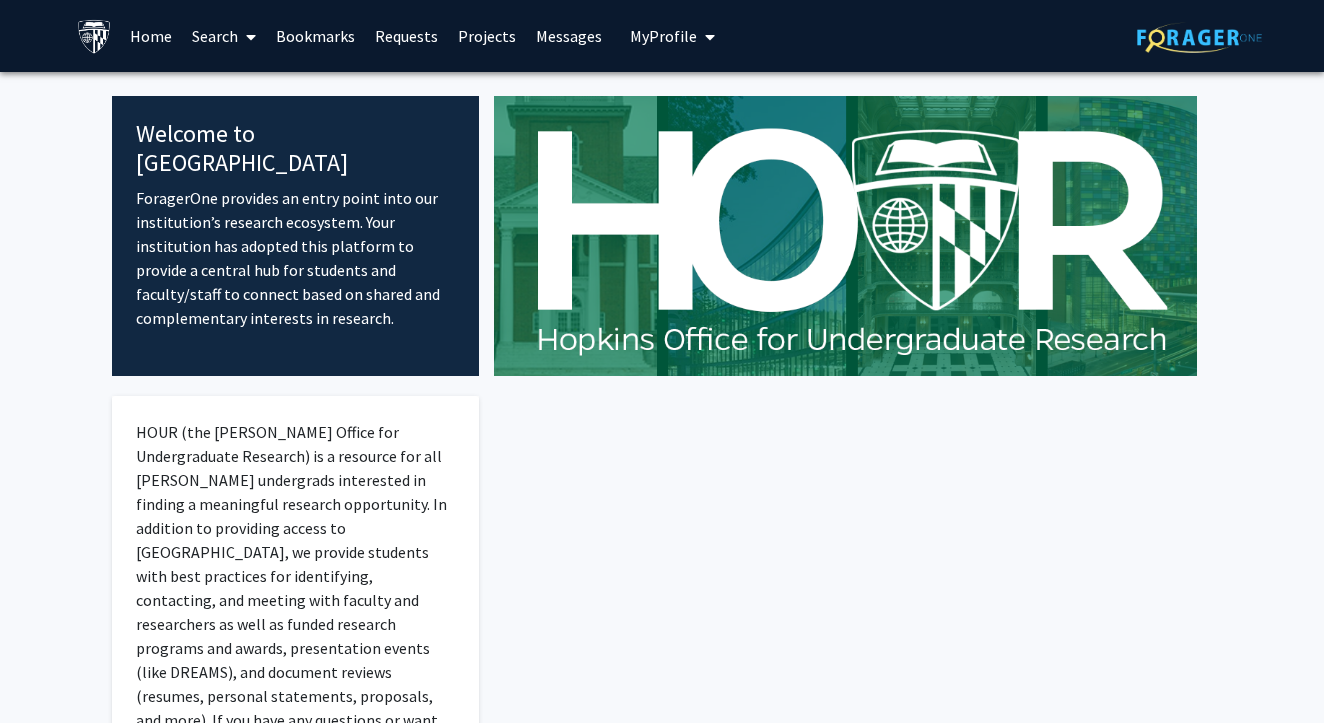 click on "Home" at bounding box center [151, 36] 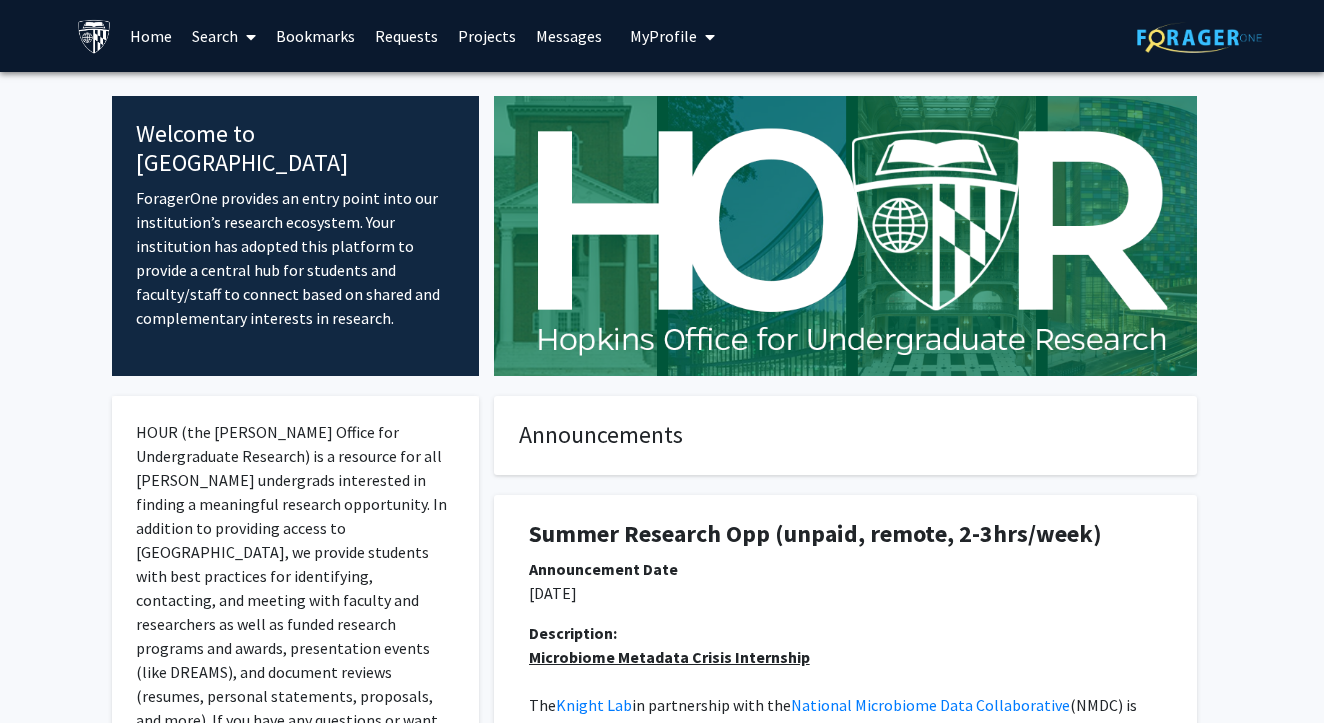 scroll, scrollTop: 0, scrollLeft: 0, axis: both 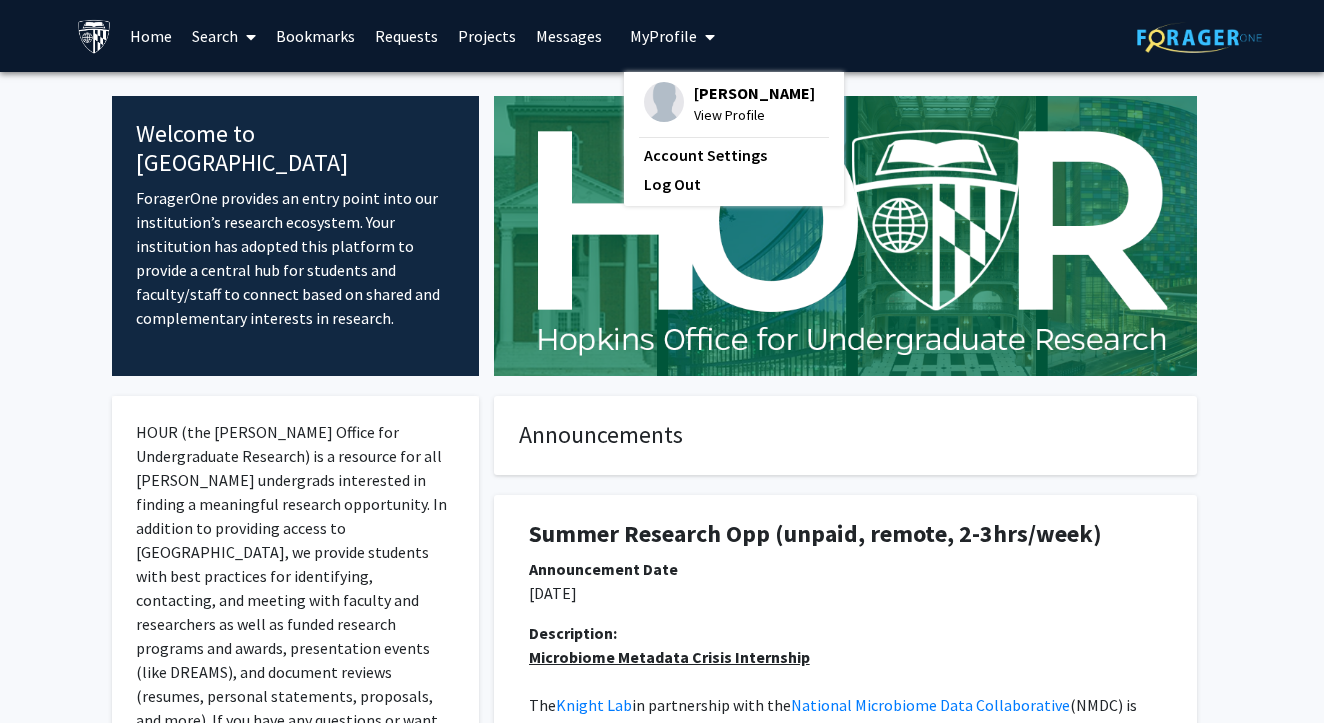click on "My   Profile" at bounding box center [672, 36] 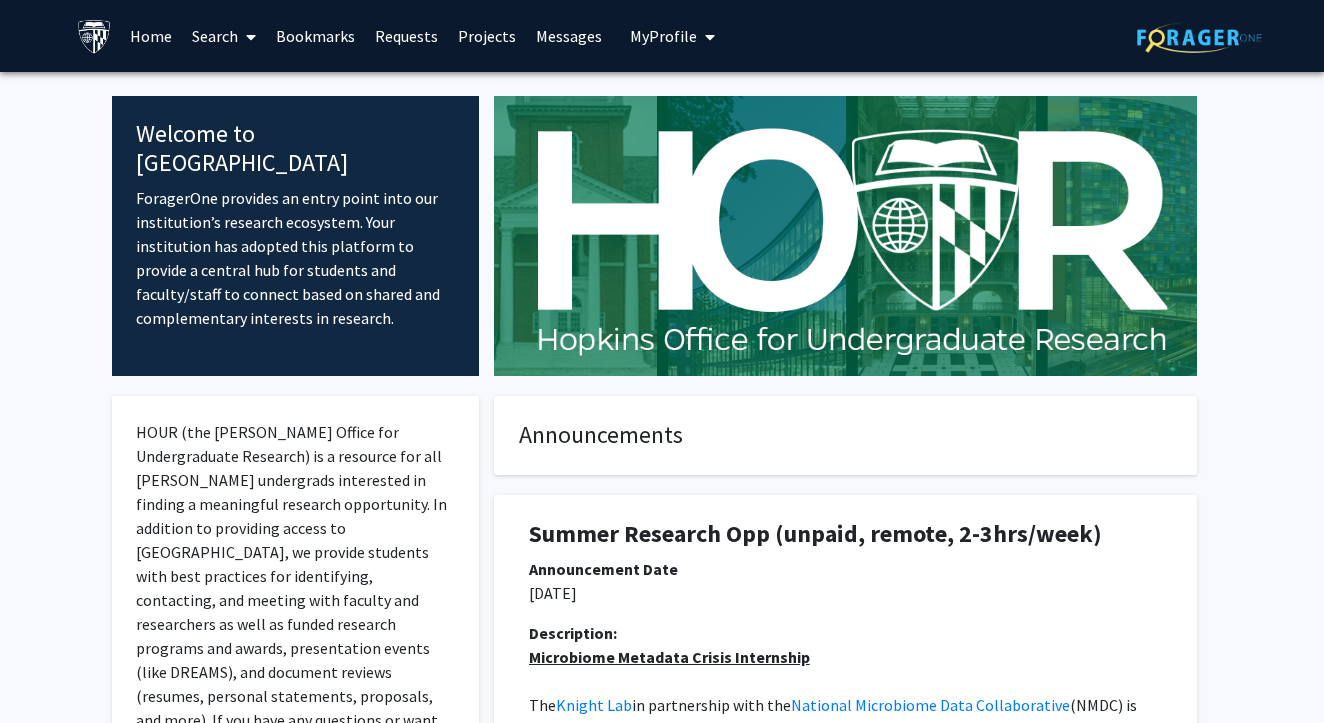 click on "Messages" at bounding box center (569, 36) 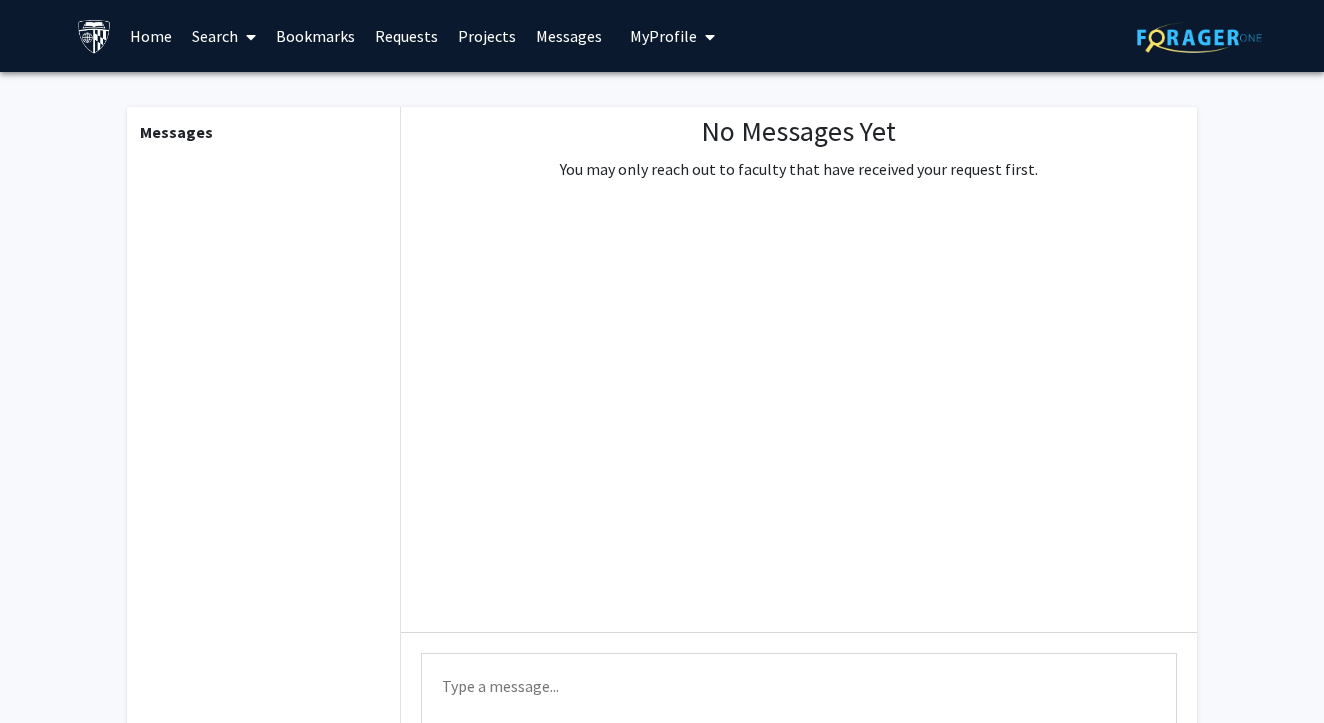 click on "Projects" at bounding box center [487, 36] 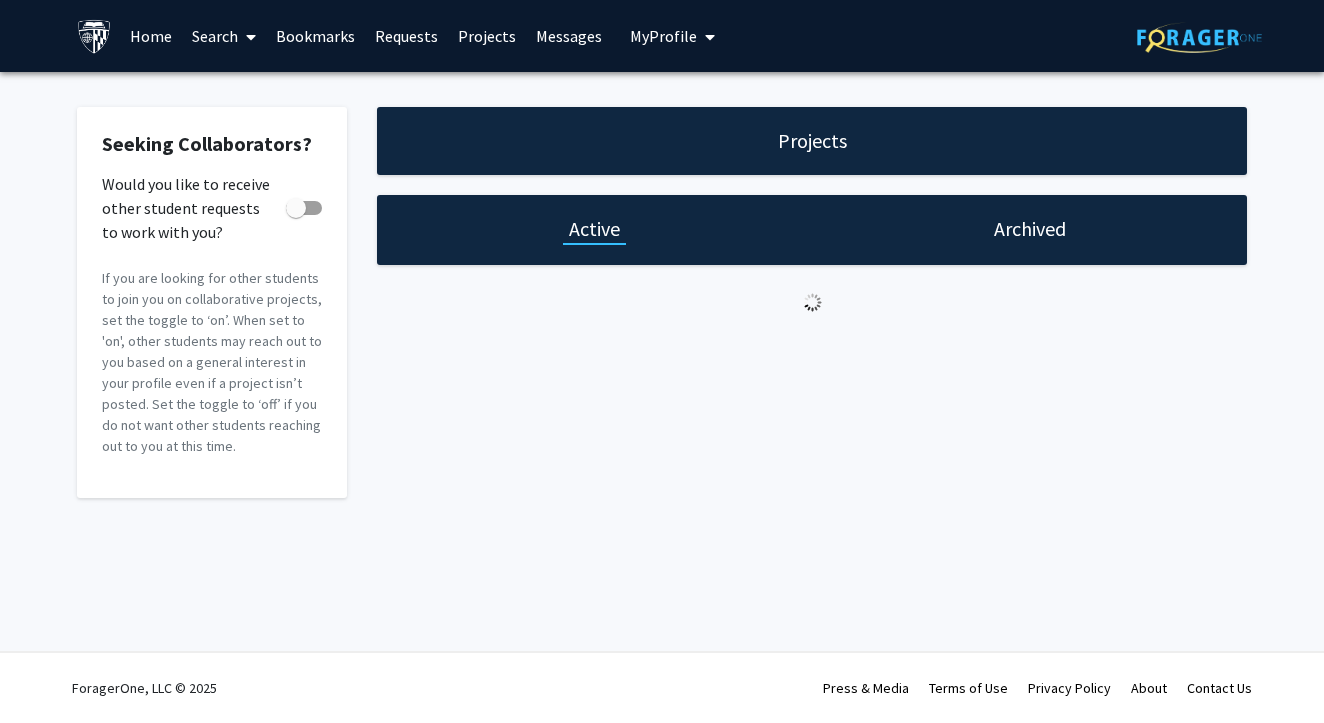 click on "Requests" at bounding box center [406, 36] 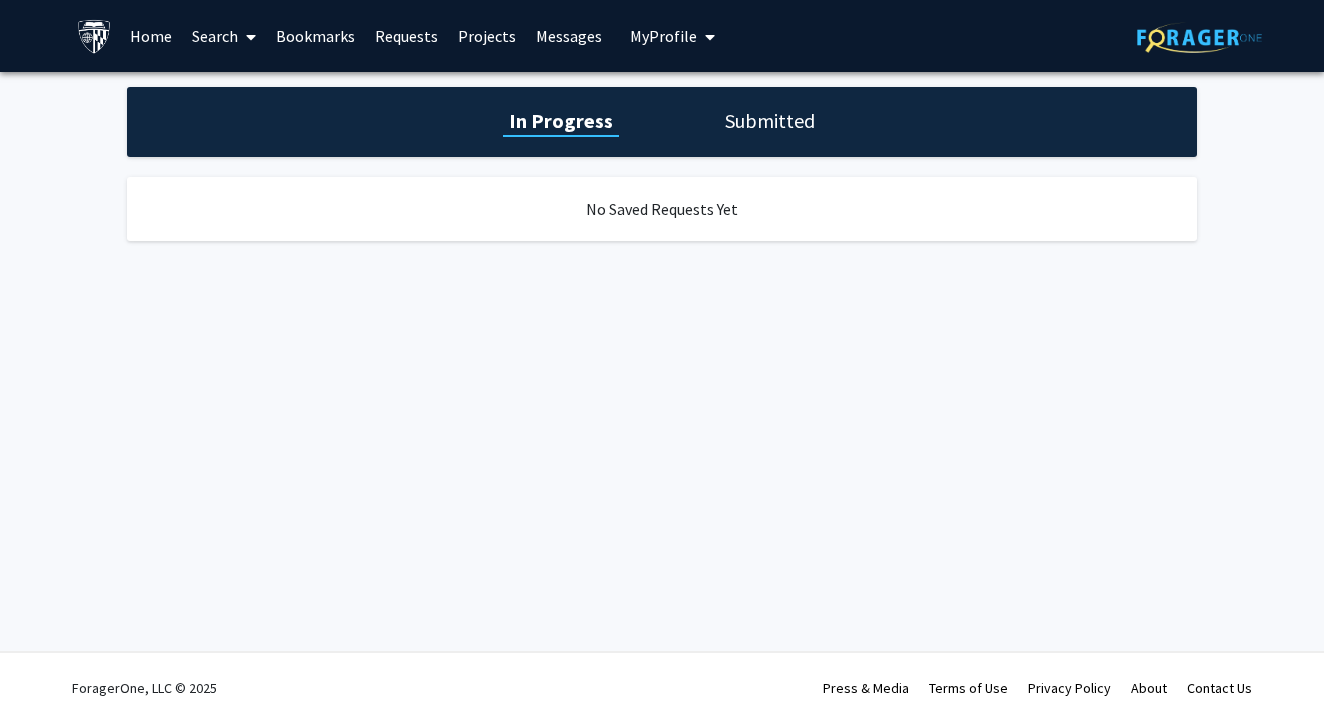 click on "Bookmarks" at bounding box center [315, 36] 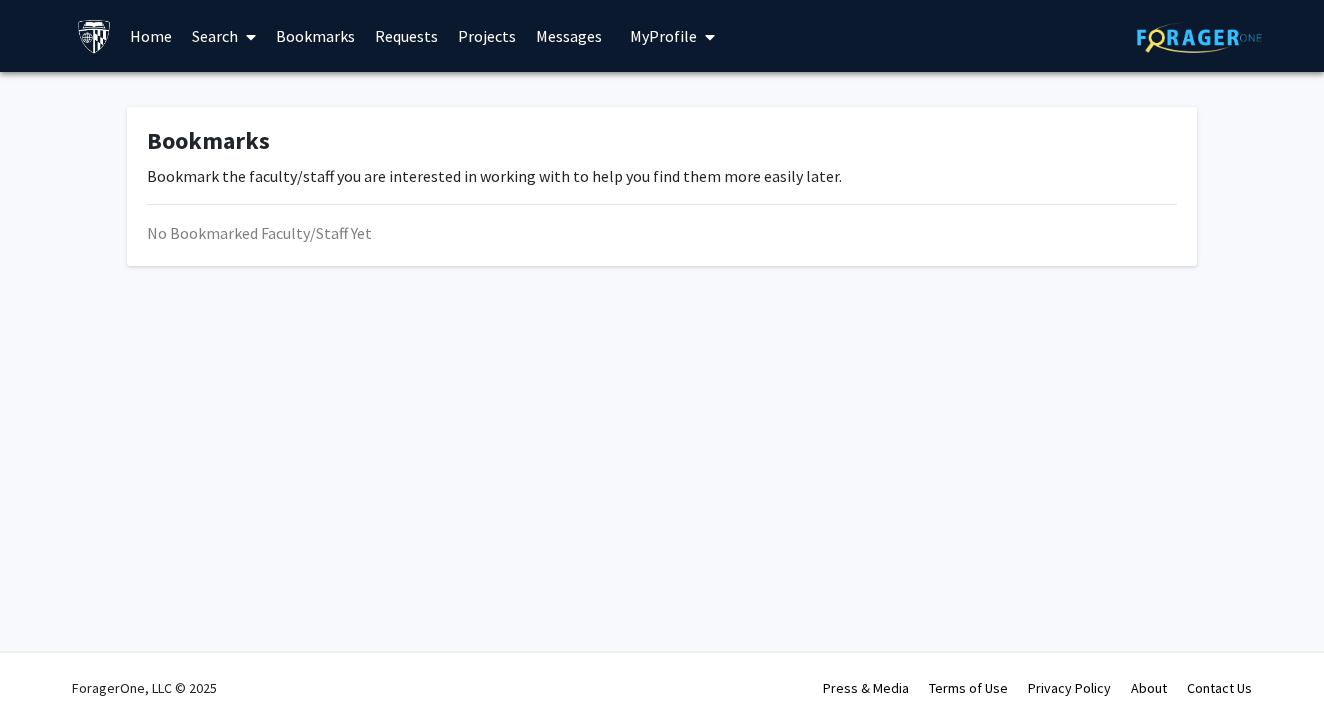 click at bounding box center (247, 37) 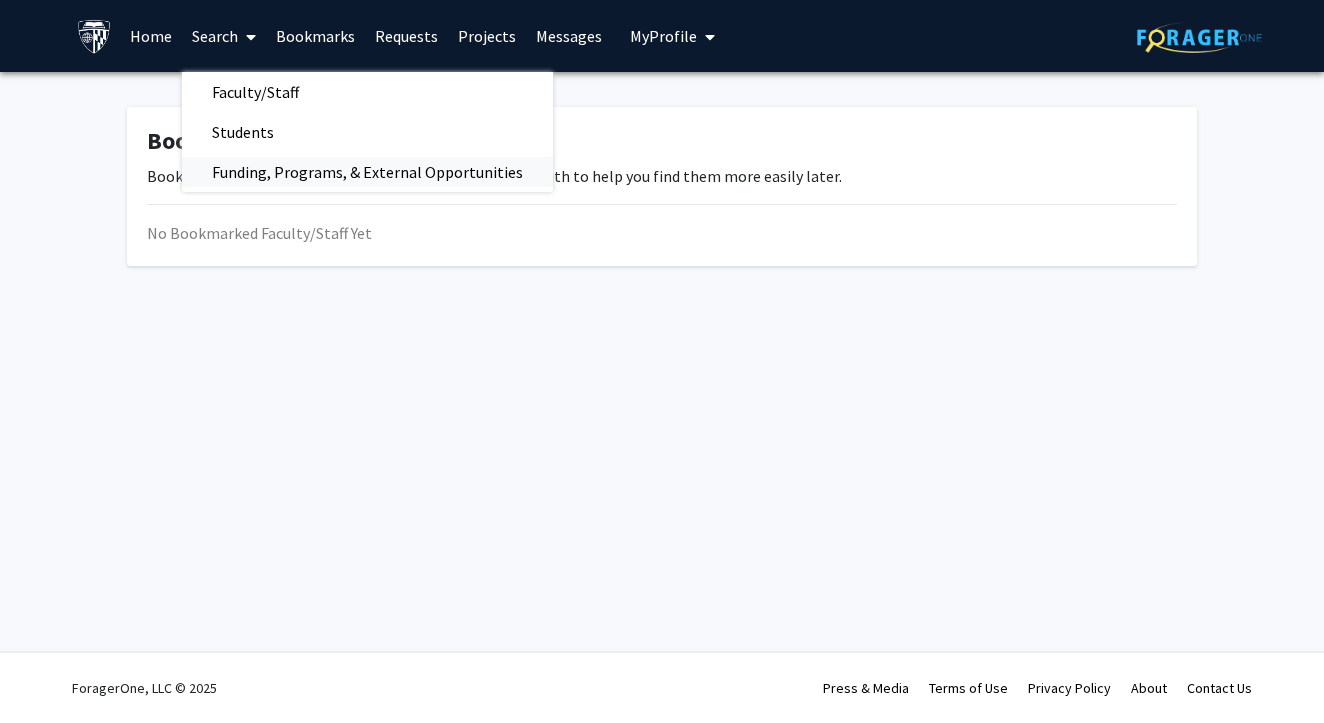 click on "Funding, Programs, & External Opportunities" at bounding box center [367, 172] 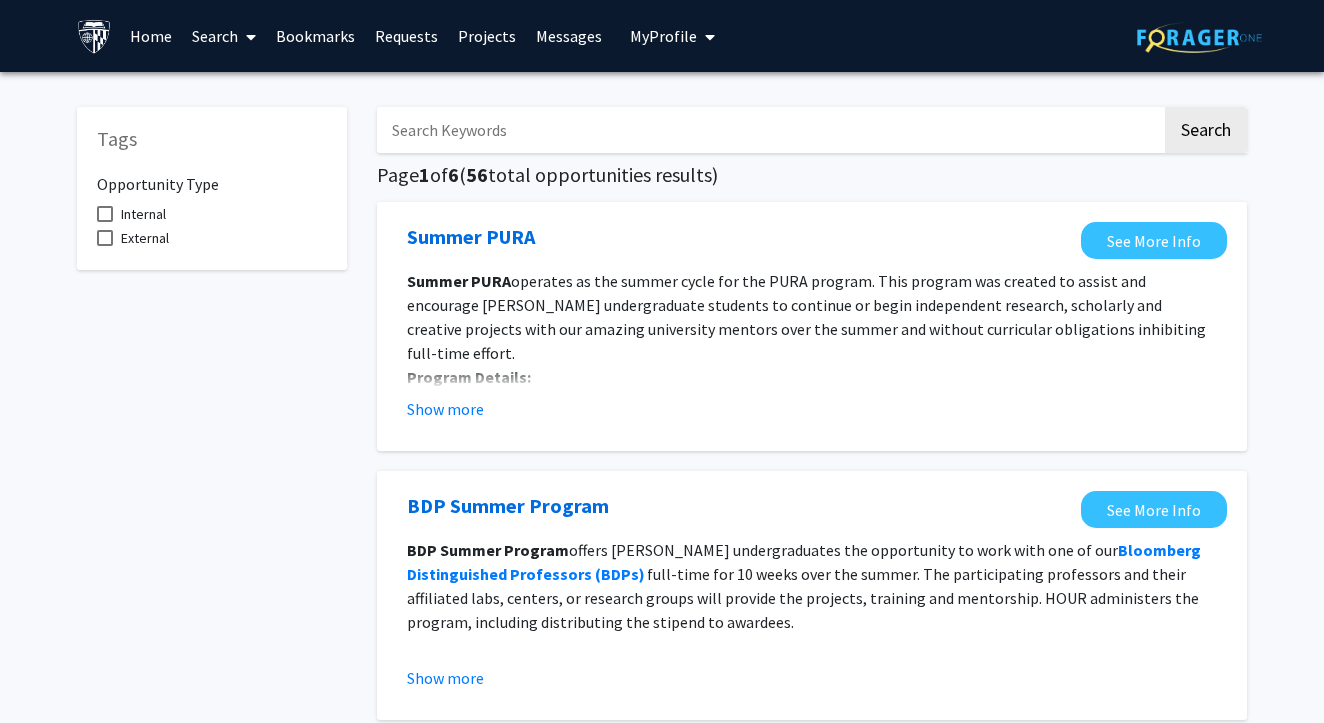 click at bounding box center [105, 214] 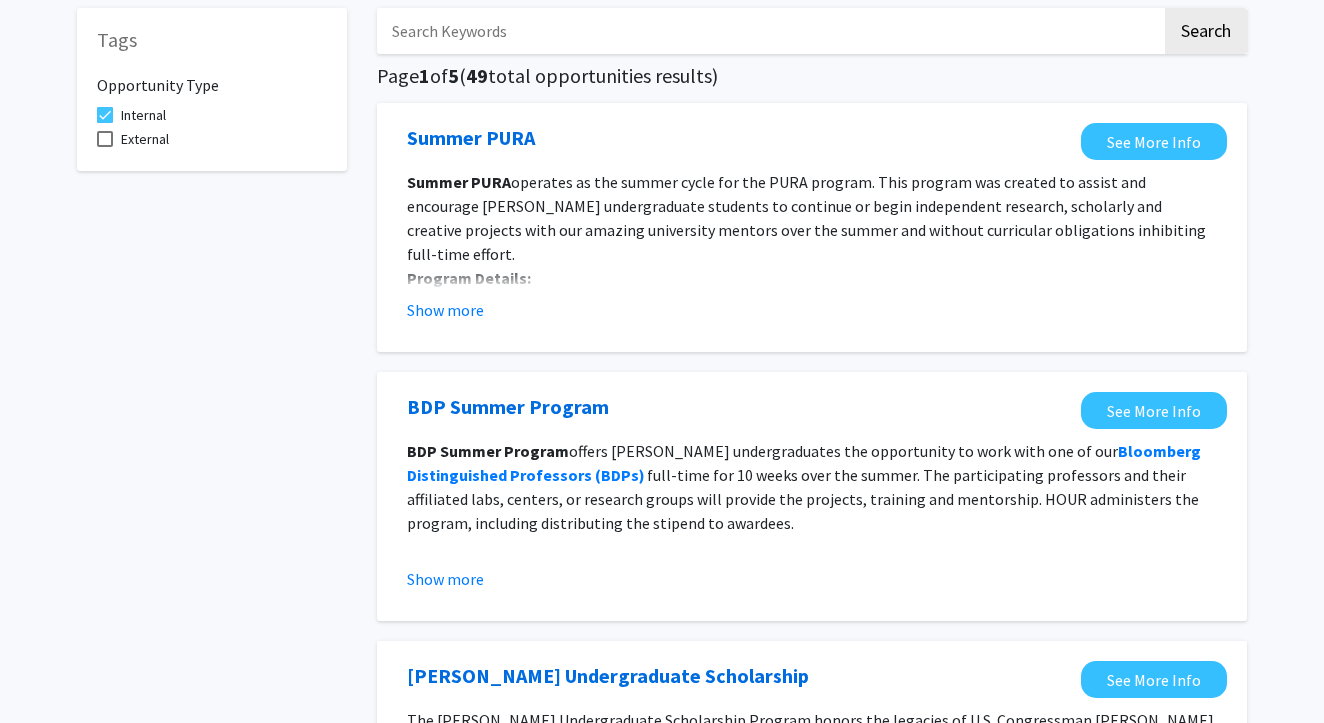 scroll, scrollTop: 122, scrollLeft: 0, axis: vertical 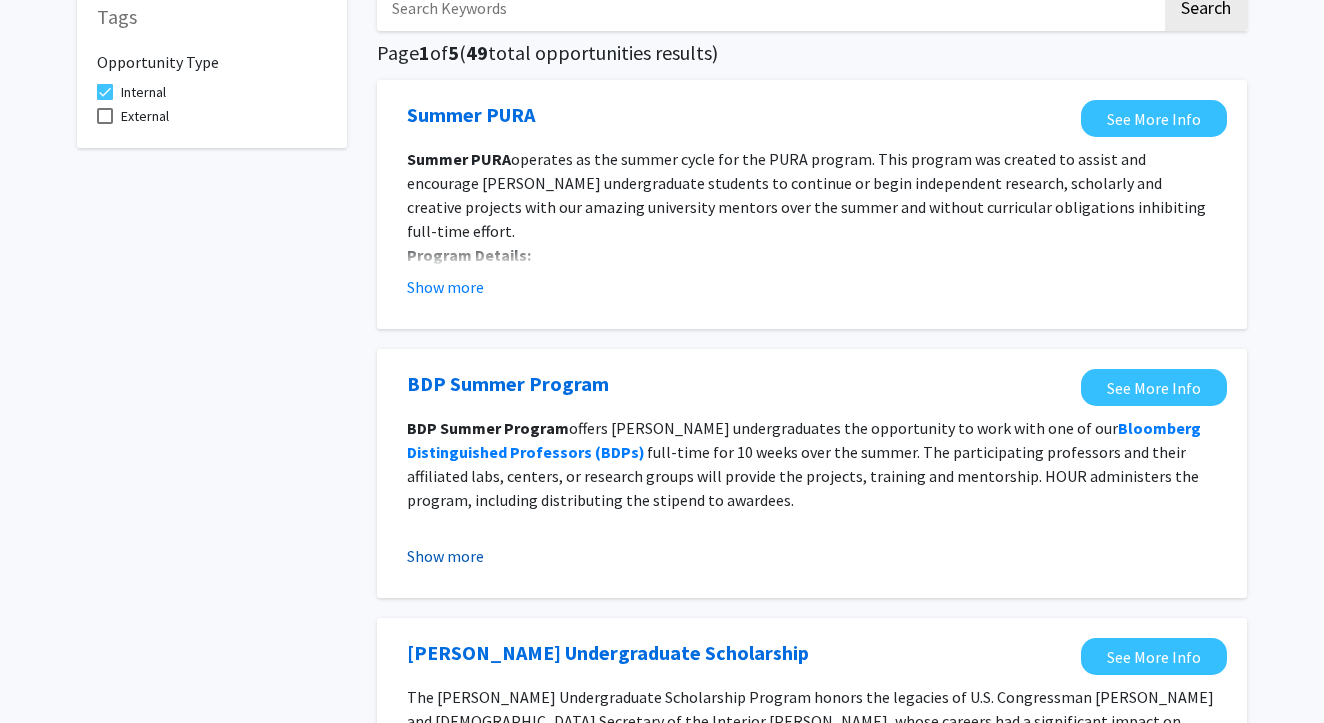 click on "Show more" 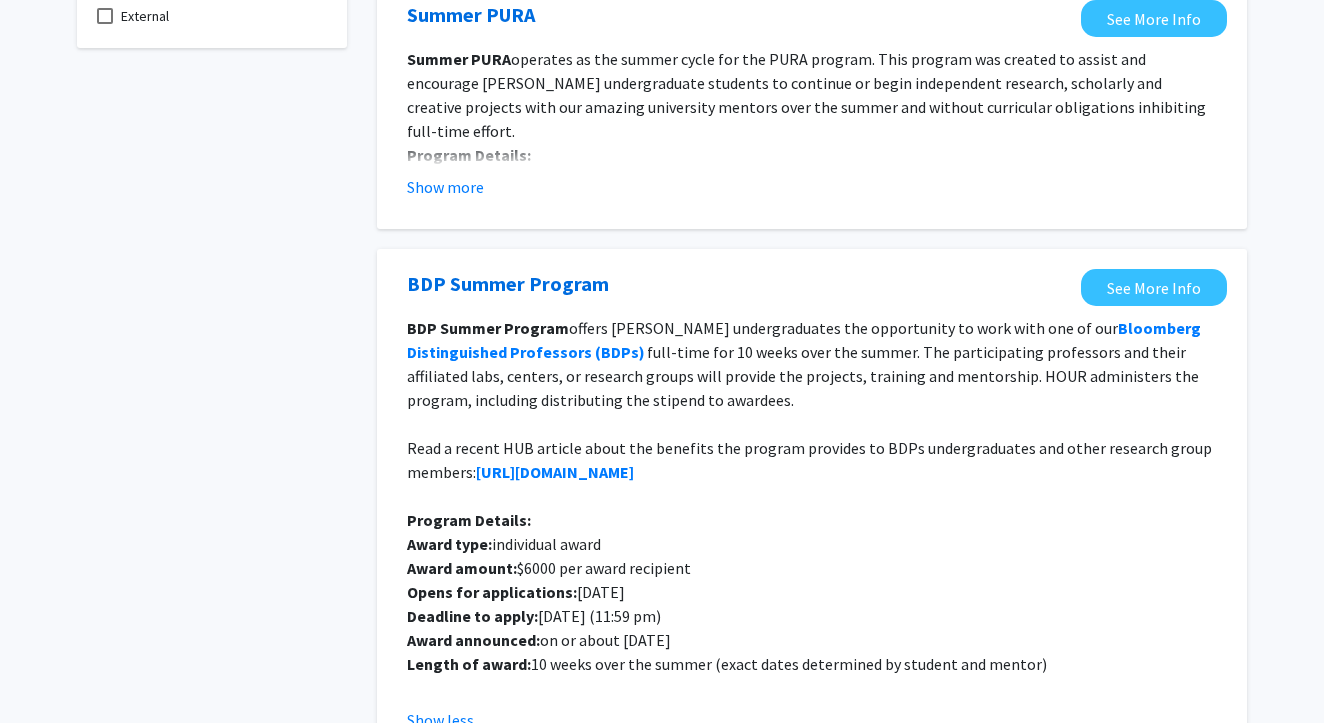 scroll, scrollTop: 223, scrollLeft: 0, axis: vertical 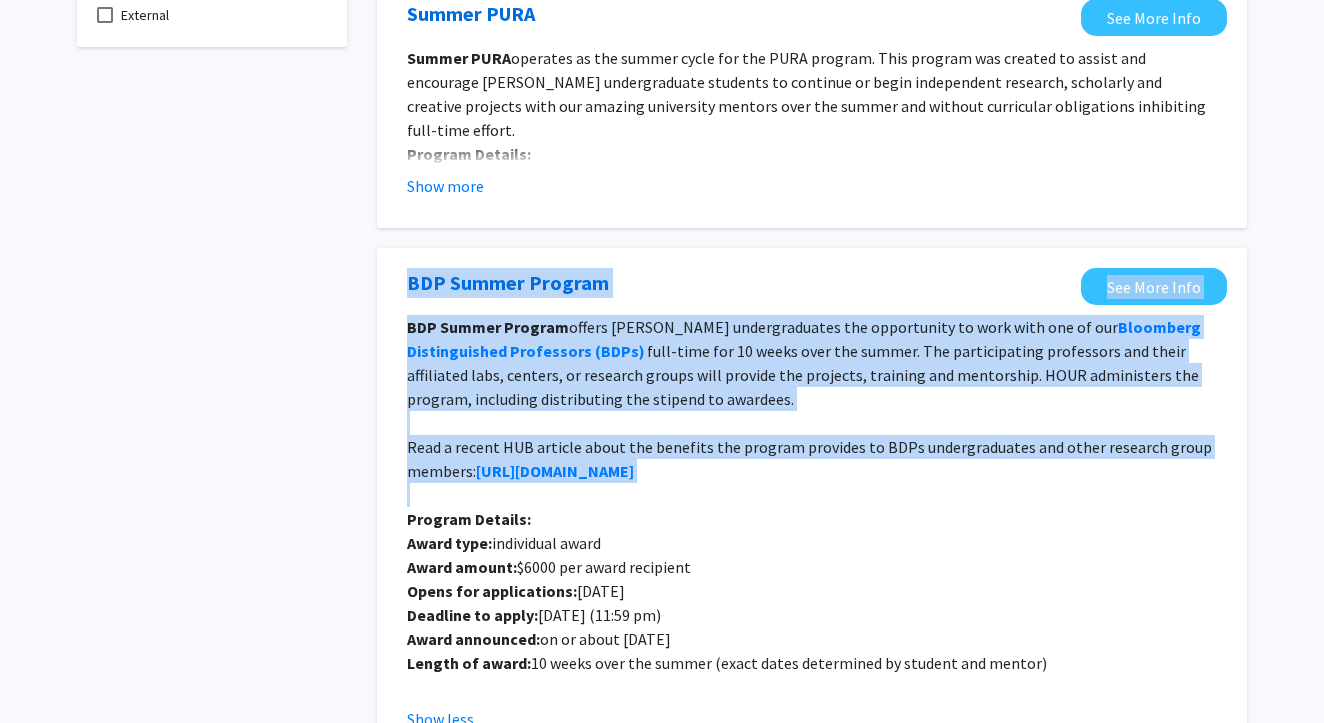 drag, startPoint x: 395, startPoint y: 284, endPoint x: 595, endPoint y: 505, distance: 298.06207 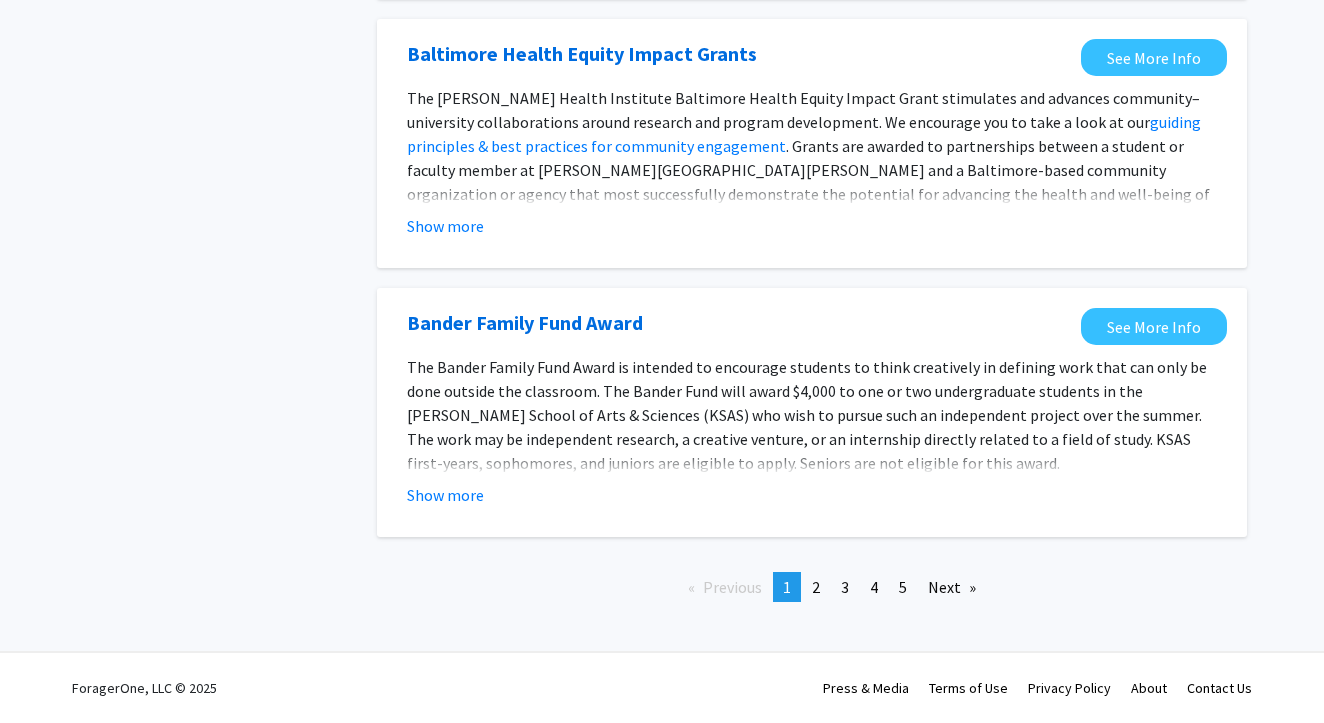 scroll, scrollTop: 2522, scrollLeft: 0, axis: vertical 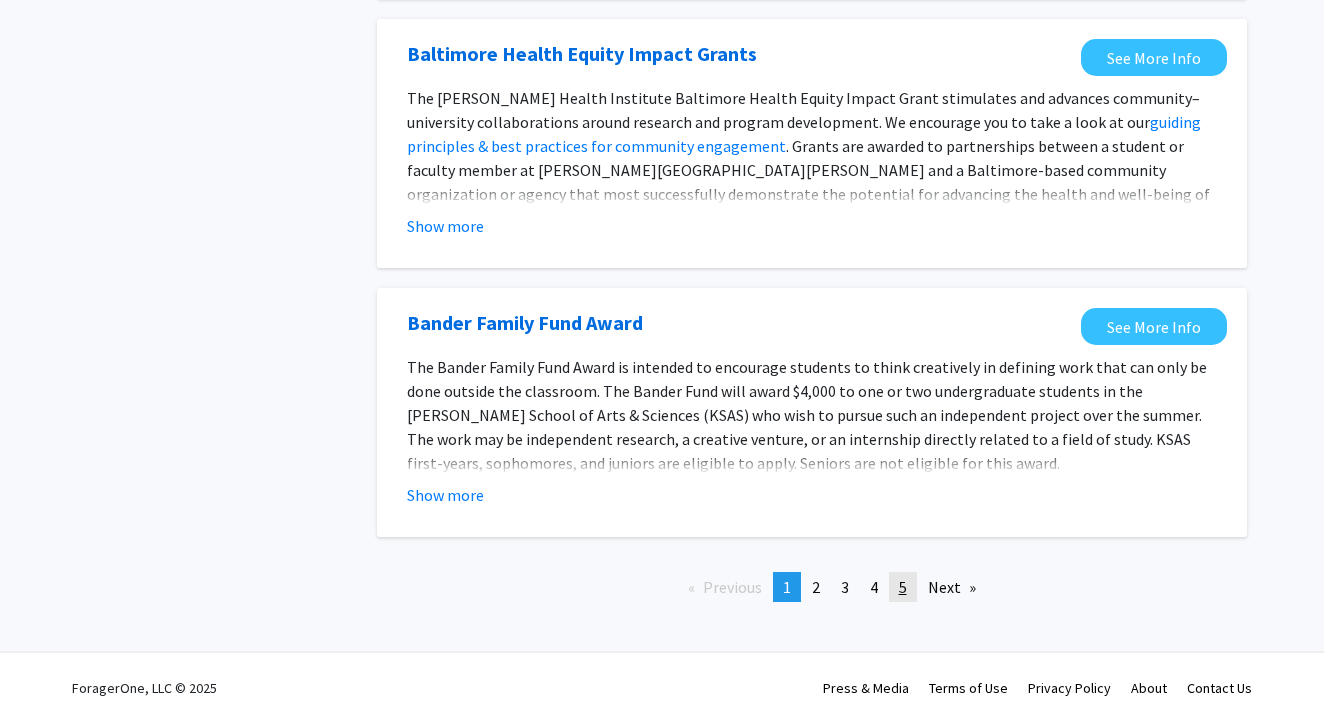 click on "page  5" 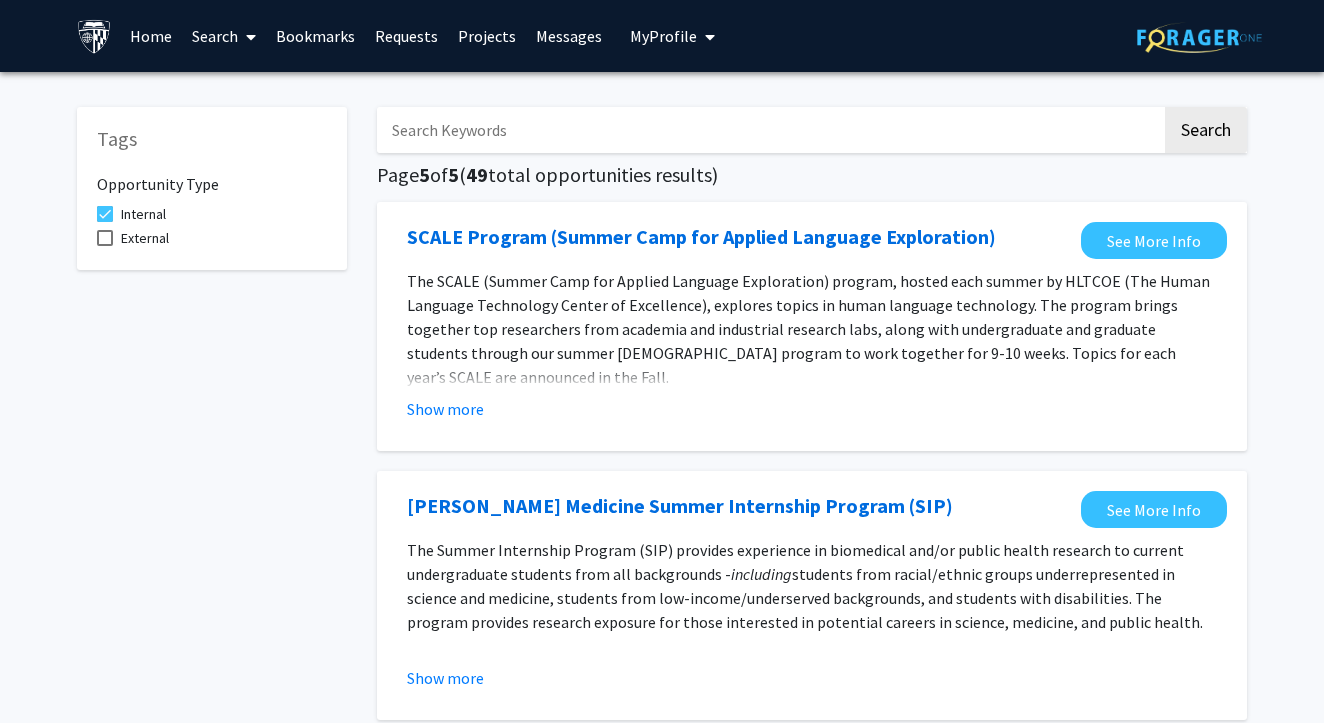 scroll, scrollTop: 0, scrollLeft: 0, axis: both 